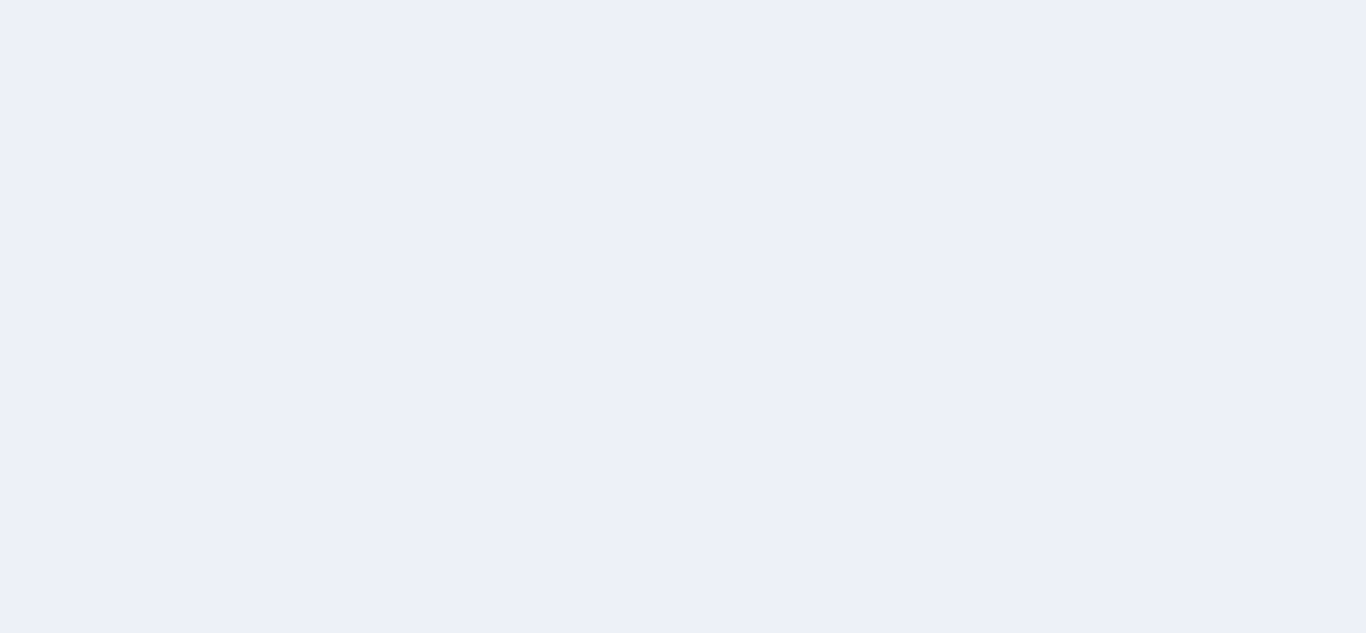 scroll, scrollTop: 0, scrollLeft: 0, axis: both 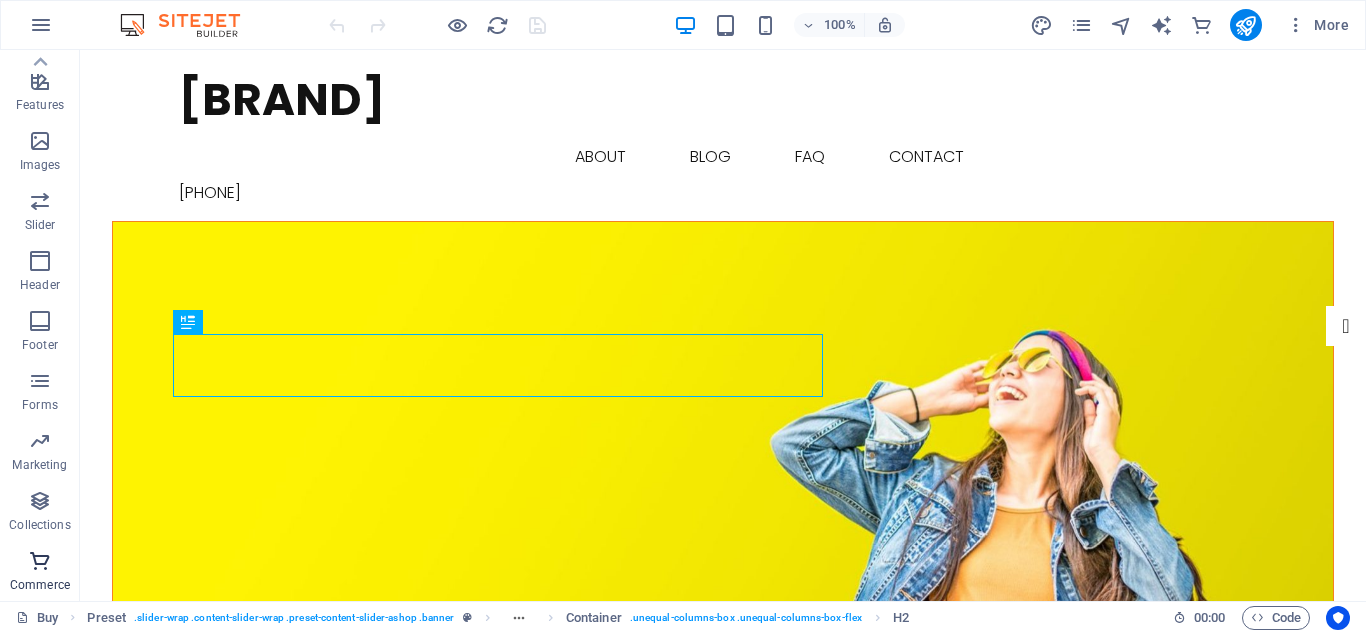 click at bounding box center (40, 561) 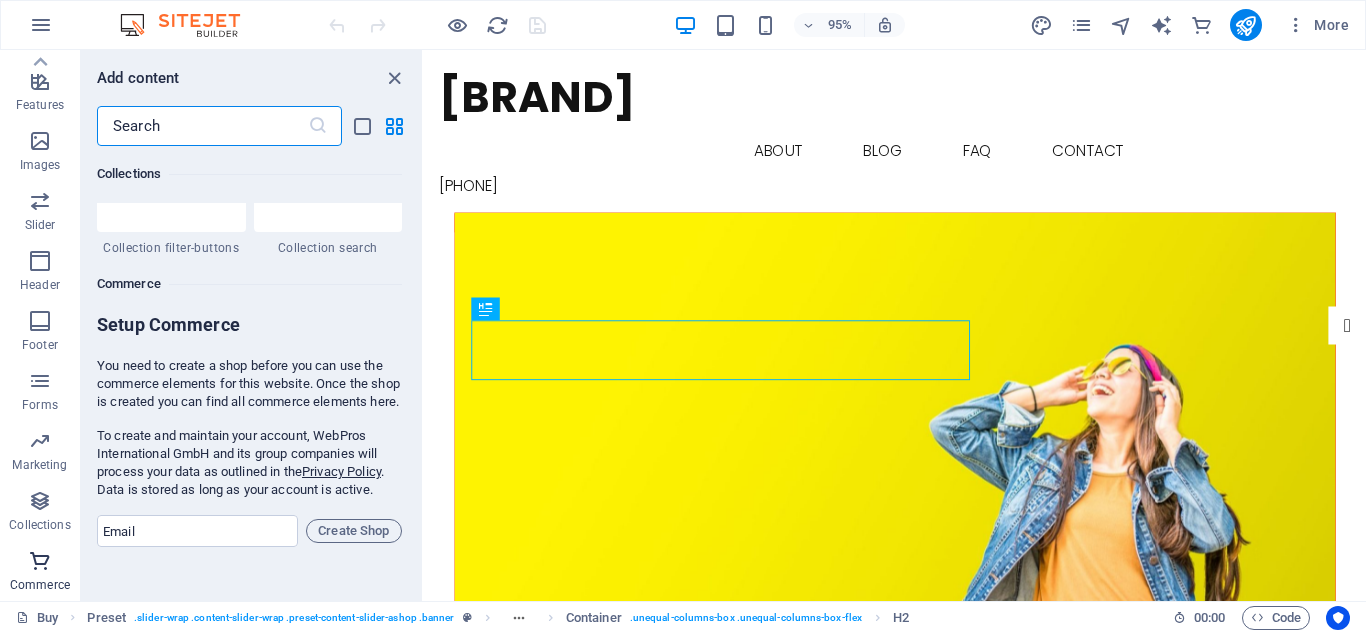 scroll, scrollTop: 19271, scrollLeft: 0, axis: vertical 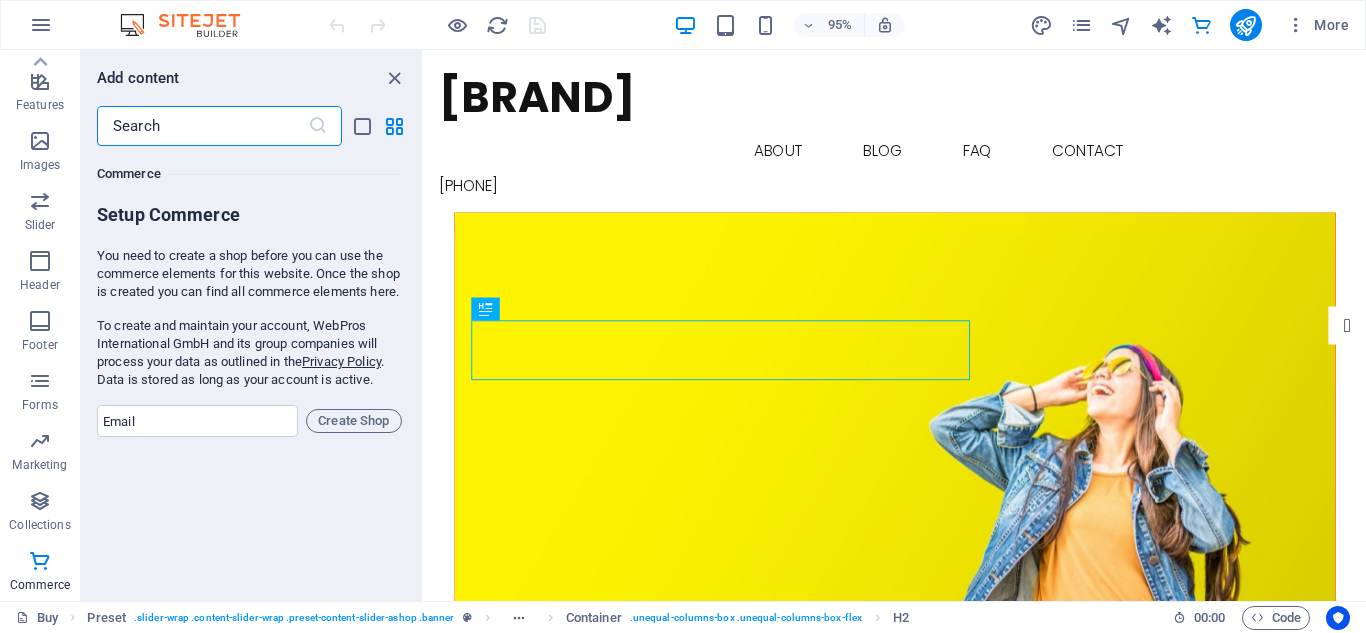 click at bounding box center [202, 126] 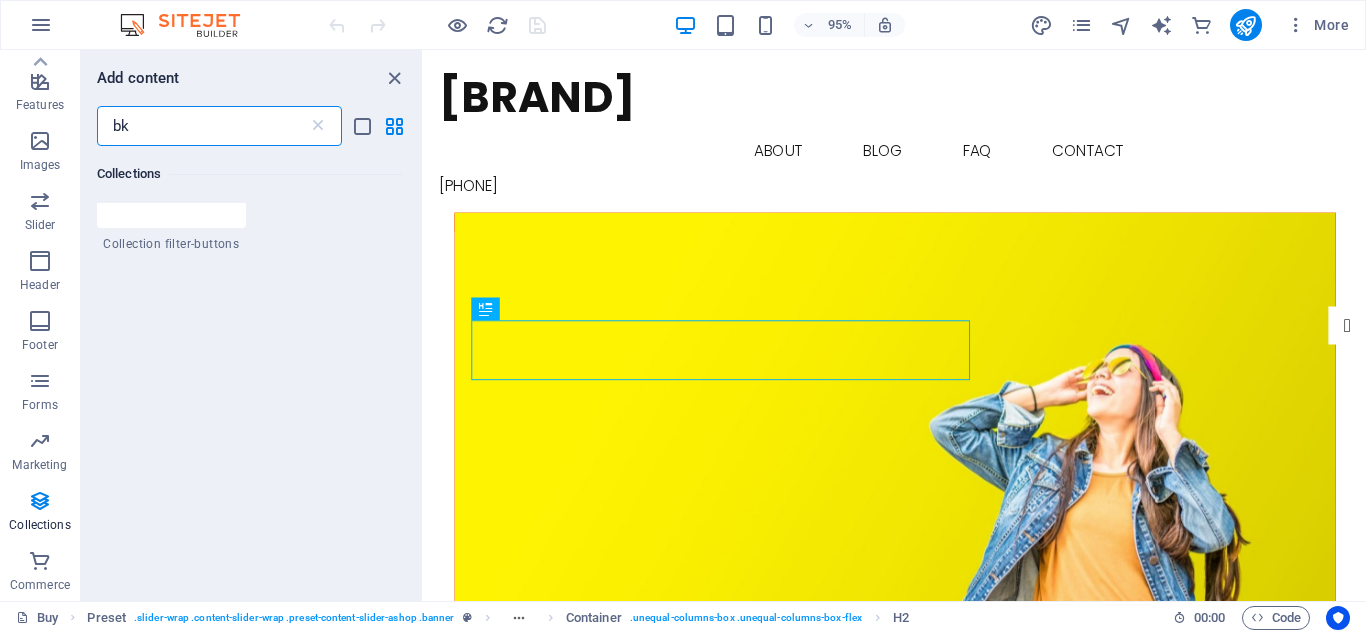 scroll, scrollTop: 0, scrollLeft: 0, axis: both 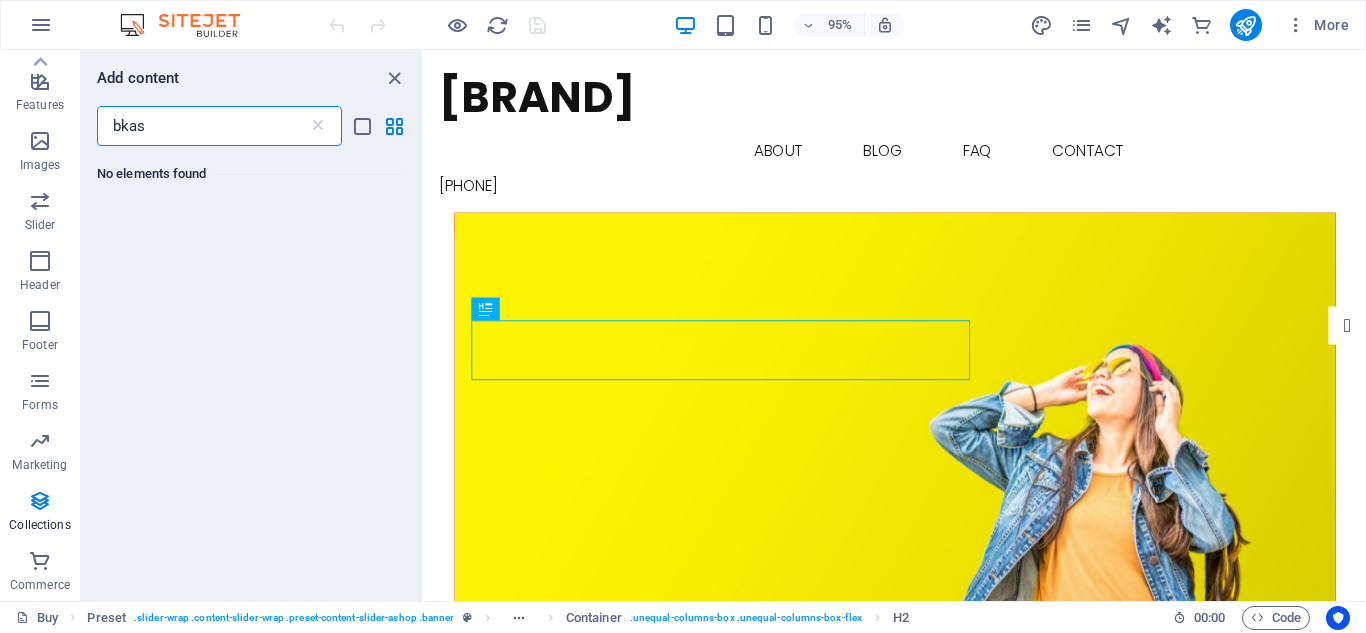 type on "bkash" 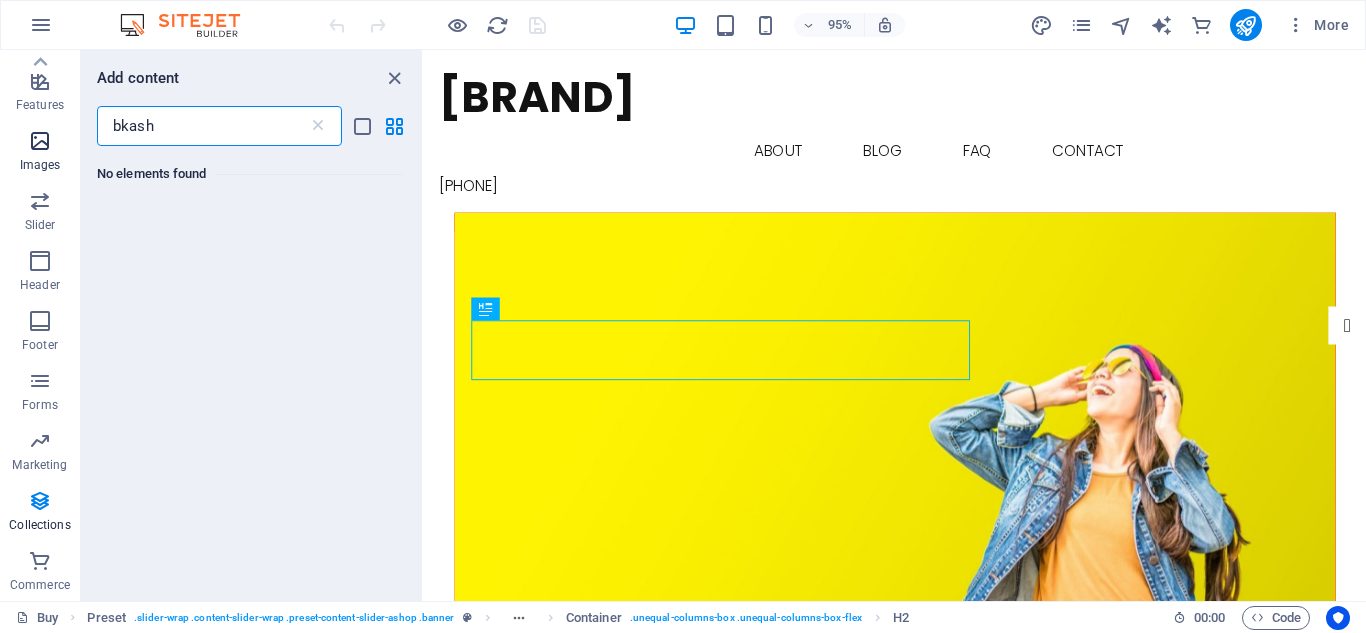 drag, startPoint x: 185, startPoint y: 129, endPoint x: 64, endPoint y: 128, distance: 121.004135 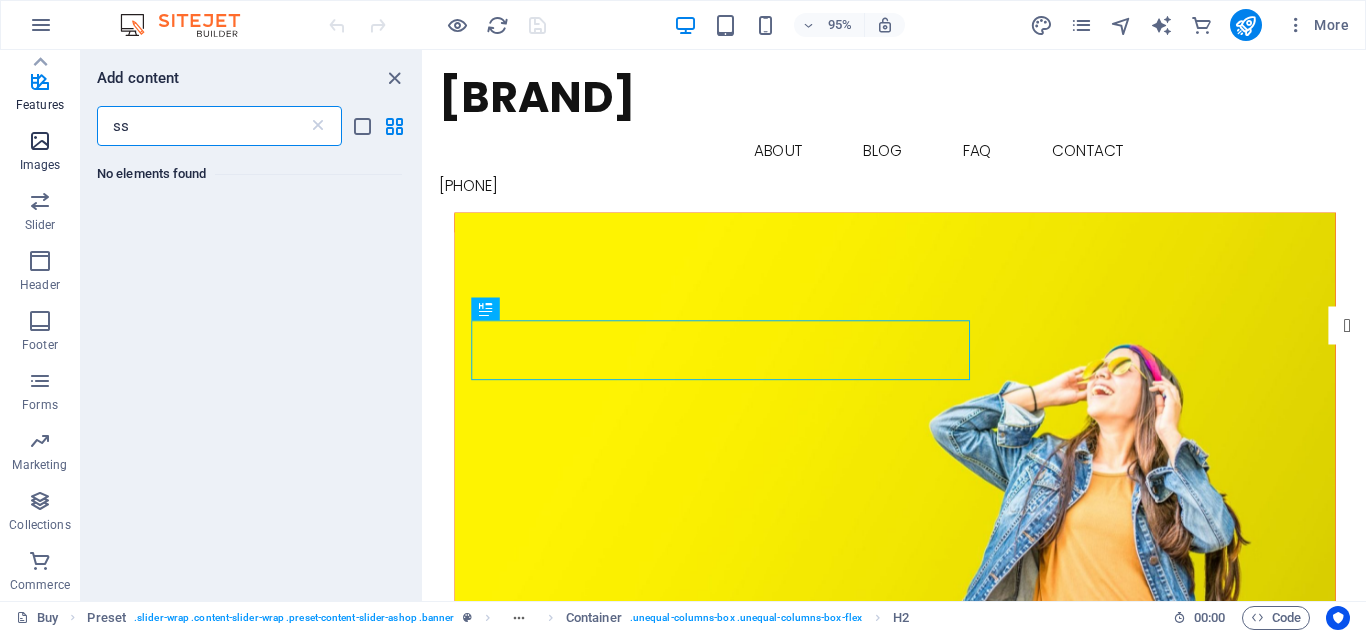 type on "s" 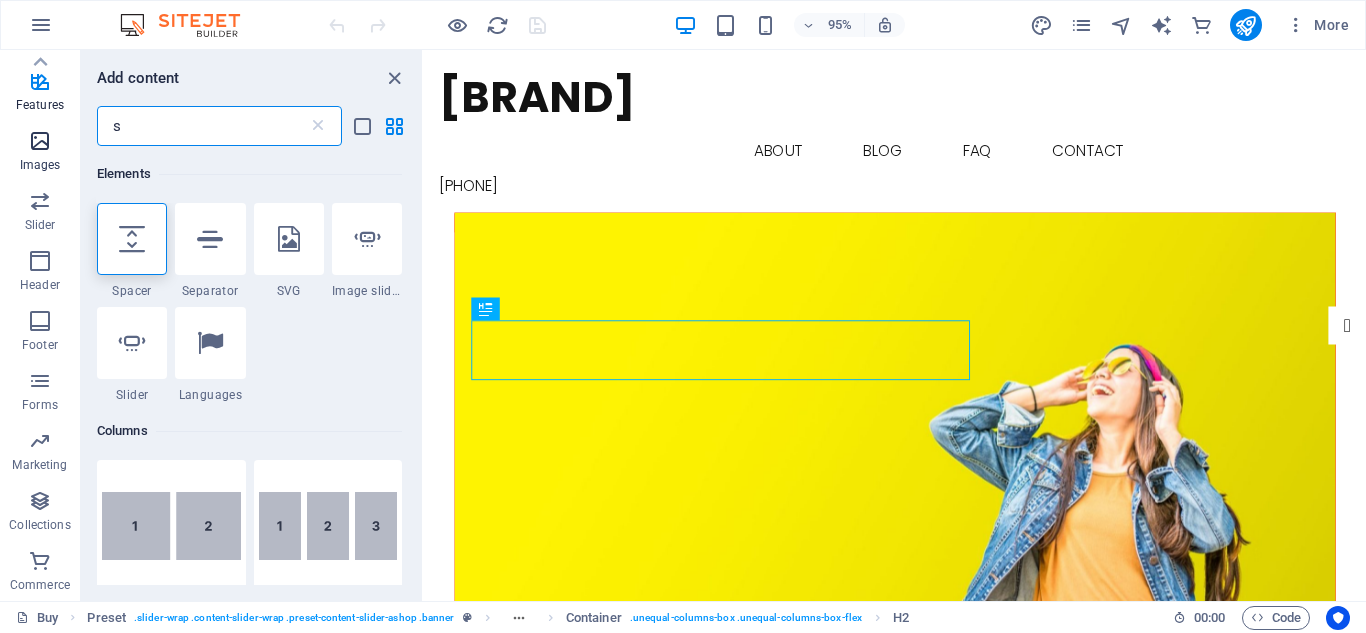 type 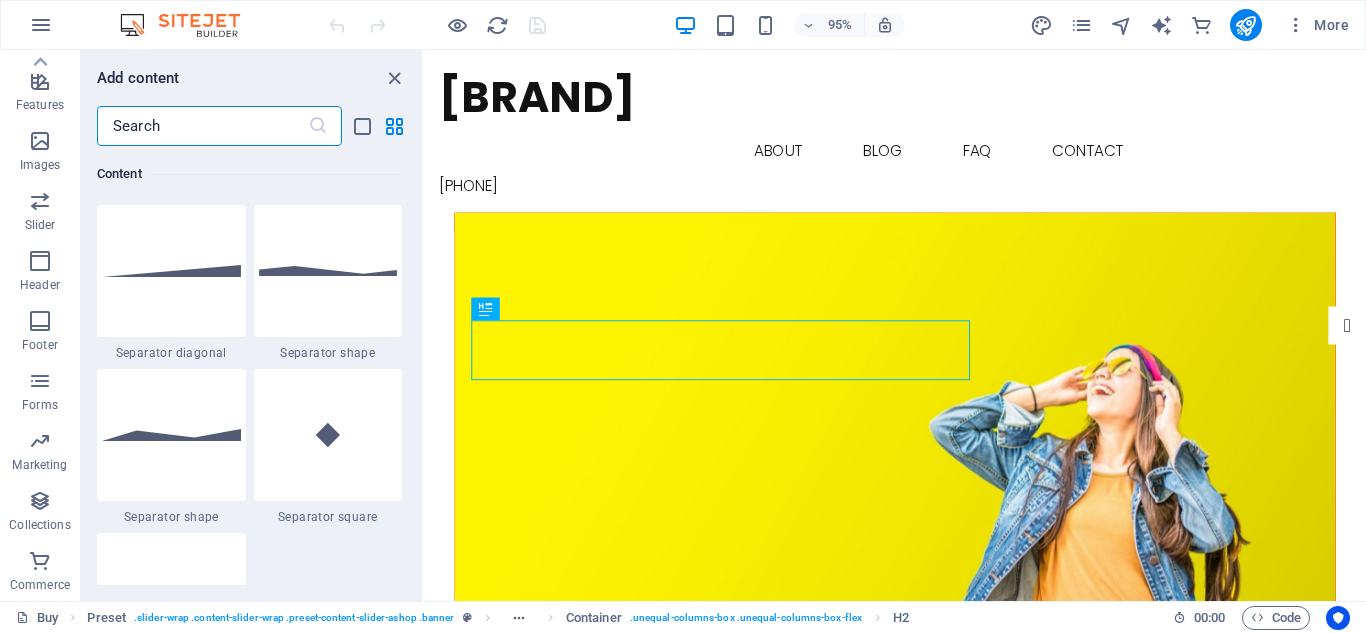 scroll, scrollTop: 5400, scrollLeft: 0, axis: vertical 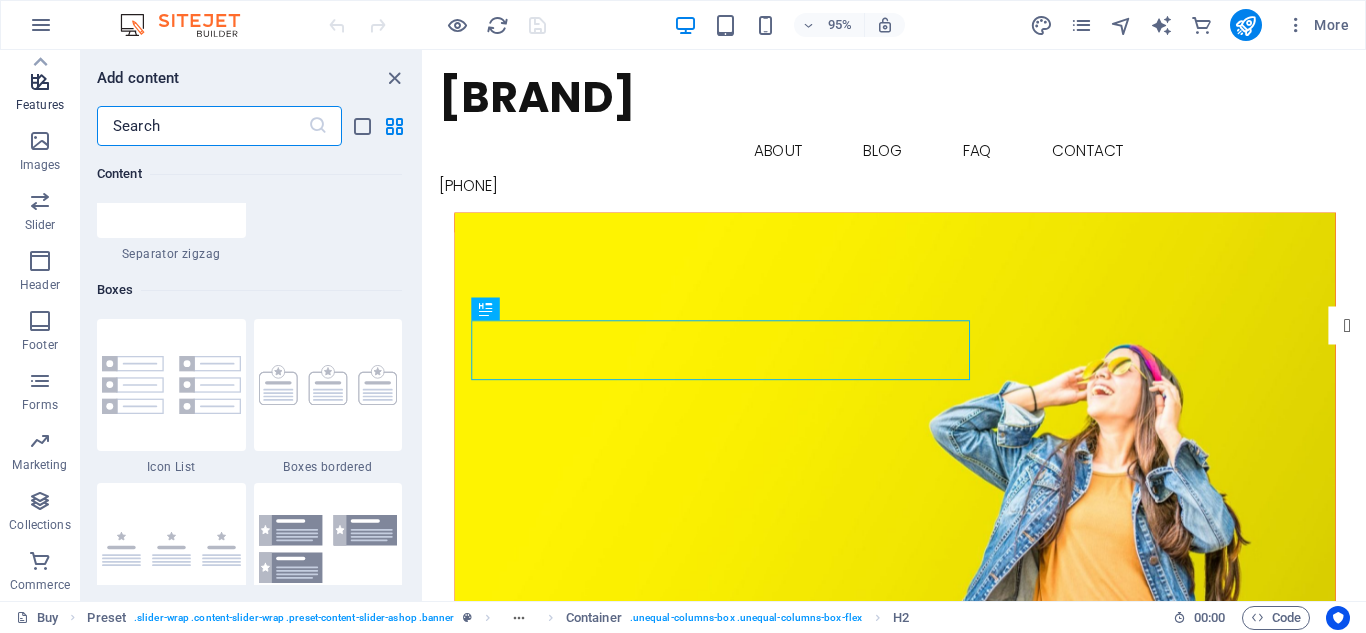 click on "Features" at bounding box center (40, 105) 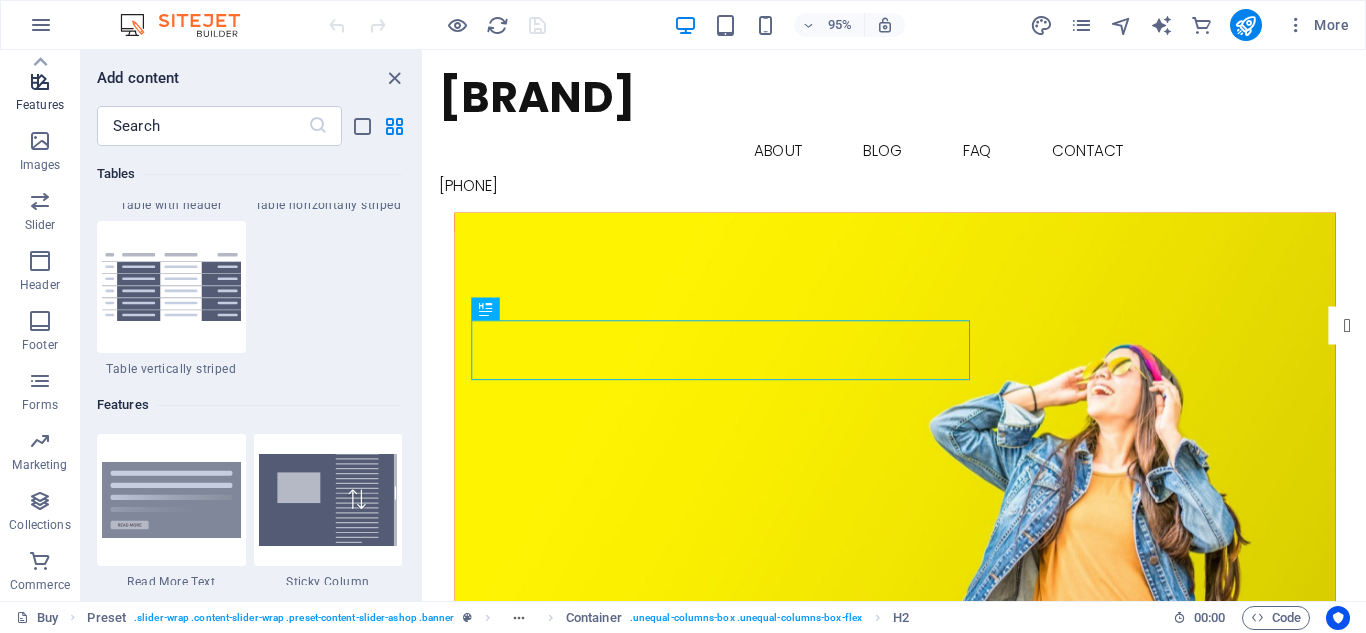 scroll, scrollTop: 7795, scrollLeft: 0, axis: vertical 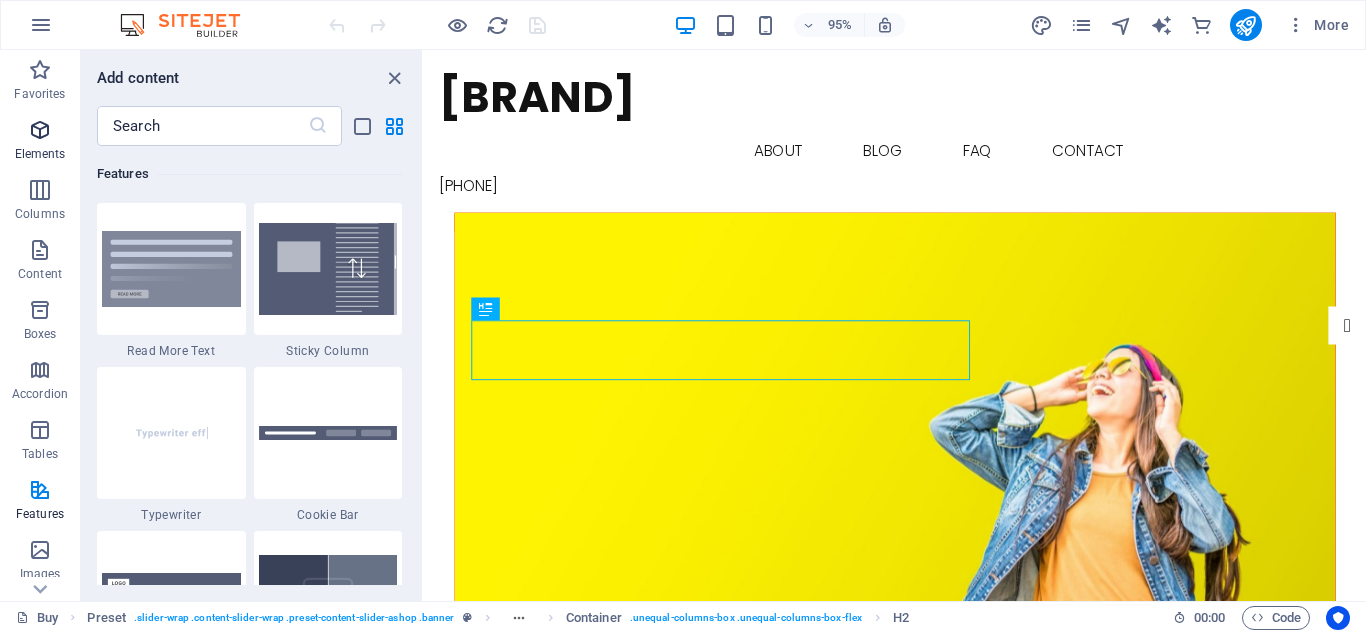 click at bounding box center [40, 130] 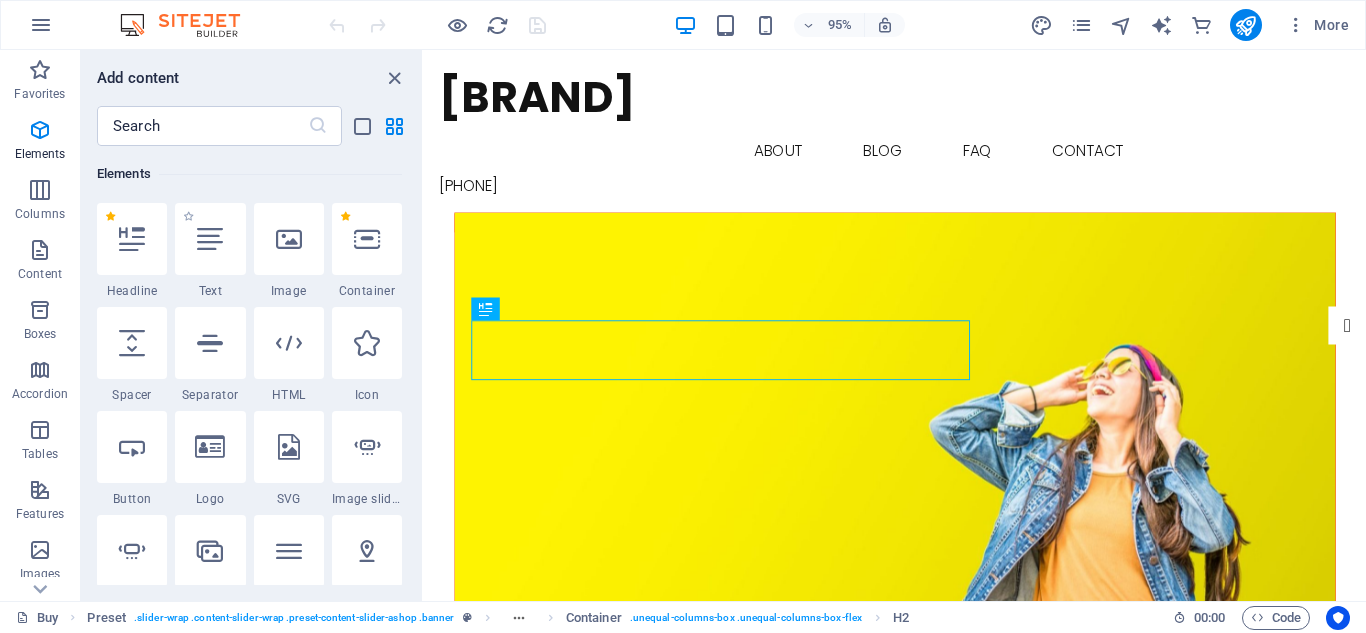 scroll, scrollTop: 813, scrollLeft: 0, axis: vertical 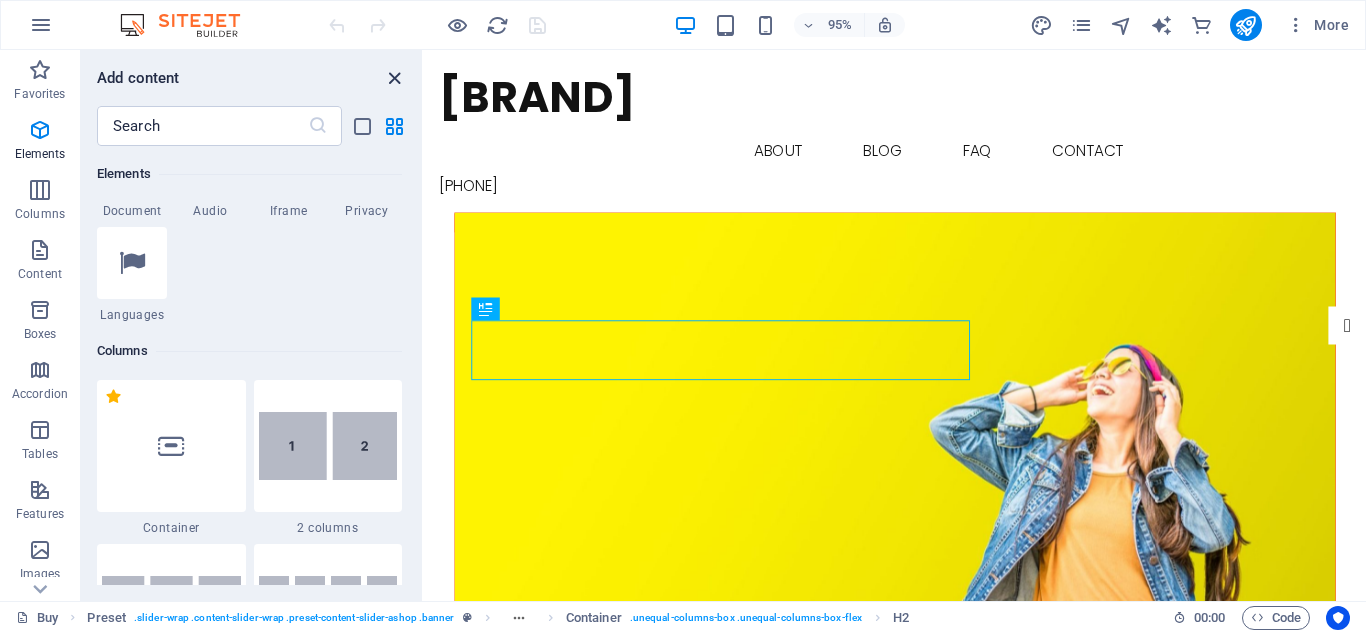 click at bounding box center (394, 78) 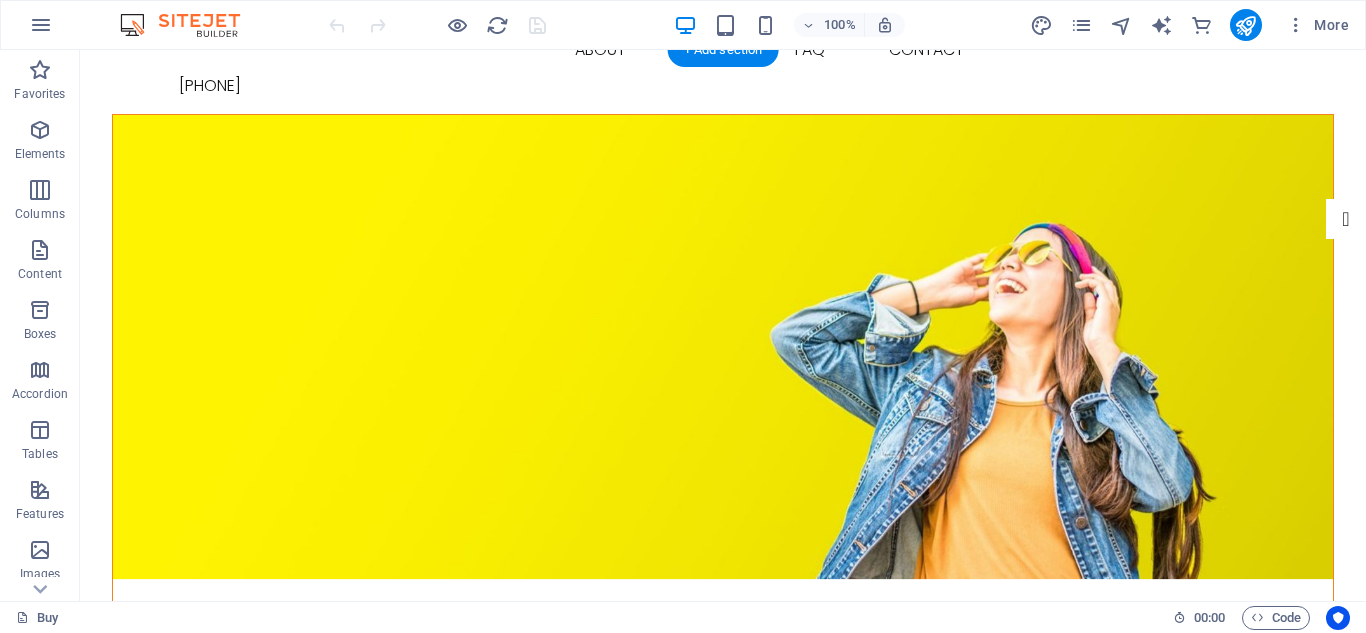 scroll, scrollTop: 0, scrollLeft: 0, axis: both 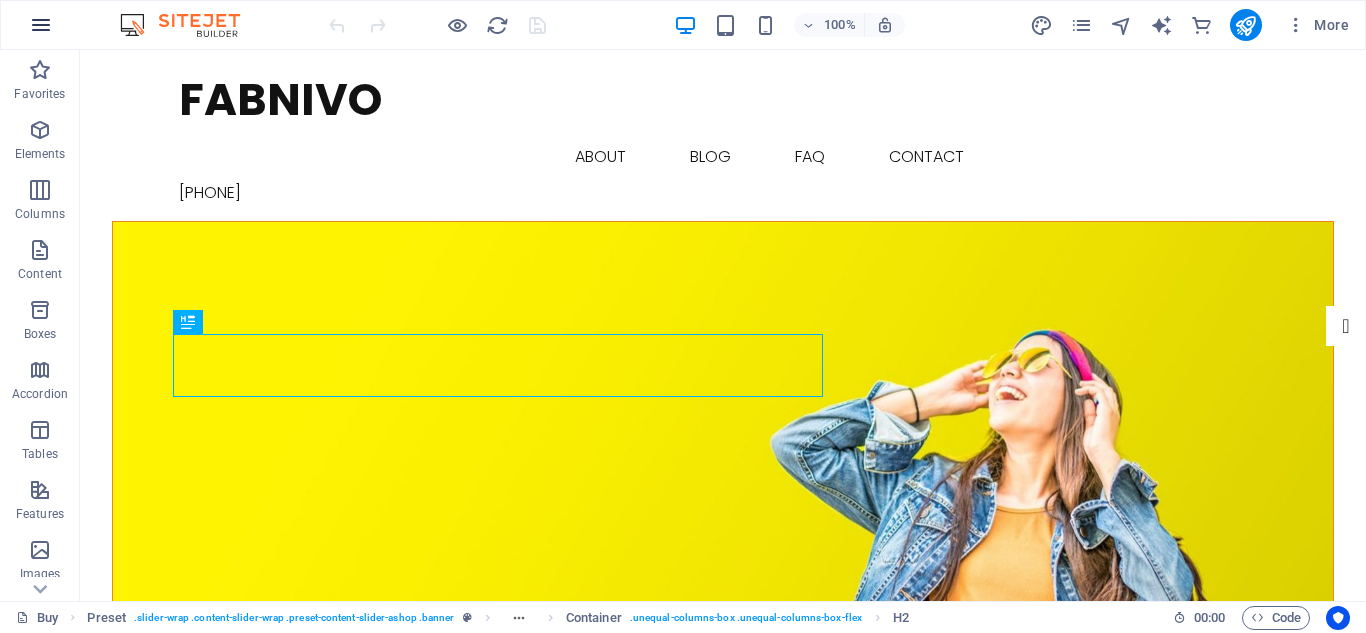 click at bounding box center [41, 25] 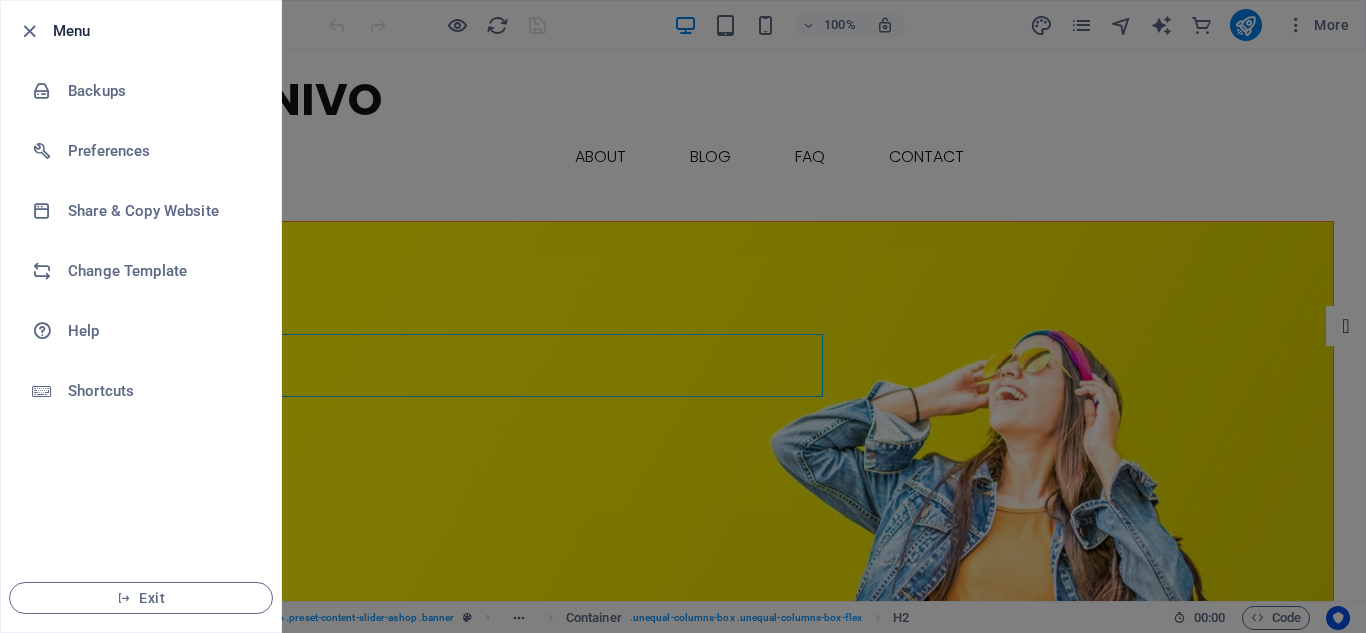 click at bounding box center (683, 316) 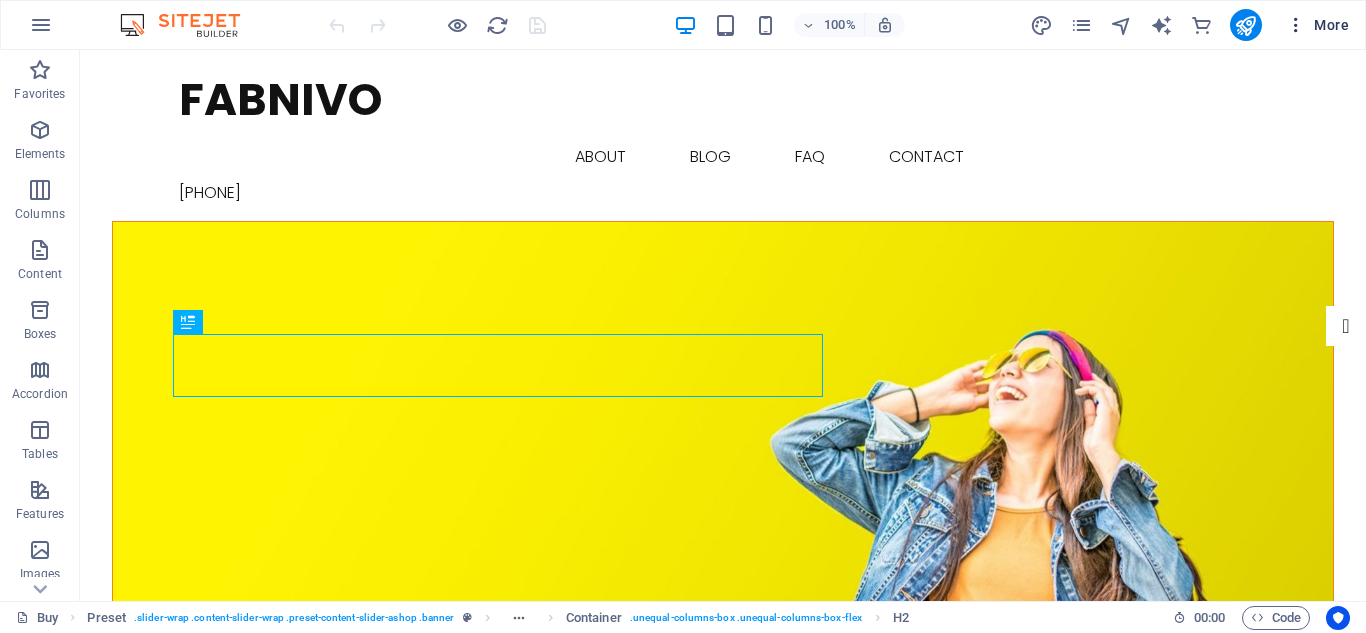 click on "More" at bounding box center (1317, 25) 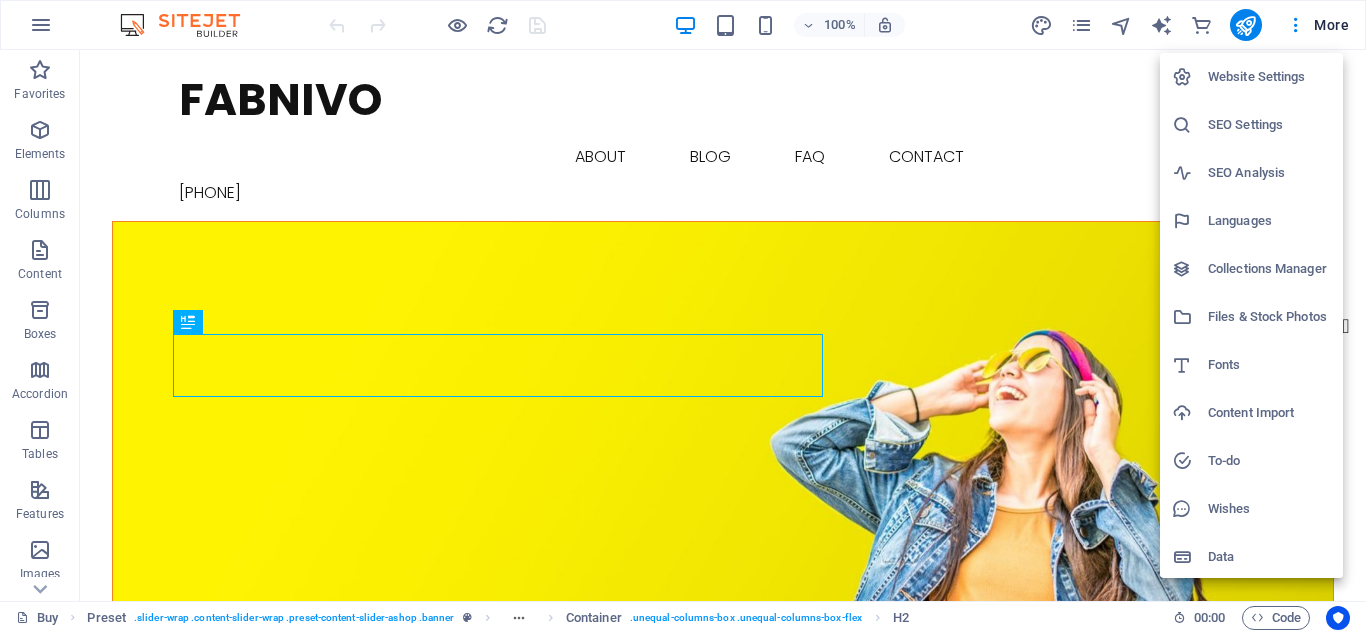 click on "SEO Settings" at bounding box center [1269, 125] 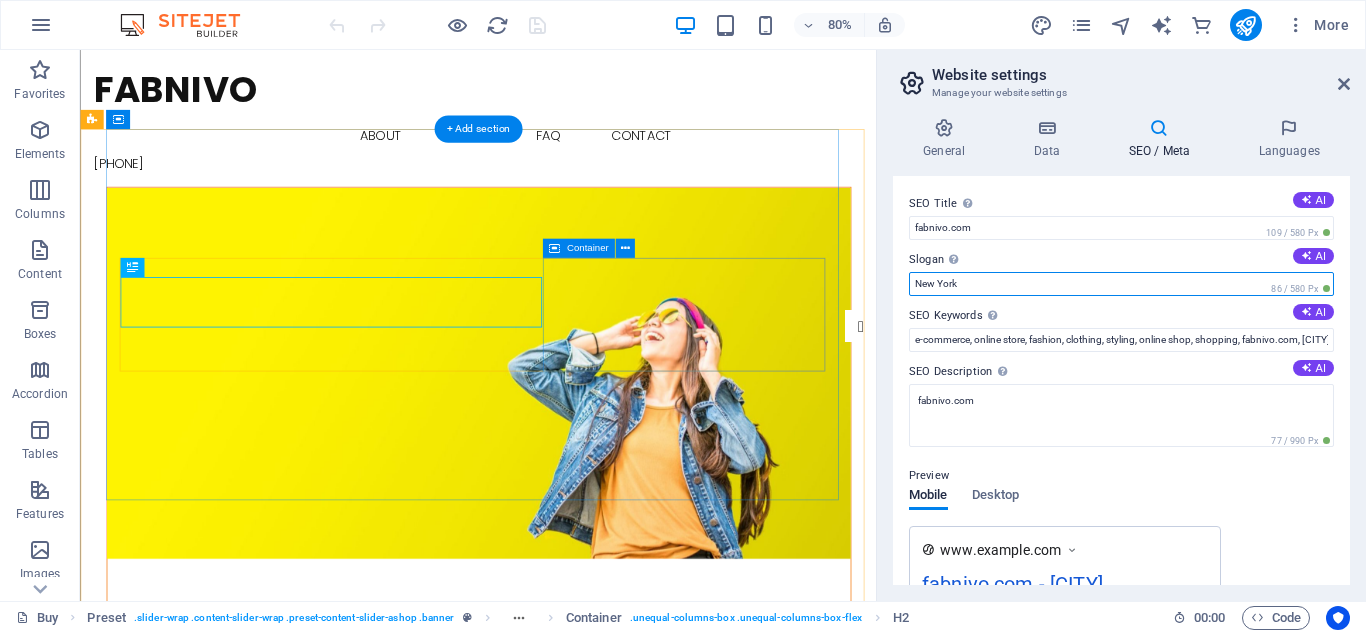 drag, startPoint x: 1062, startPoint y: 342, endPoint x: 953, endPoint y: 352, distance: 109.457756 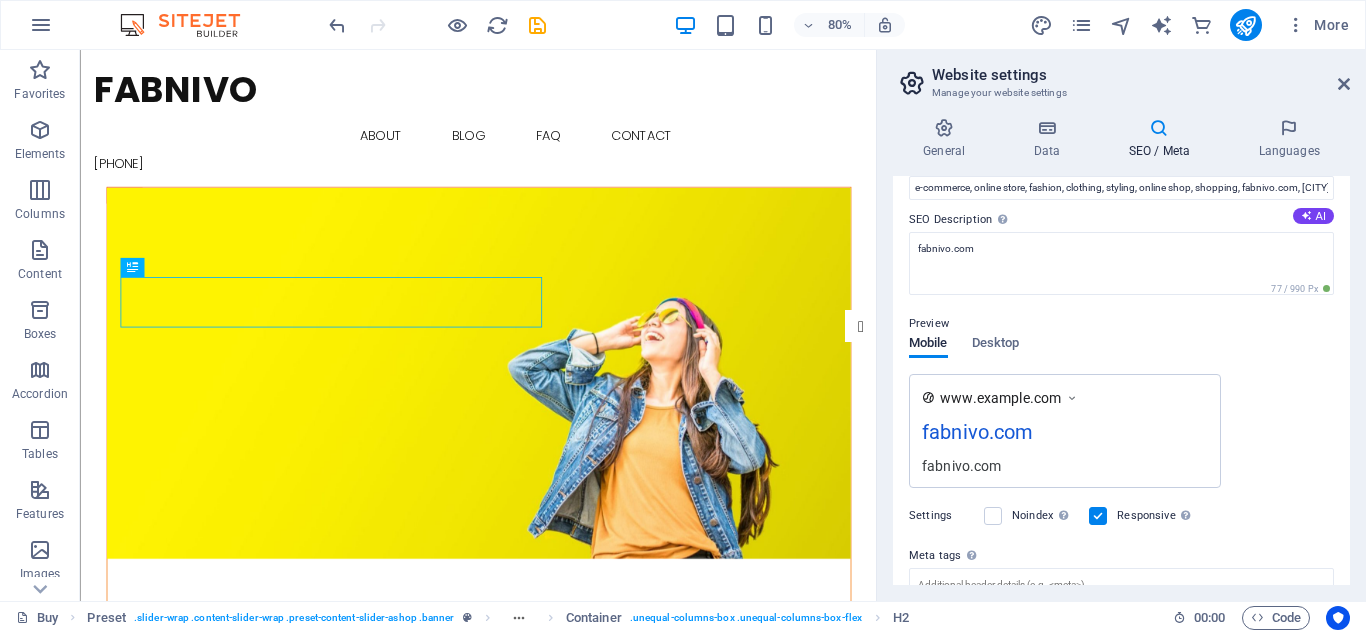scroll, scrollTop: 200, scrollLeft: 0, axis: vertical 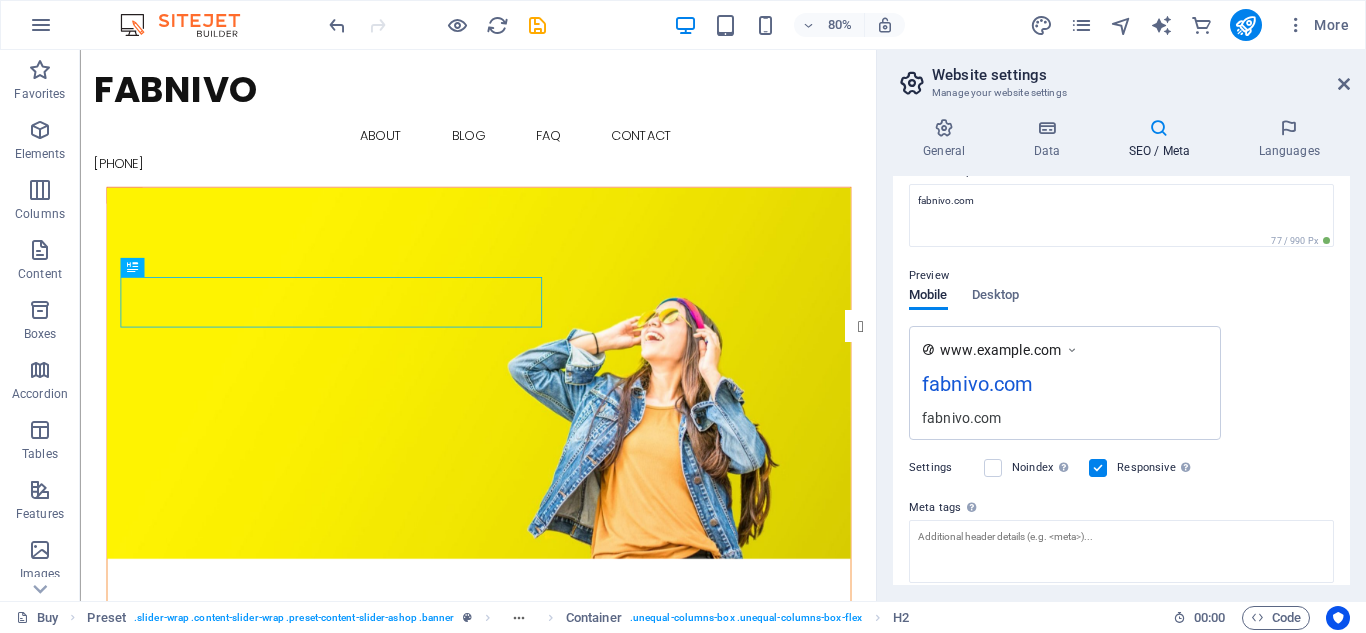 type 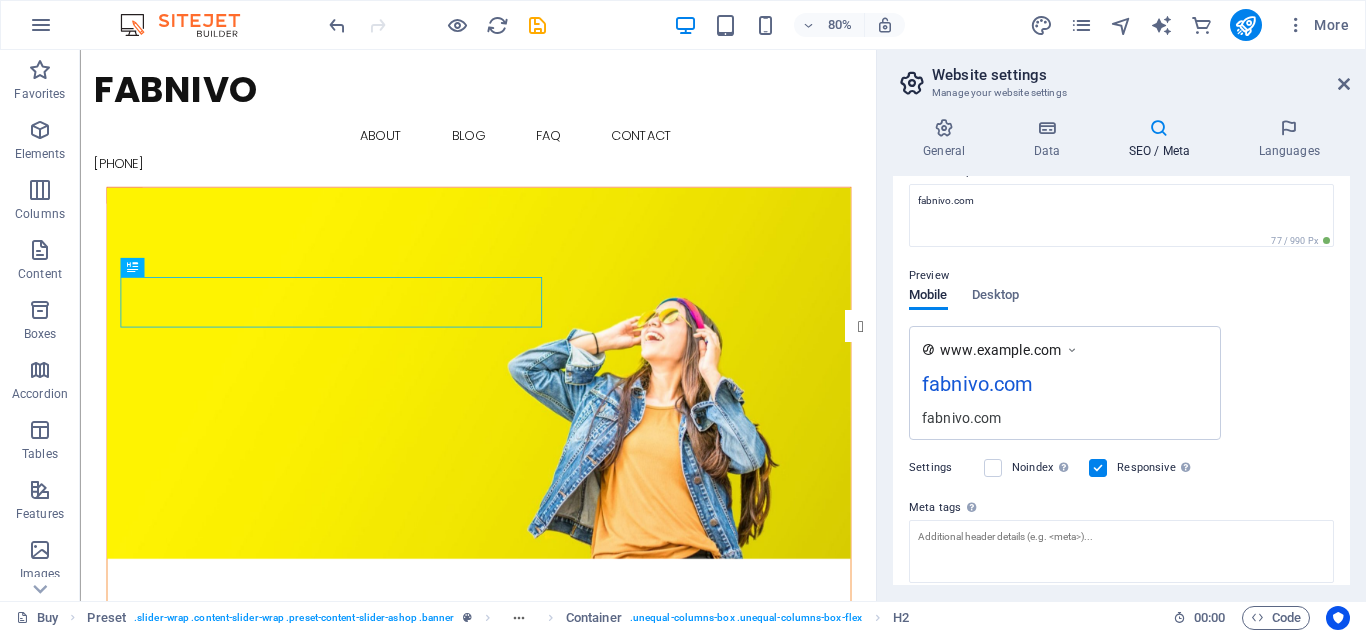 click at bounding box center (1072, 350) 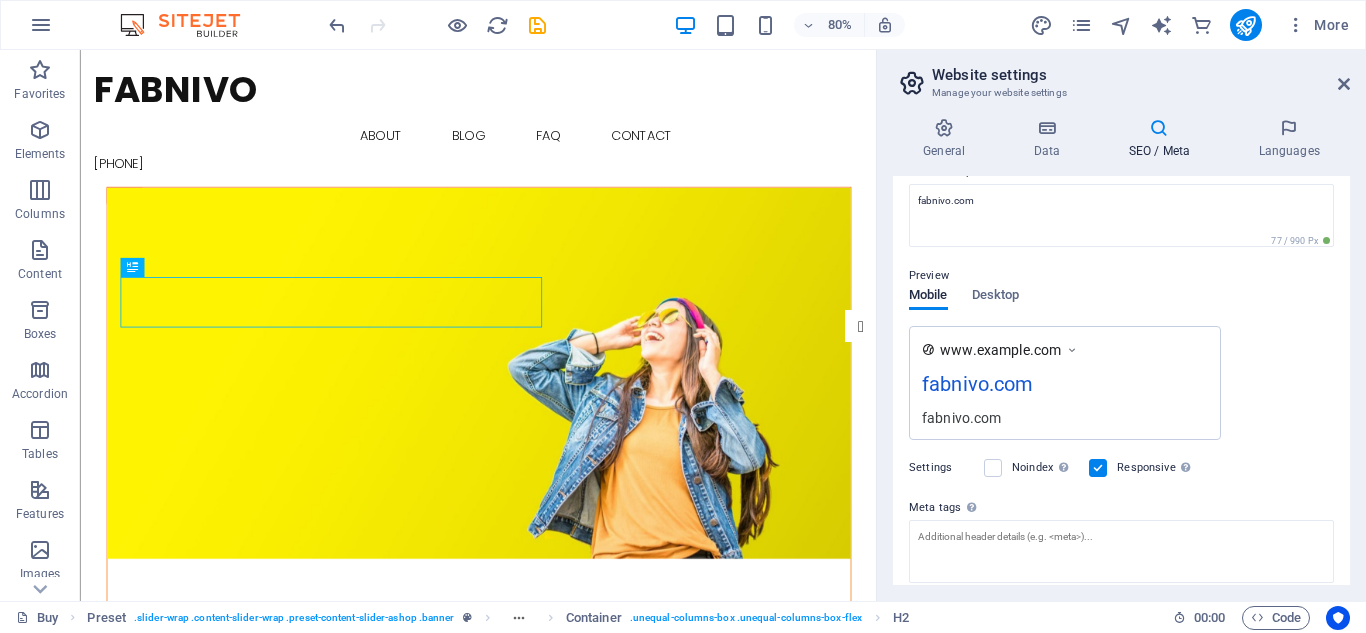 click on "Preview" at bounding box center [1121, 276] 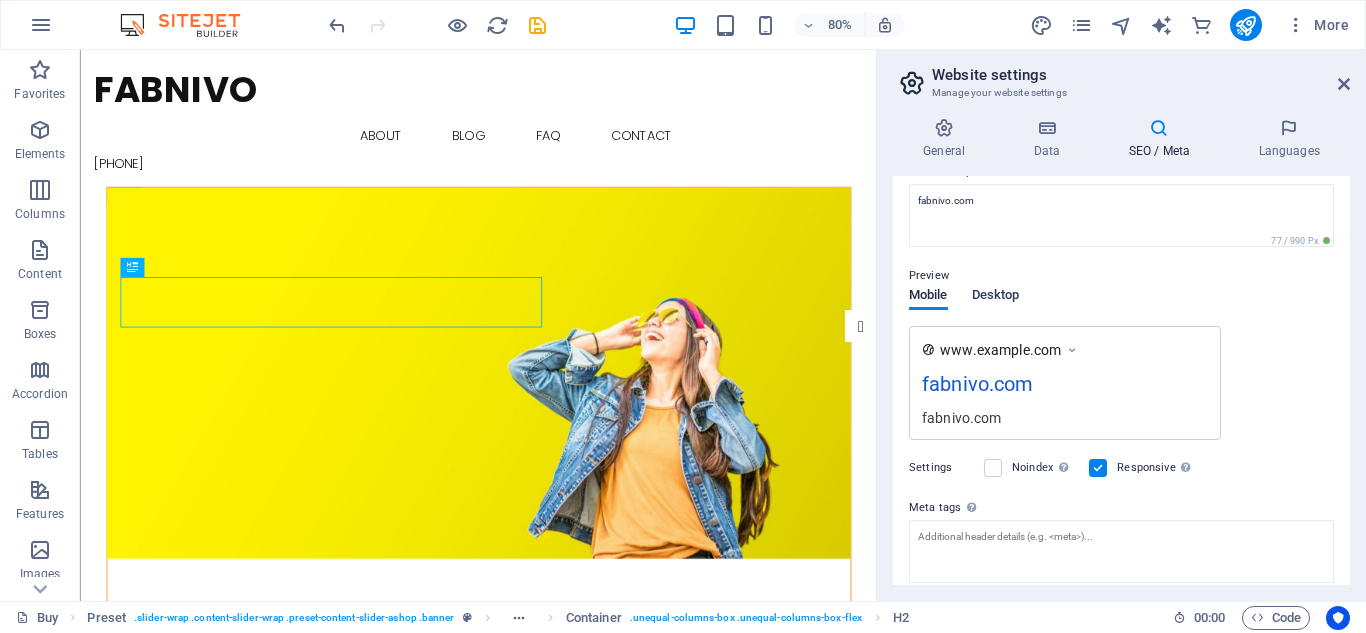 click on "Desktop" at bounding box center (996, 297) 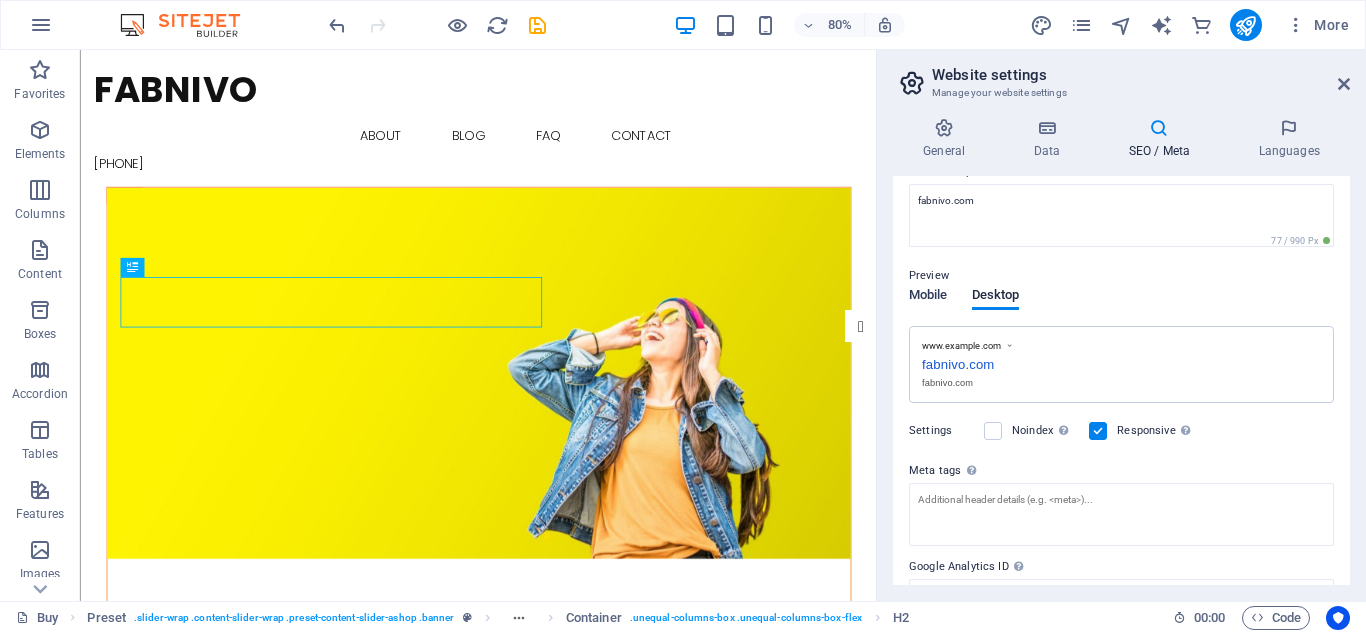 click on "Mobile" at bounding box center (928, 297) 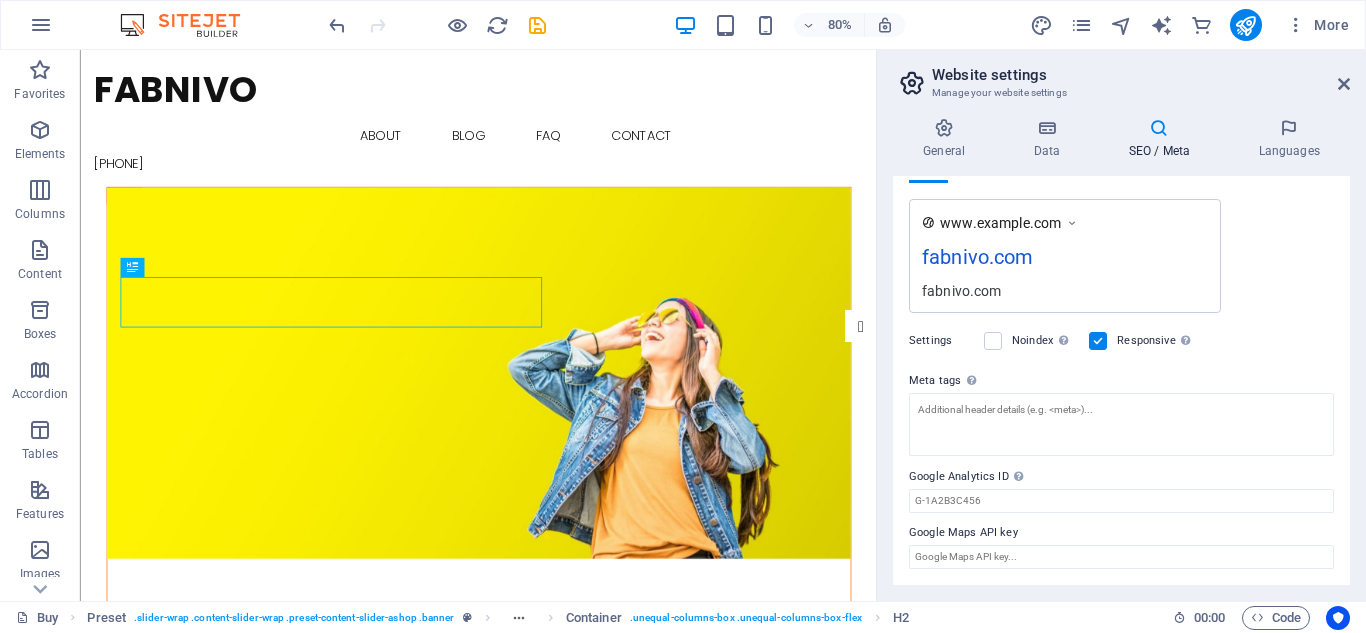scroll, scrollTop: 0, scrollLeft: 0, axis: both 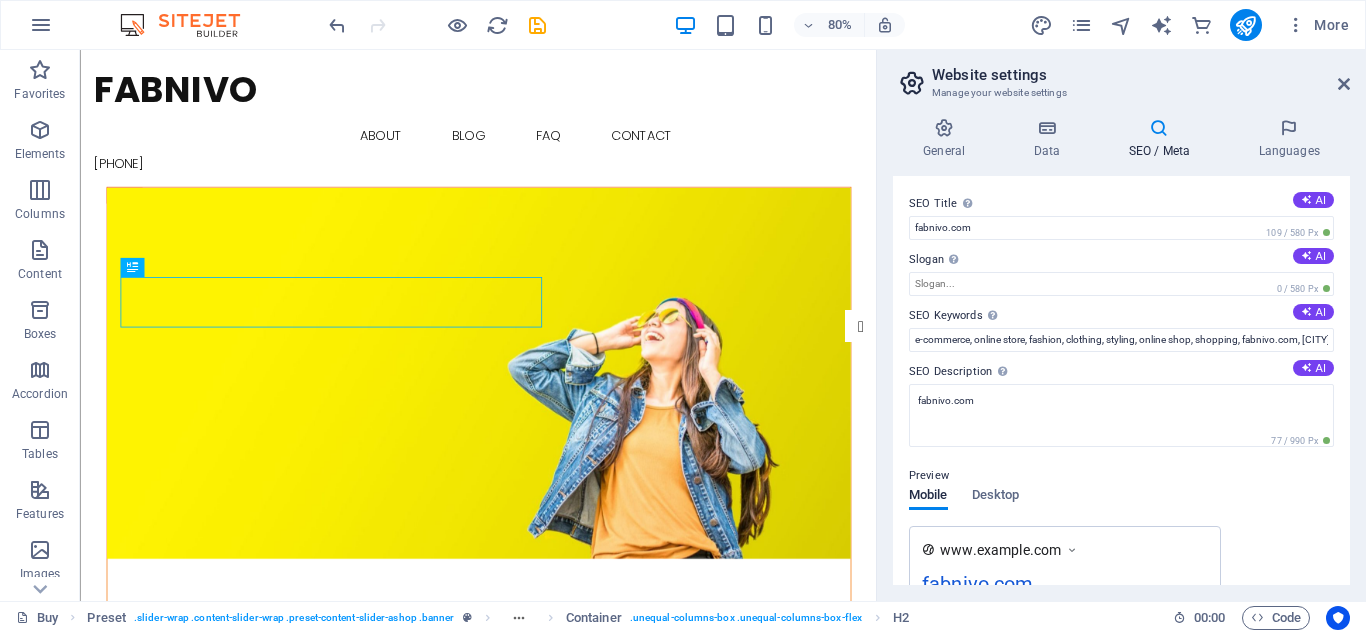 click on "Website settings Manage your website settings" at bounding box center (1123, 76) 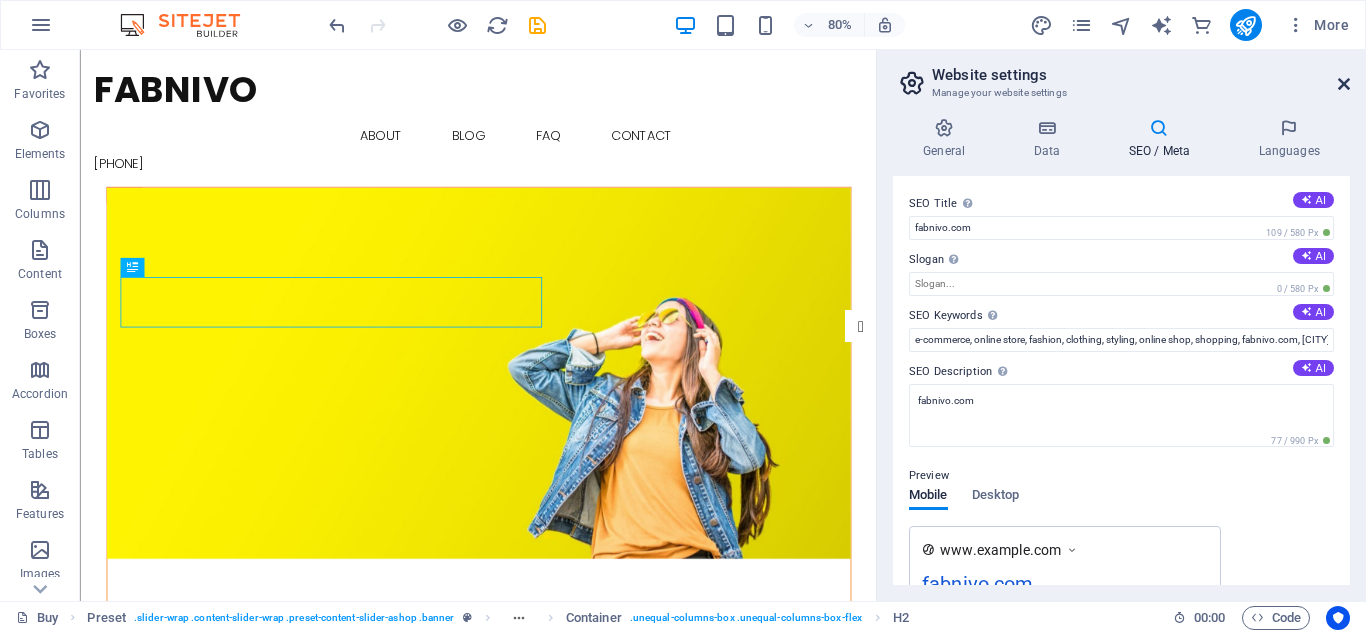 click at bounding box center [1344, 84] 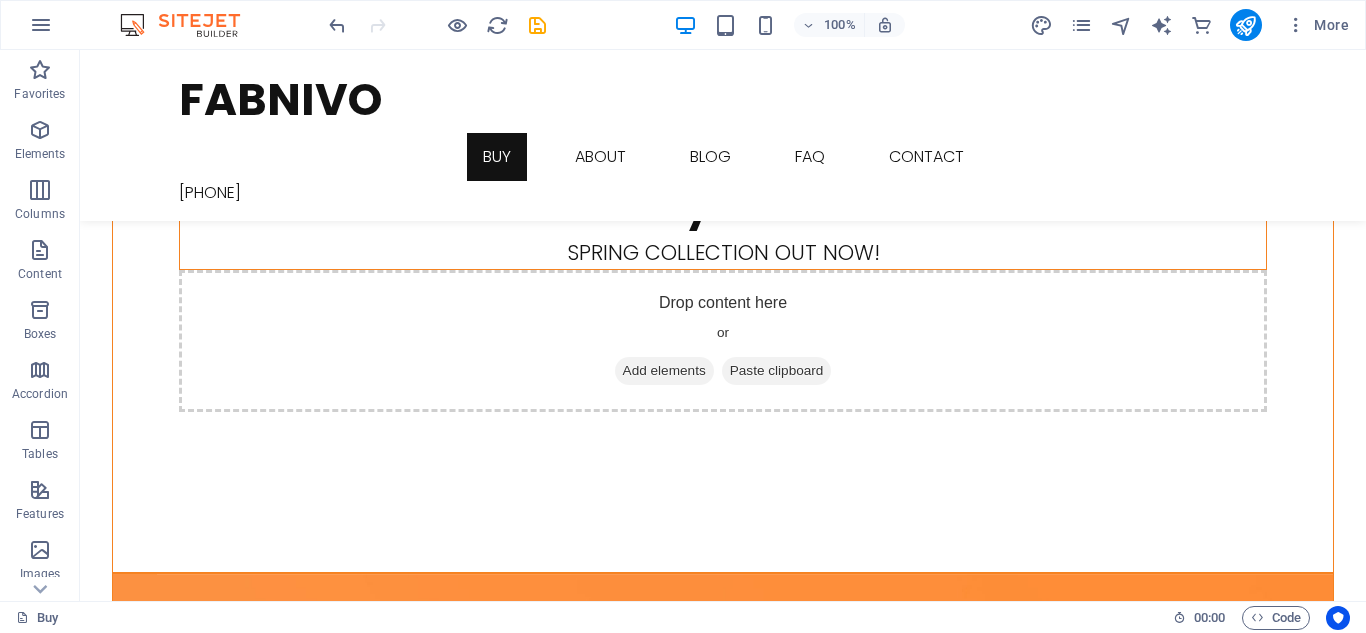 scroll, scrollTop: 0, scrollLeft: 0, axis: both 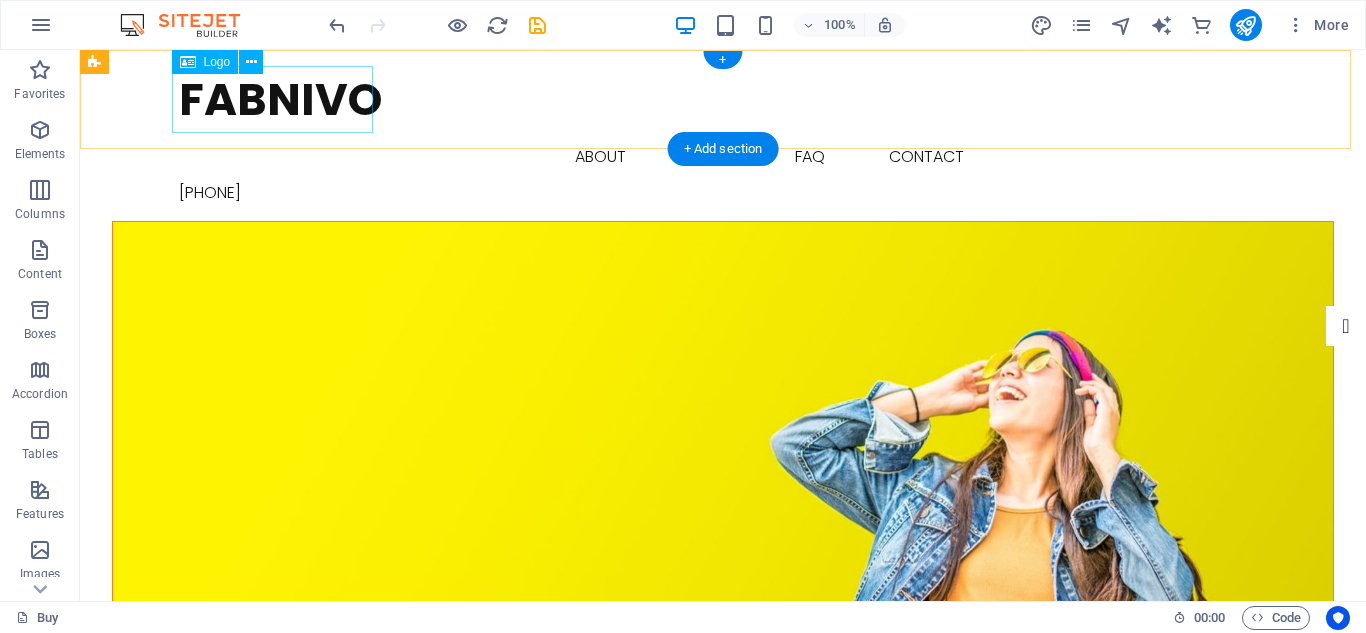 click on "Fabnivo" at bounding box center [723, 99] 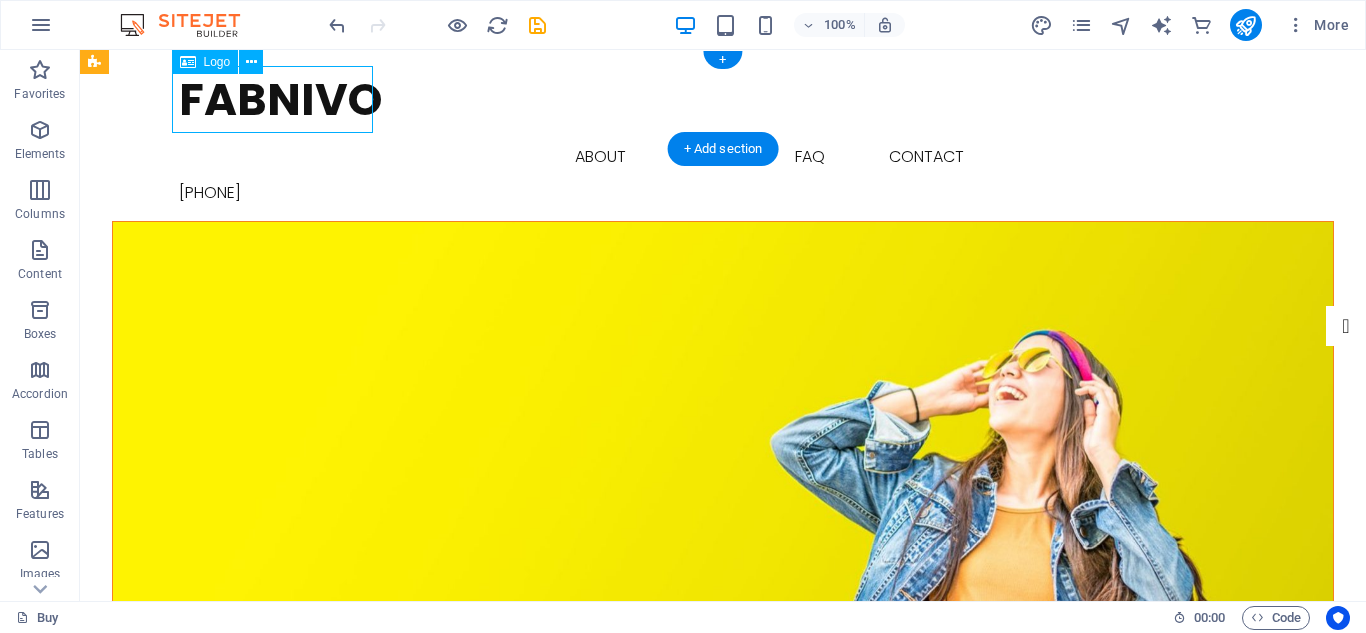 drag, startPoint x: 319, startPoint y: 100, endPoint x: 399, endPoint y: 149, distance: 93.813644 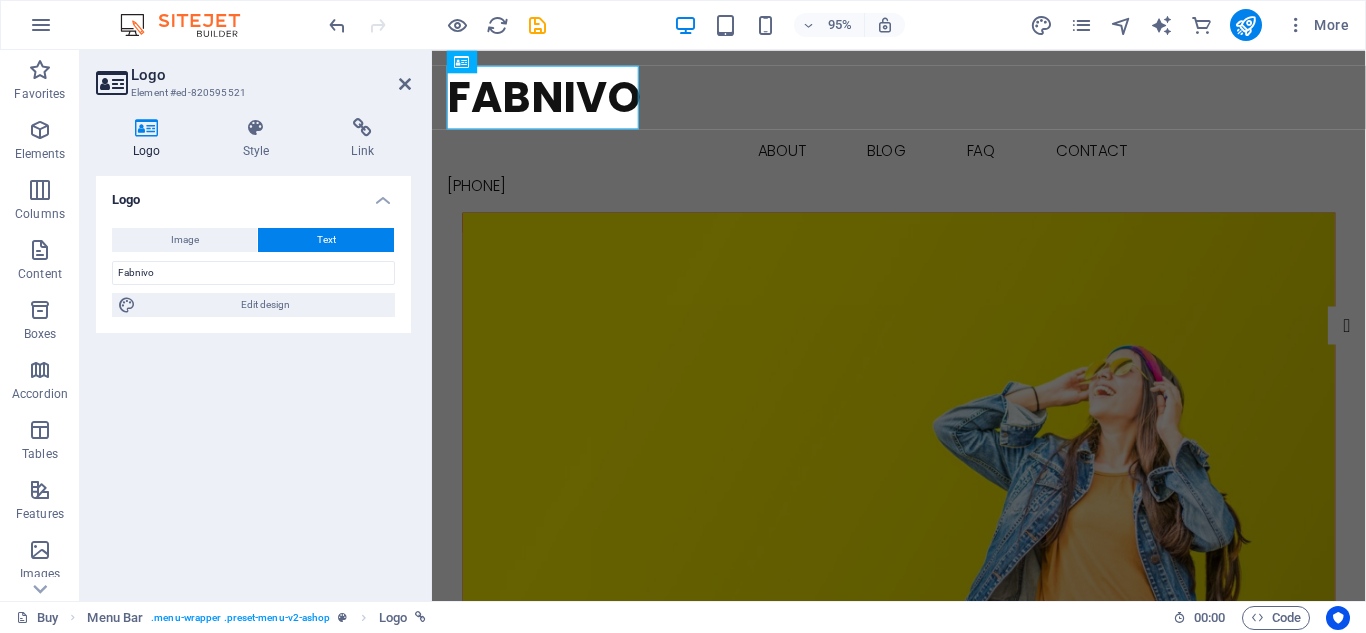 click on "Image Text" at bounding box center (253, 240) 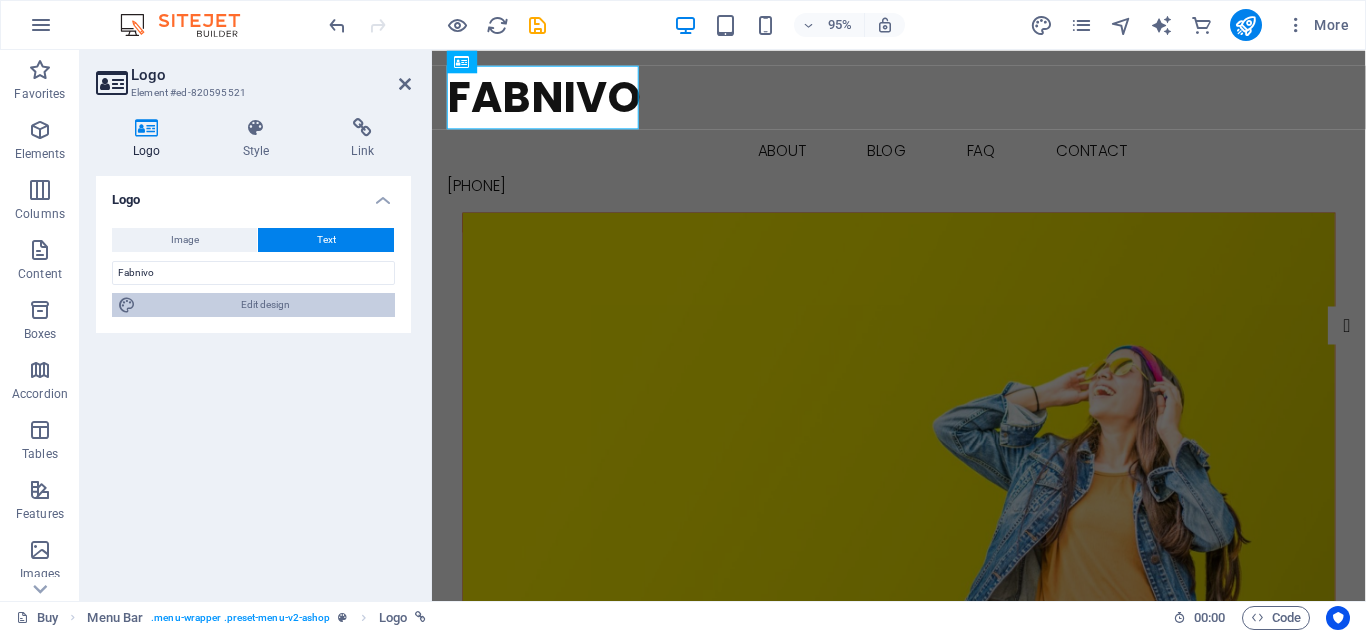 click on "Edit design" at bounding box center (265, 305) 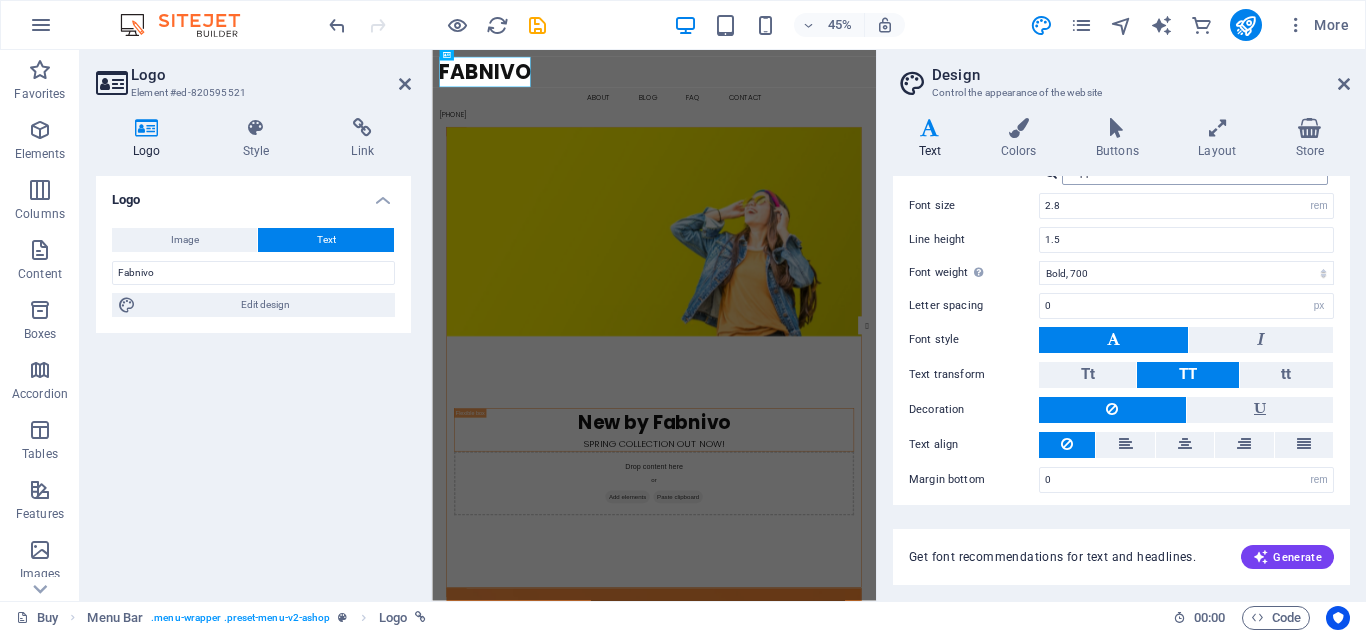 scroll, scrollTop: 196, scrollLeft: 0, axis: vertical 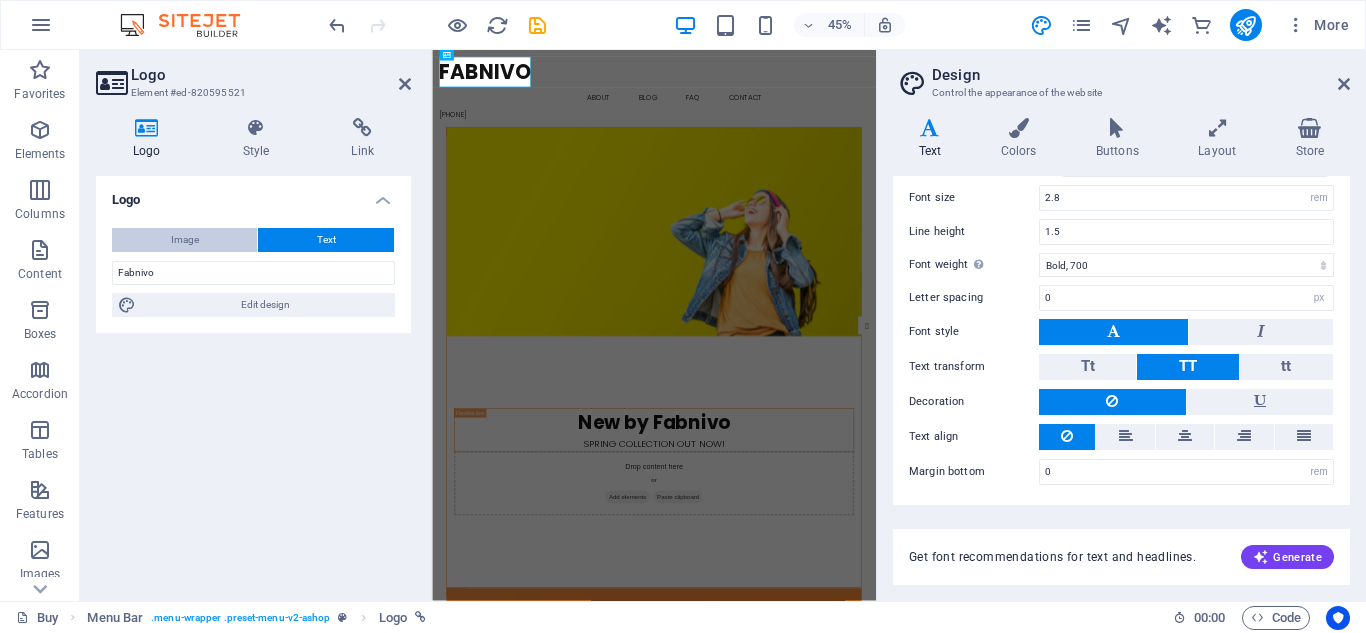 click on "Image" at bounding box center [184, 240] 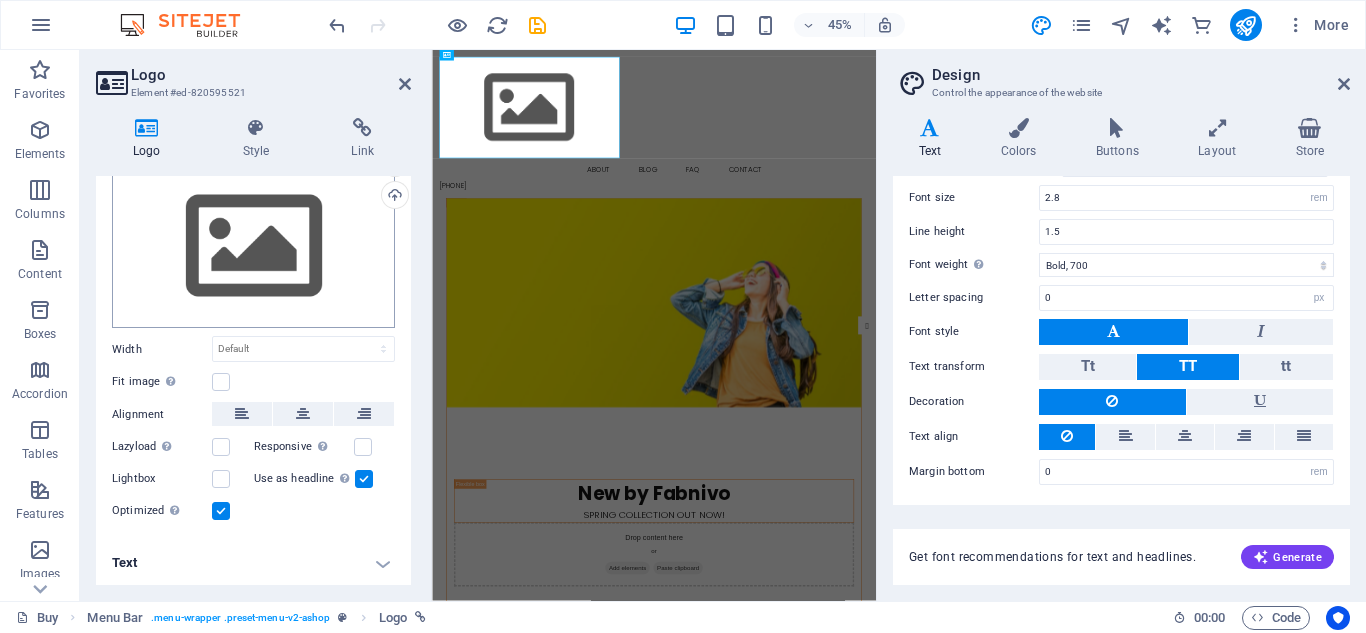 scroll, scrollTop: 0, scrollLeft: 0, axis: both 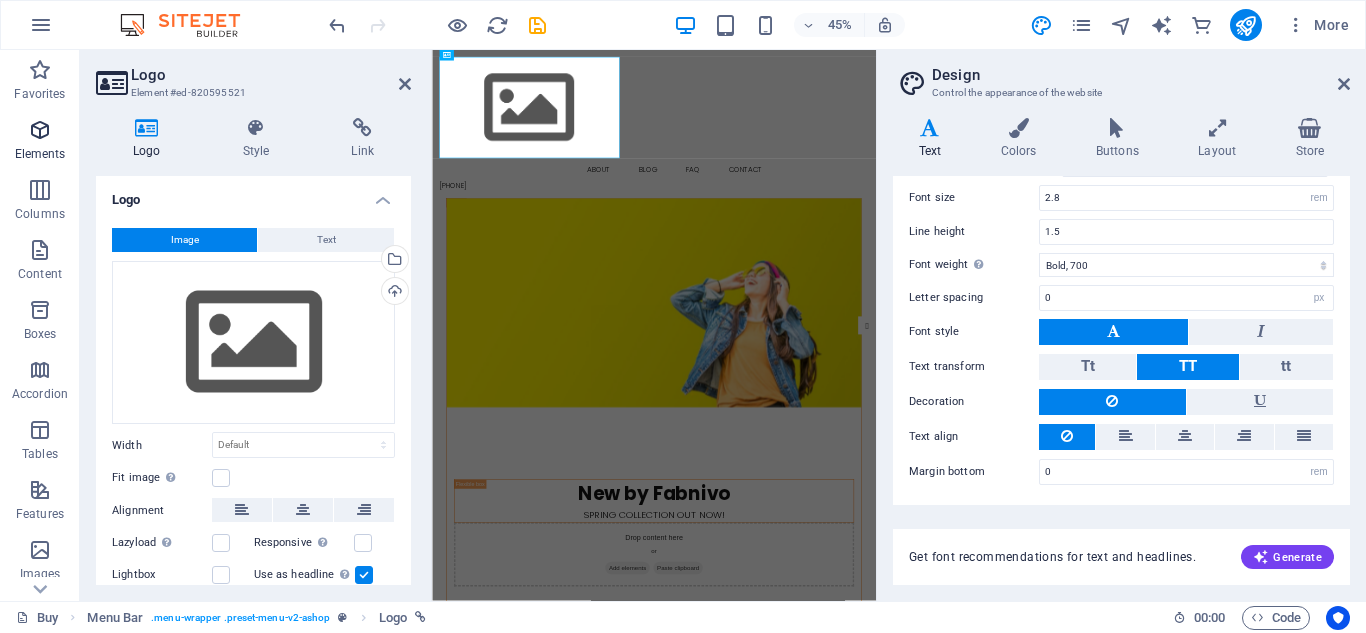 click at bounding box center (40, 130) 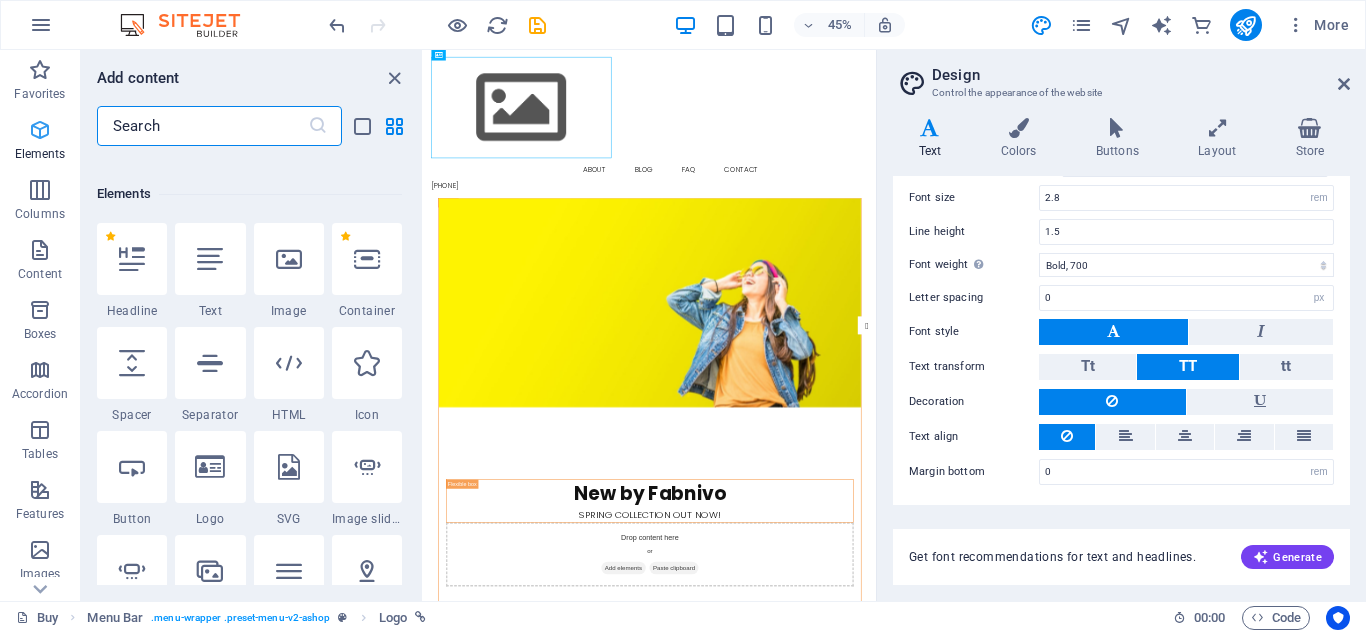 scroll, scrollTop: 213, scrollLeft: 0, axis: vertical 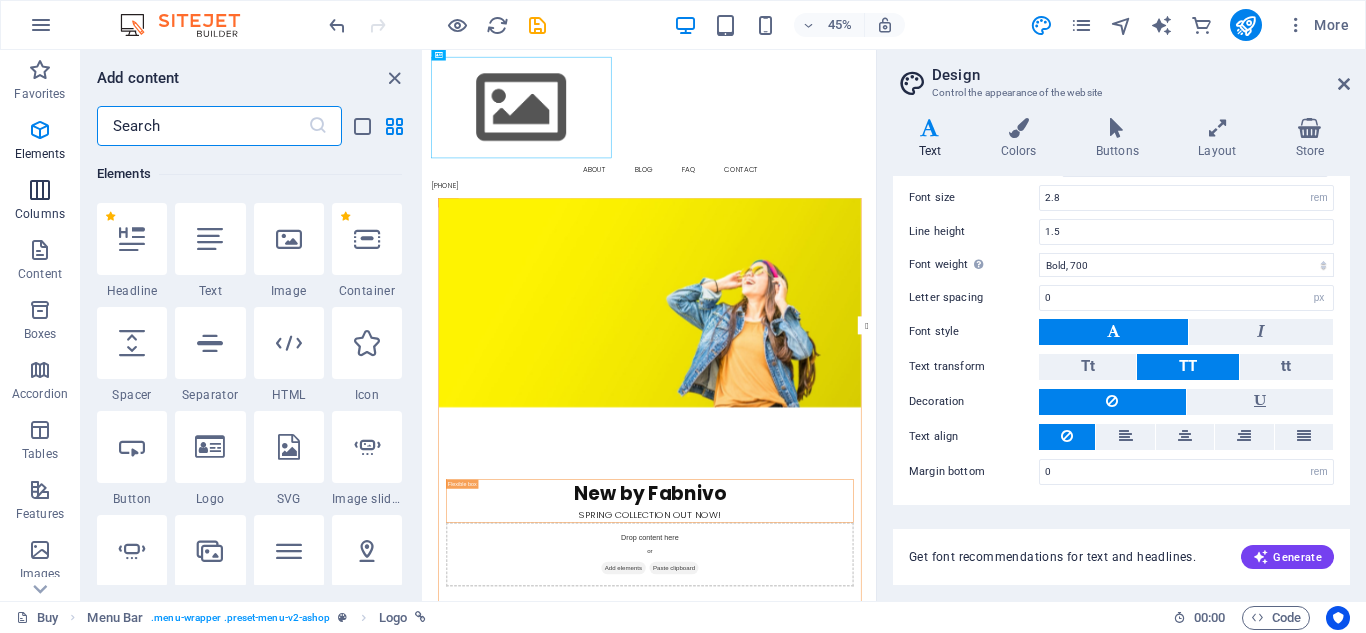 click on "Columns" at bounding box center (40, 202) 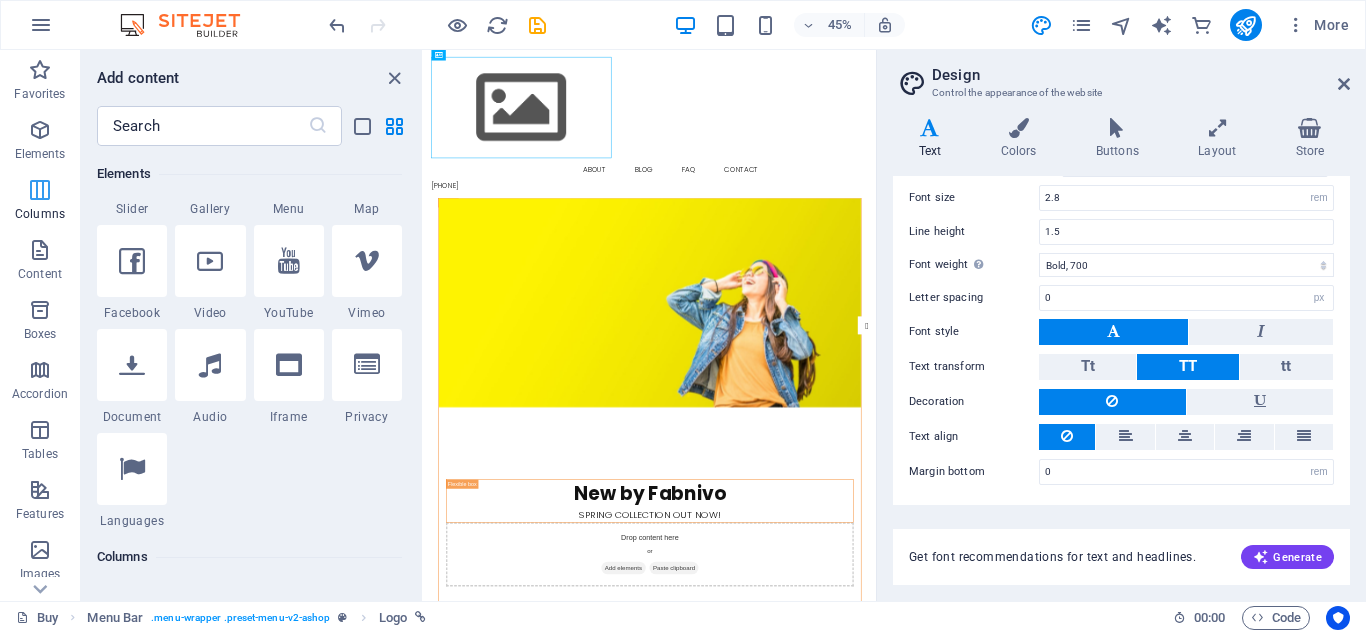 scroll, scrollTop: 990, scrollLeft: 0, axis: vertical 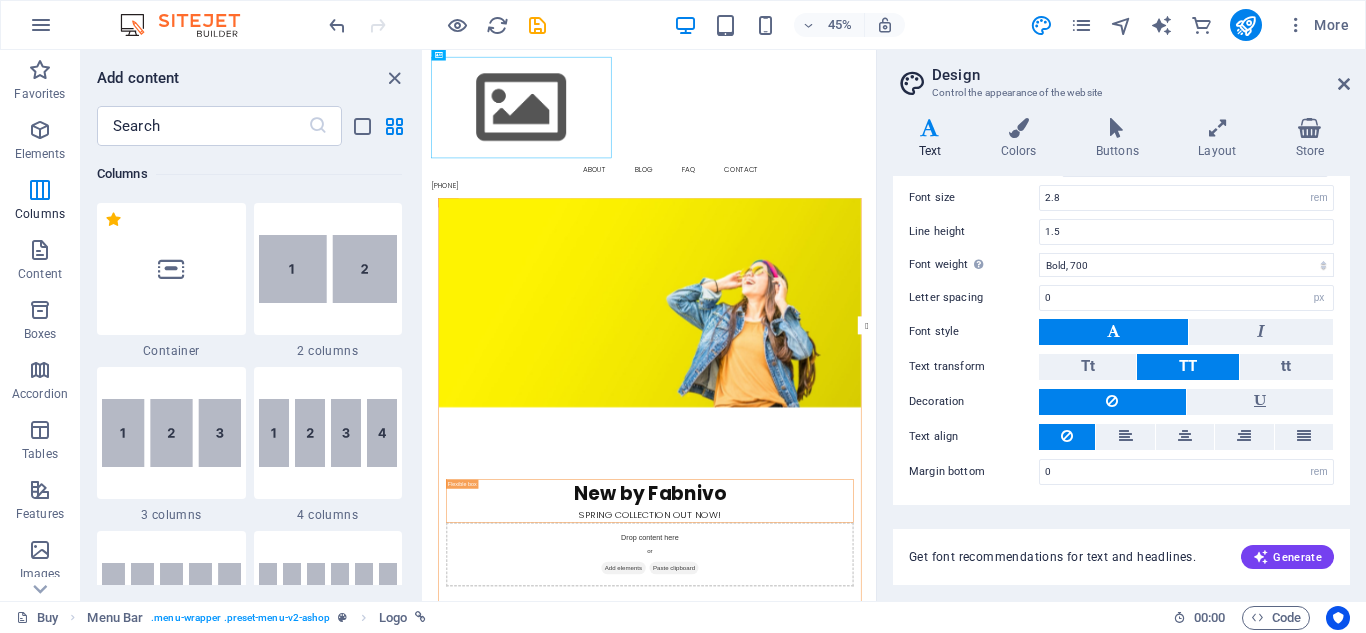 click on "Buy Menu Bar . menu-wrapper .preset-menu-v2-ashop Logo 00 : 00 Code" at bounding box center [683, 617] 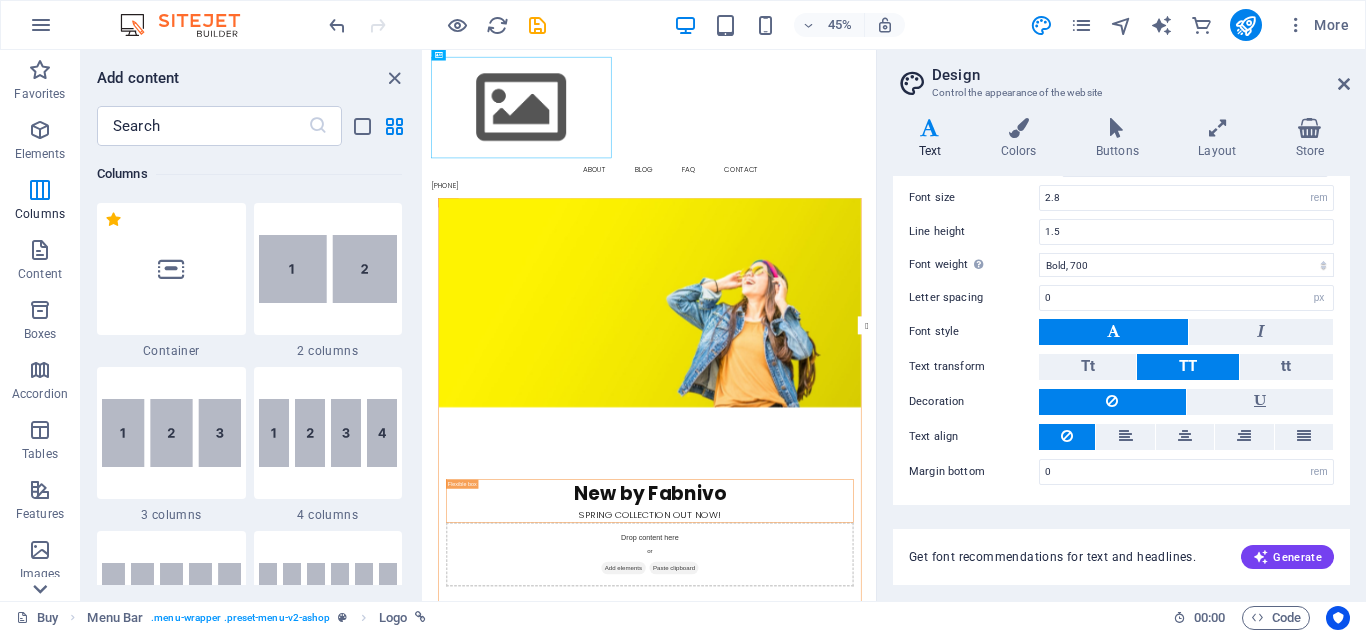 click 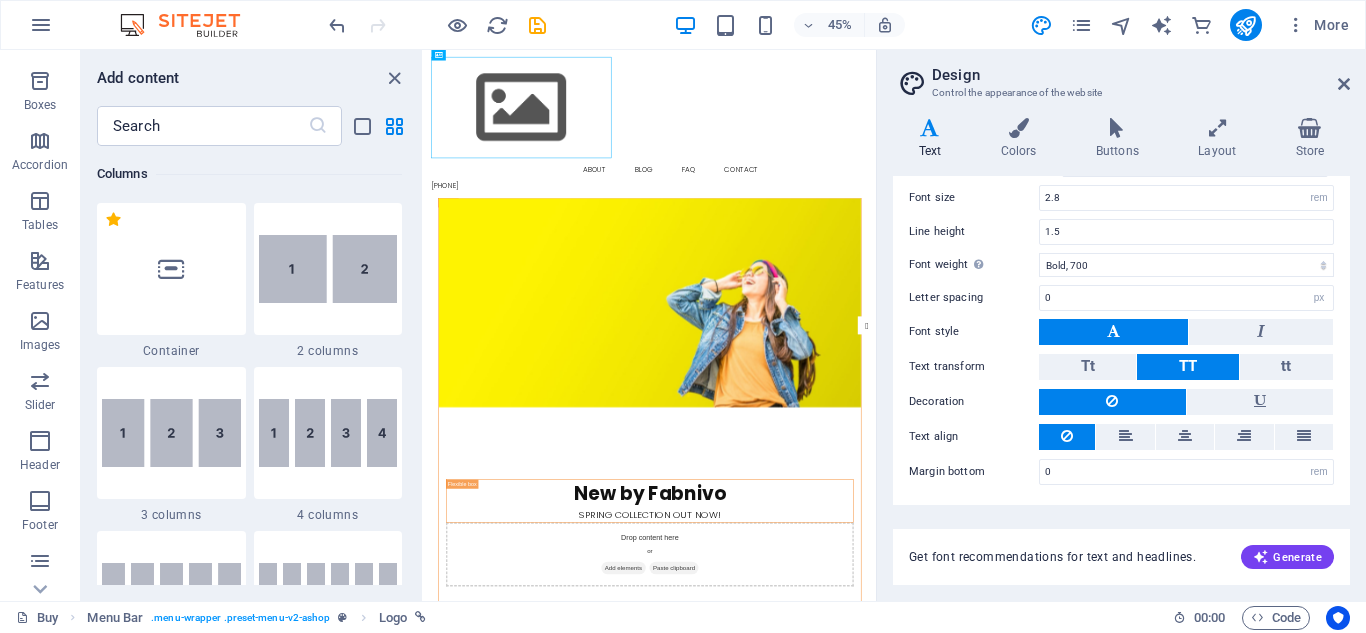 scroll, scrollTop: 409, scrollLeft: 0, axis: vertical 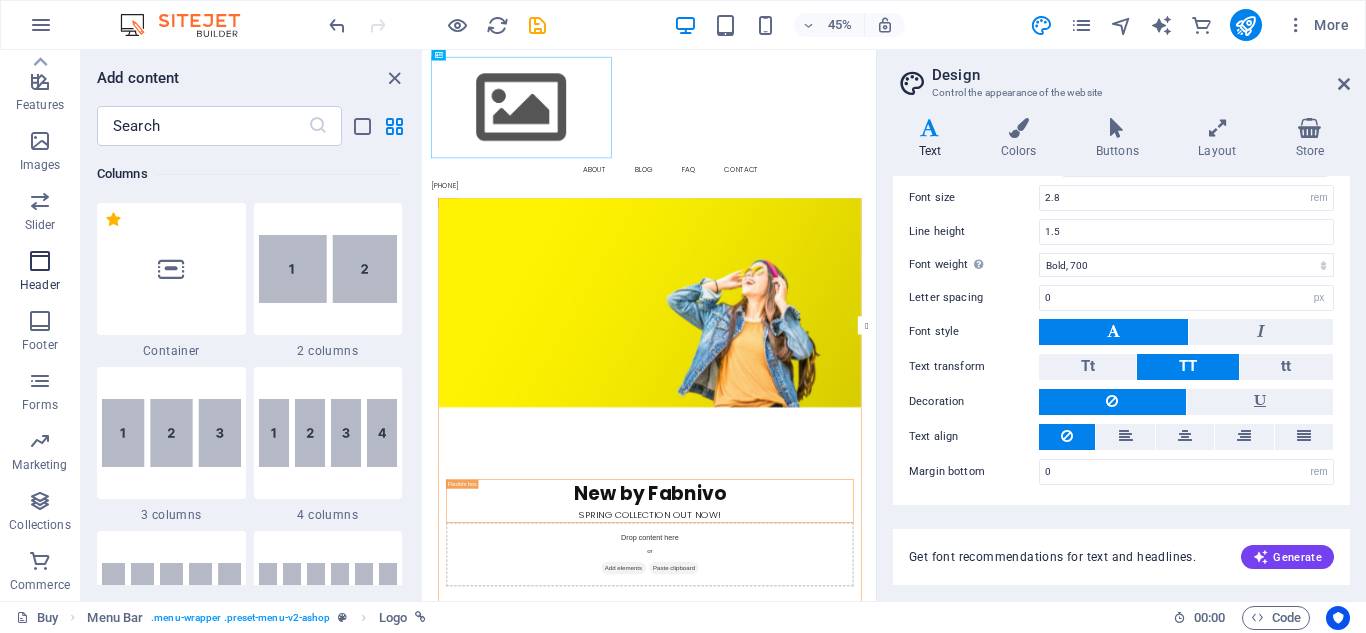 click at bounding box center (40, 261) 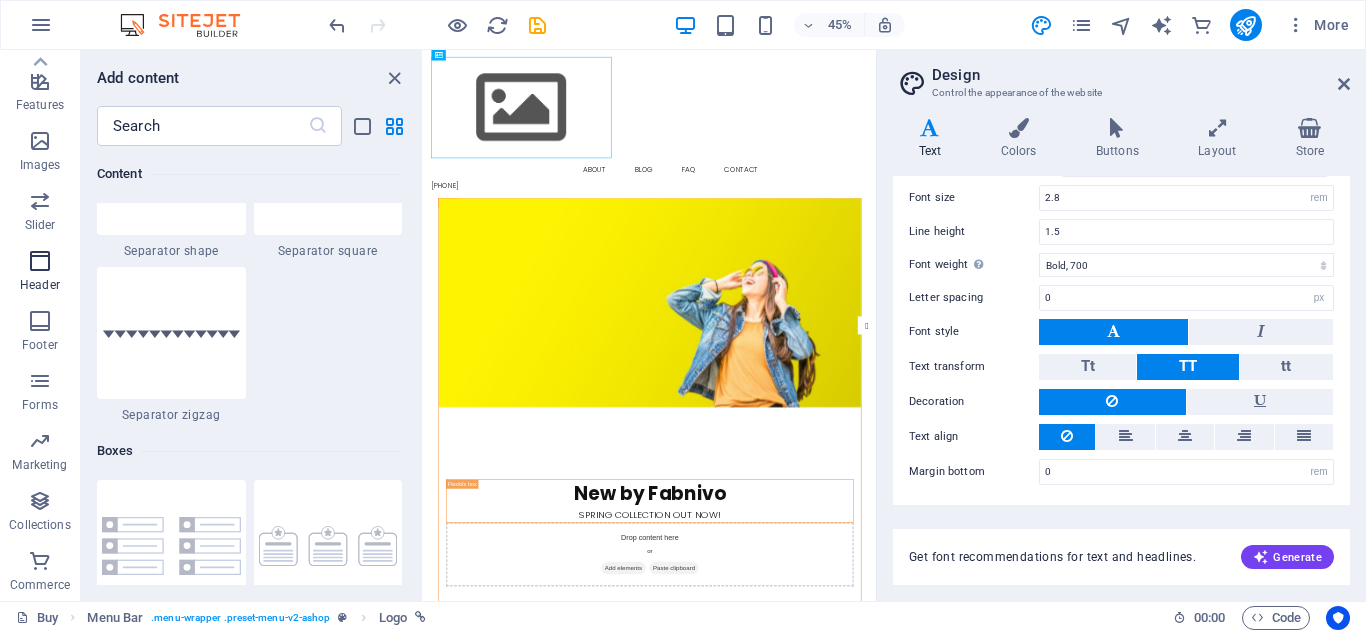 scroll, scrollTop: 12042, scrollLeft: 0, axis: vertical 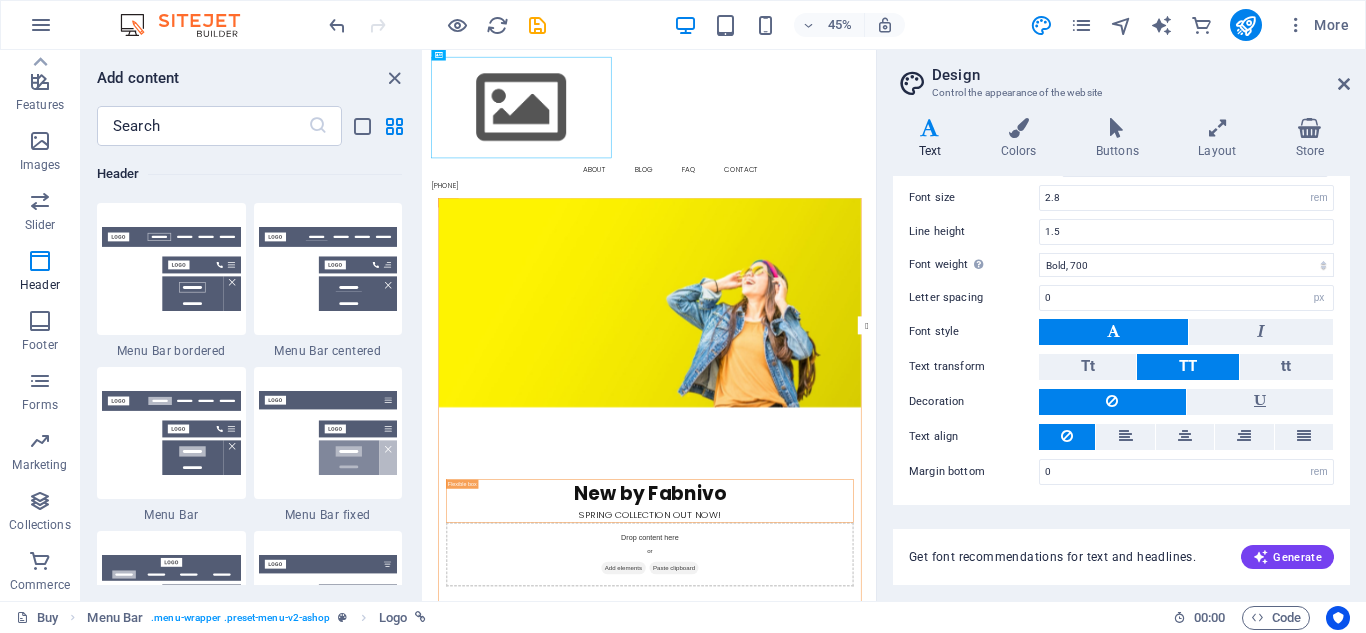 click on "Design" at bounding box center (1141, 75) 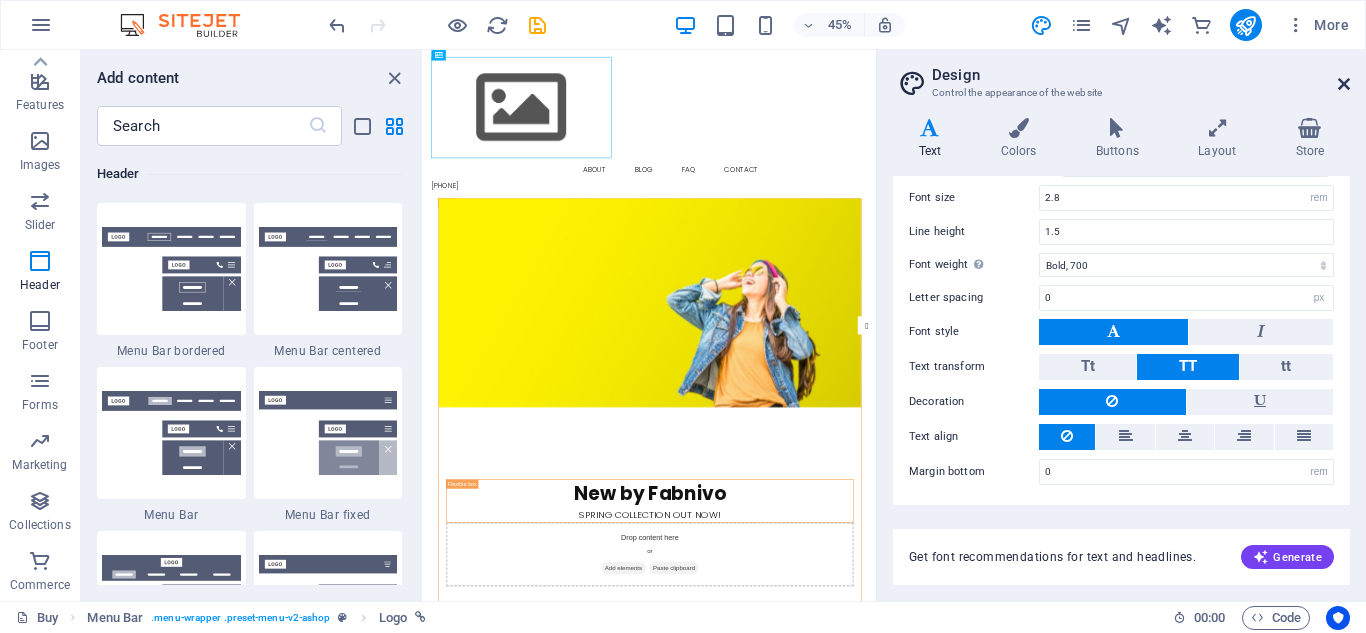 click at bounding box center [1344, 84] 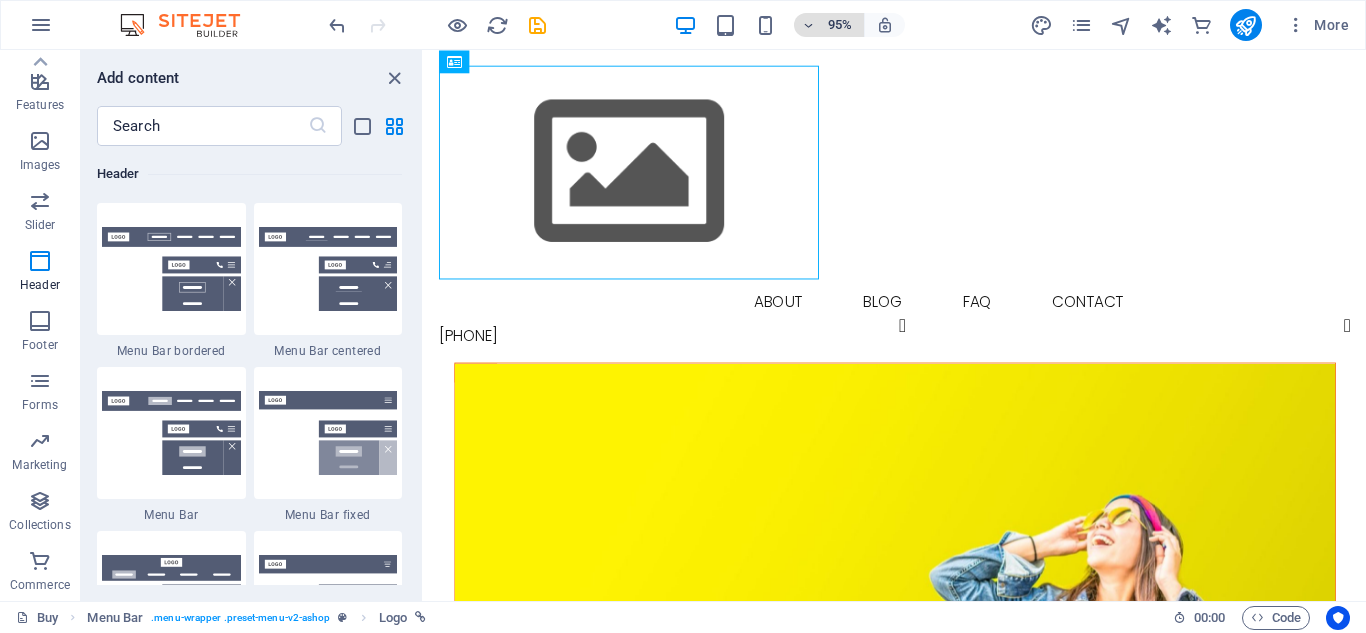 click on "95%" at bounding box center (840, 25) 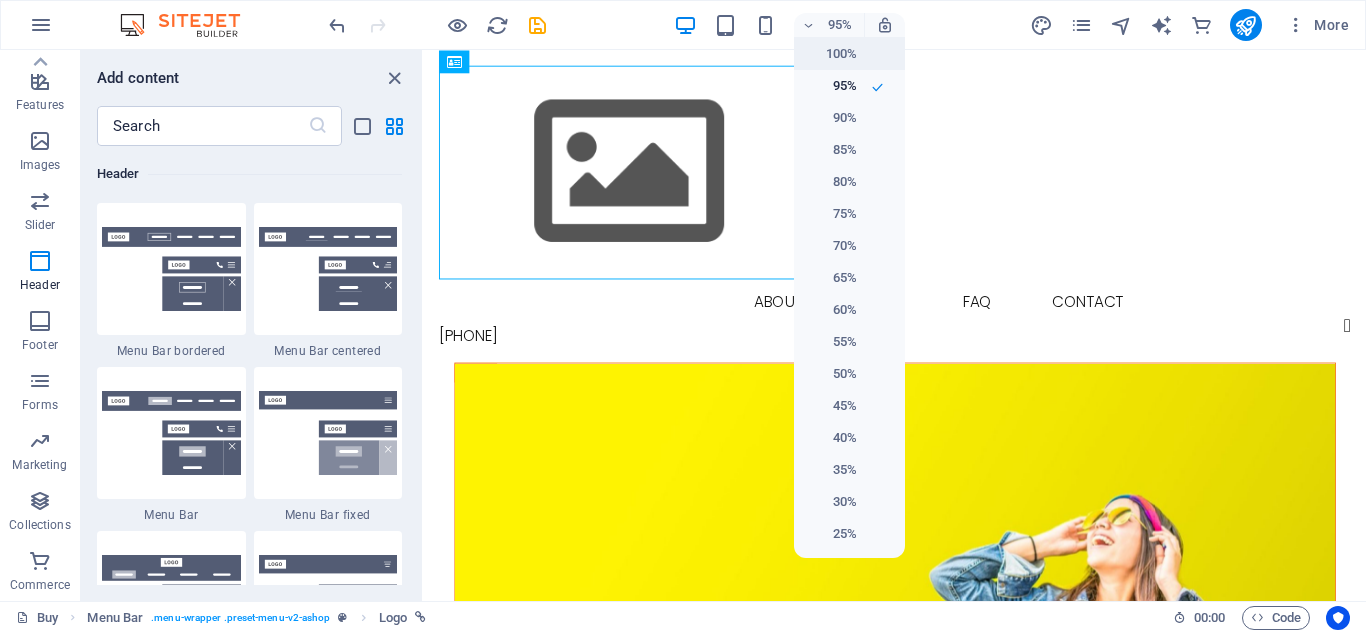 click on "100%" at bounding box center (831, 54) 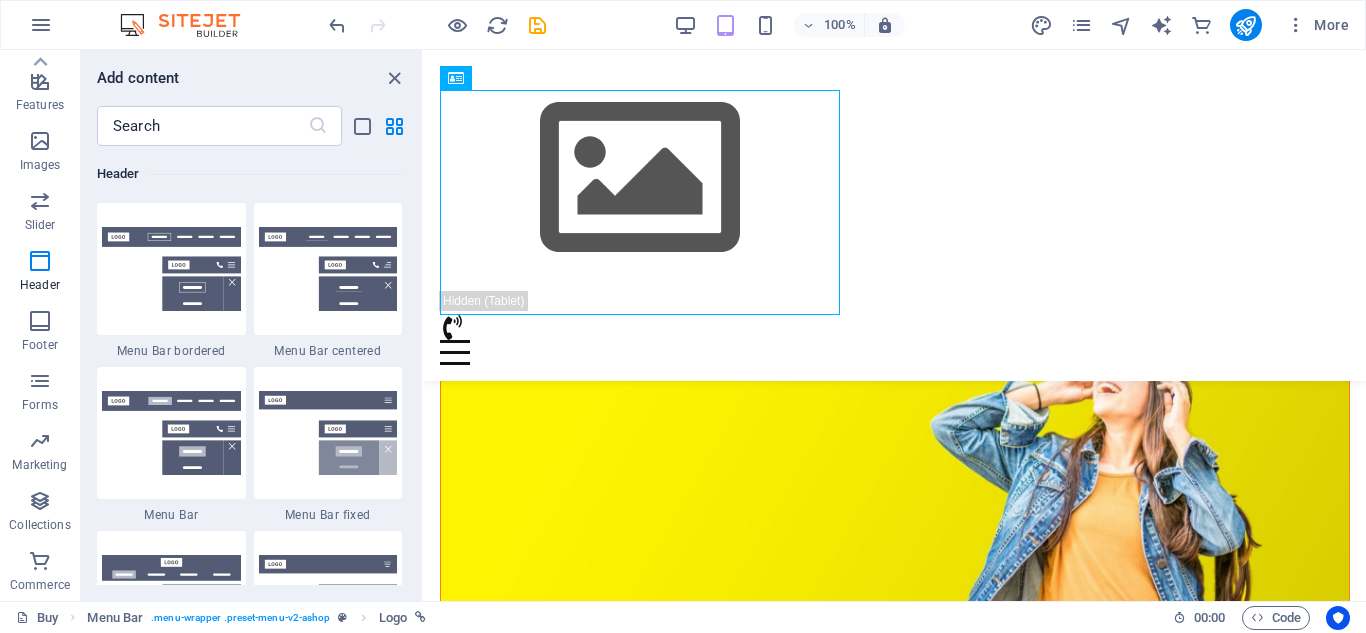 scroll, scrollTop: 0, scrollLeft: 0, axis: both 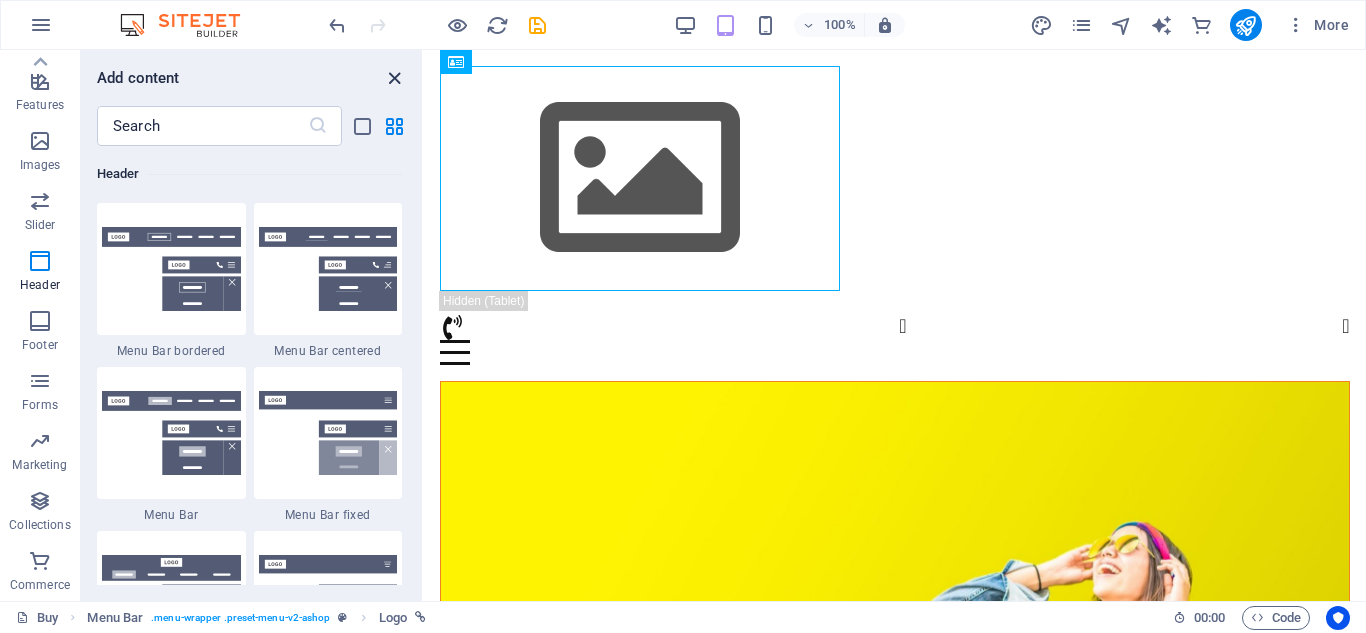 click at bounding box center (394, 78) 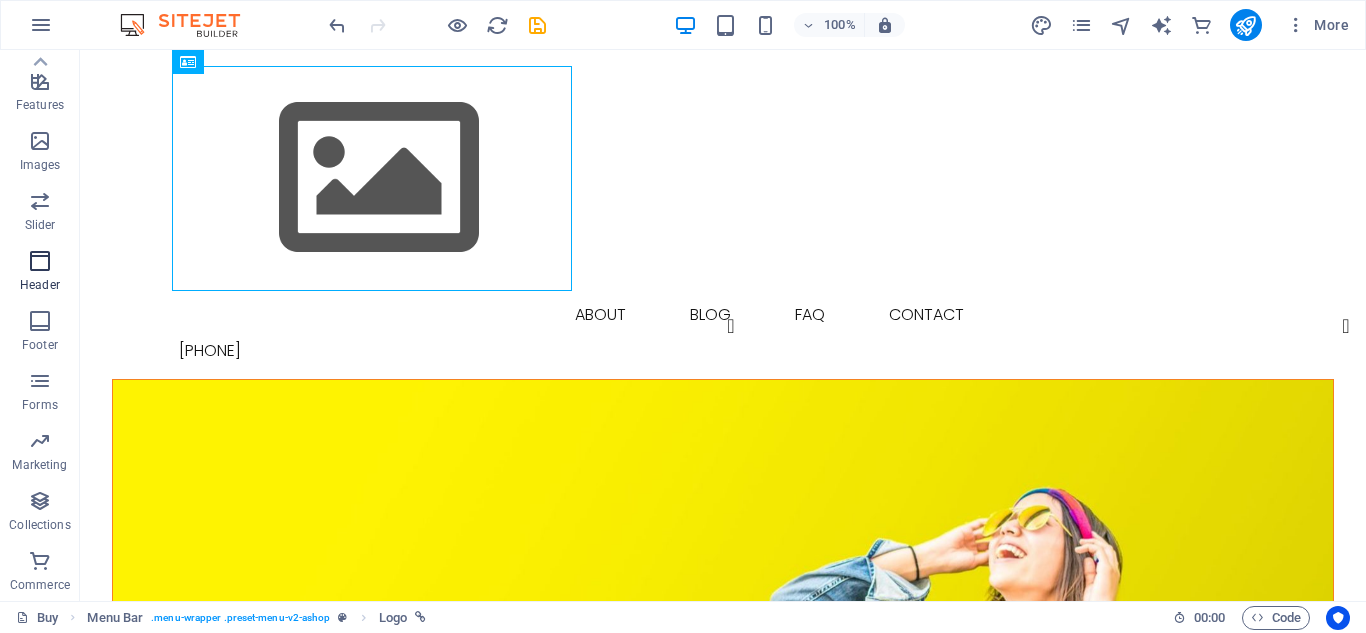 click at bounding box center [40, 261] 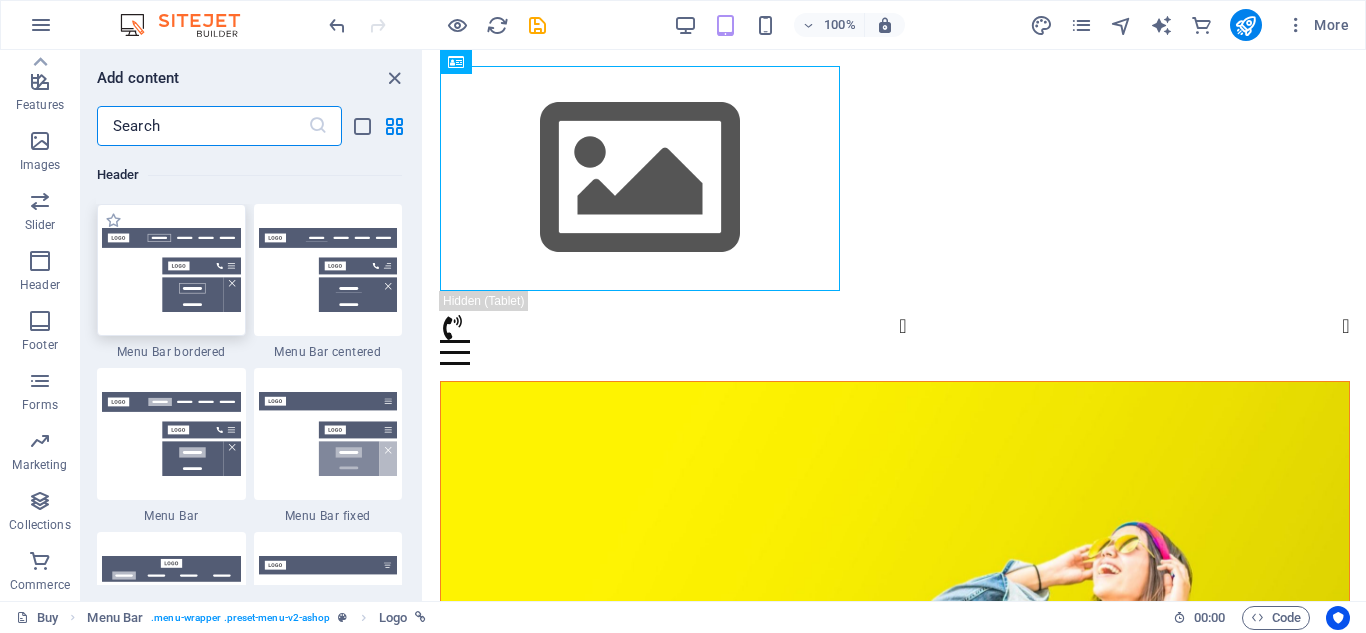 scroll, scrollTop: 12042, scrollLeft: 0, axis: vertical 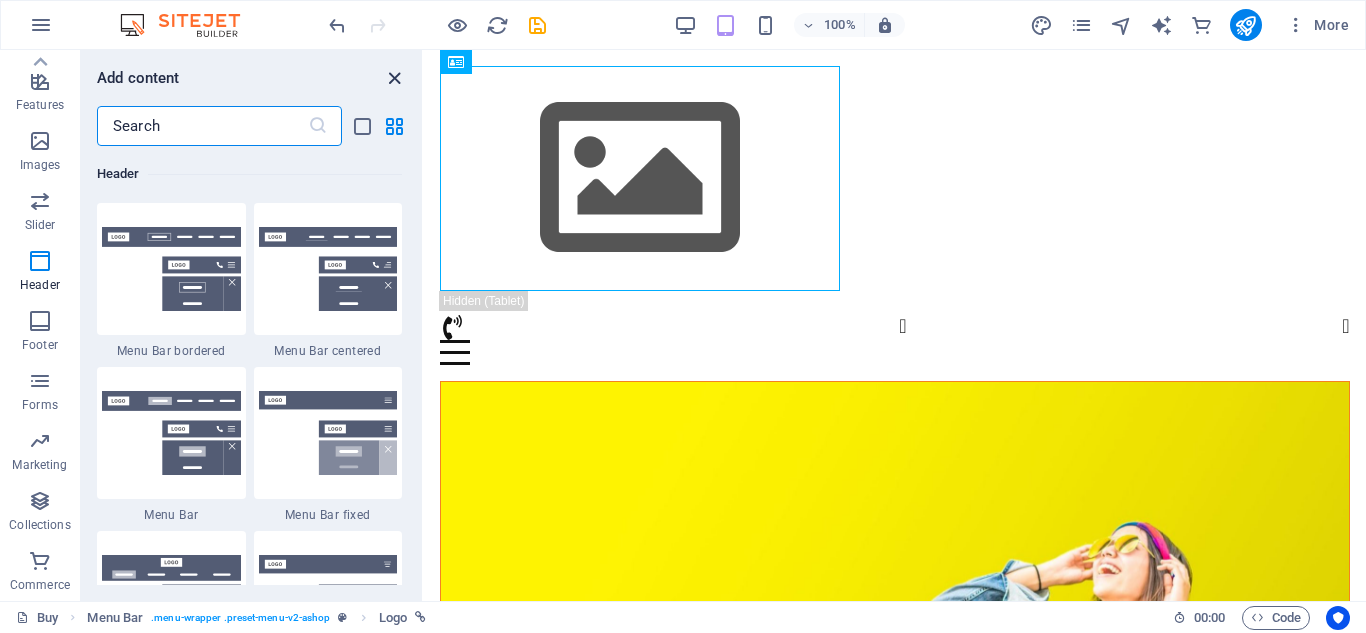 click at bounding box center [394, 78] 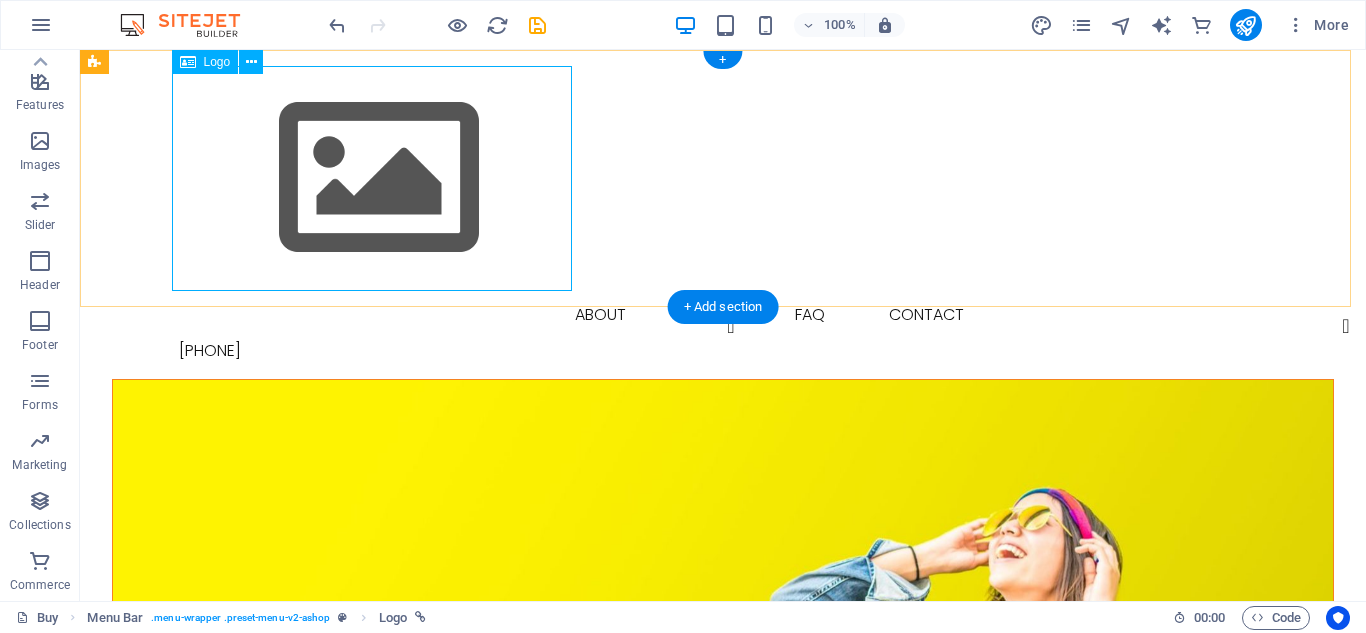 click at bounding box center [723, 178] 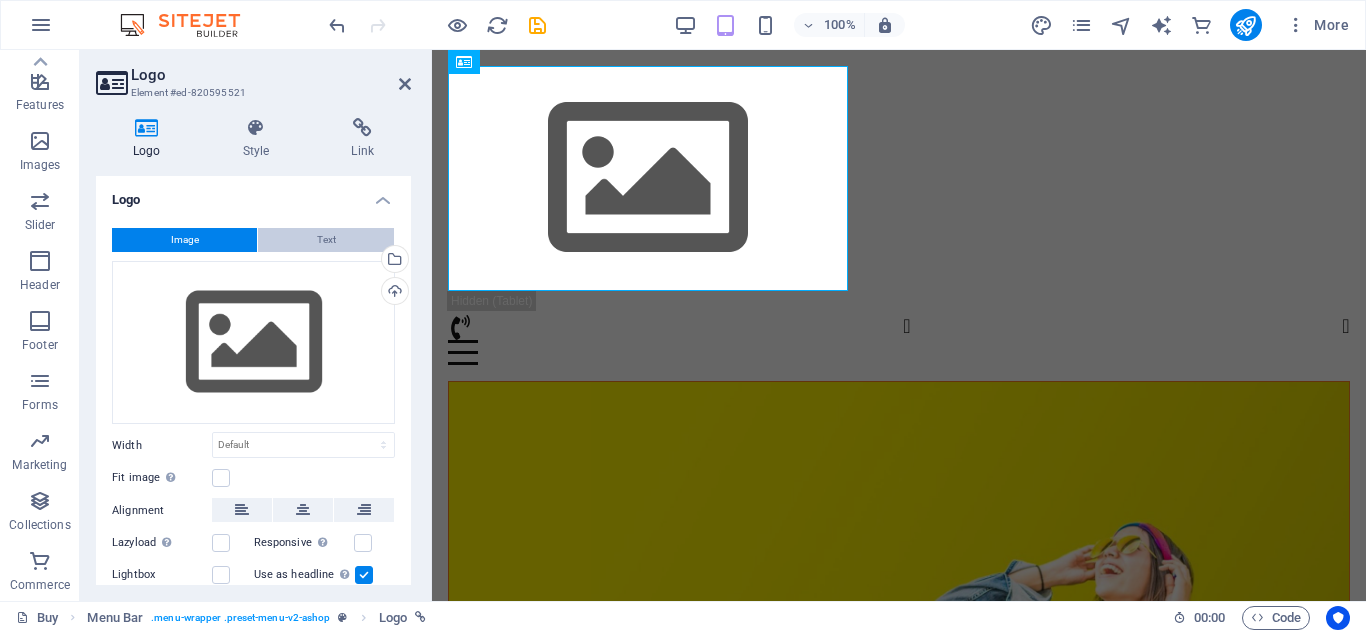 click on "Text" at bounding box center (326, 240) 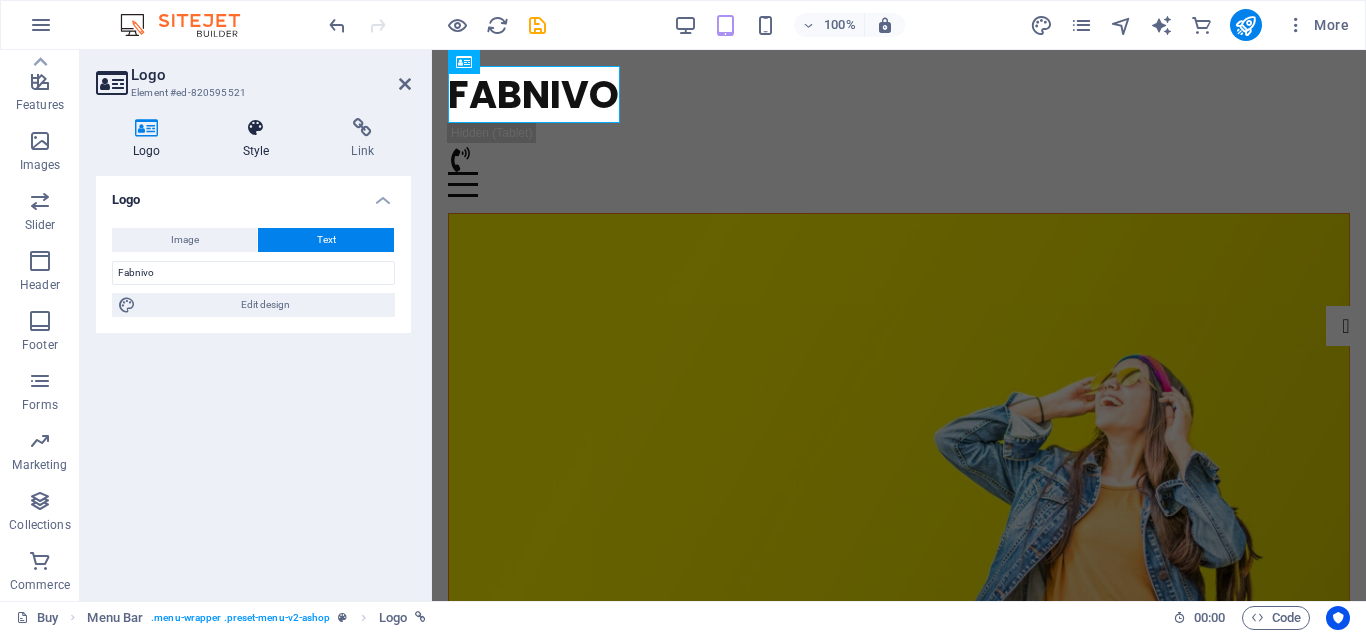 click on "Style" at bounding box center (260, 139) 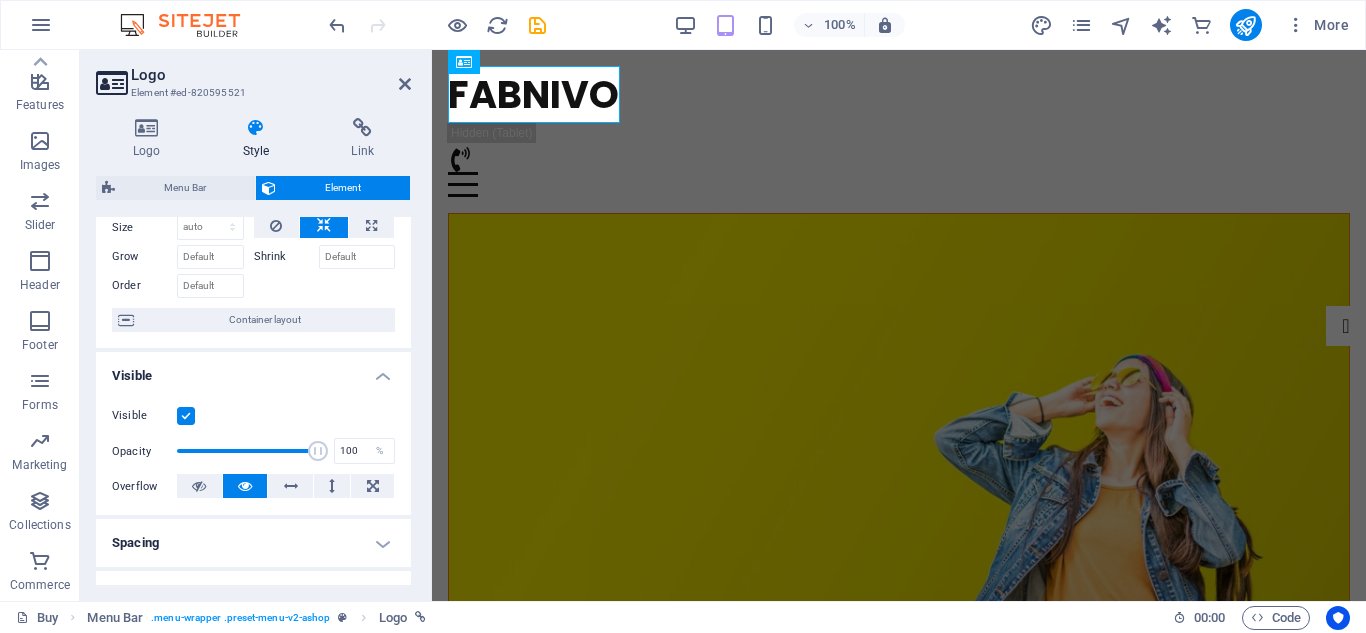 scroll, scrollTop: 77, scrollLeft: 0, axis: vertical 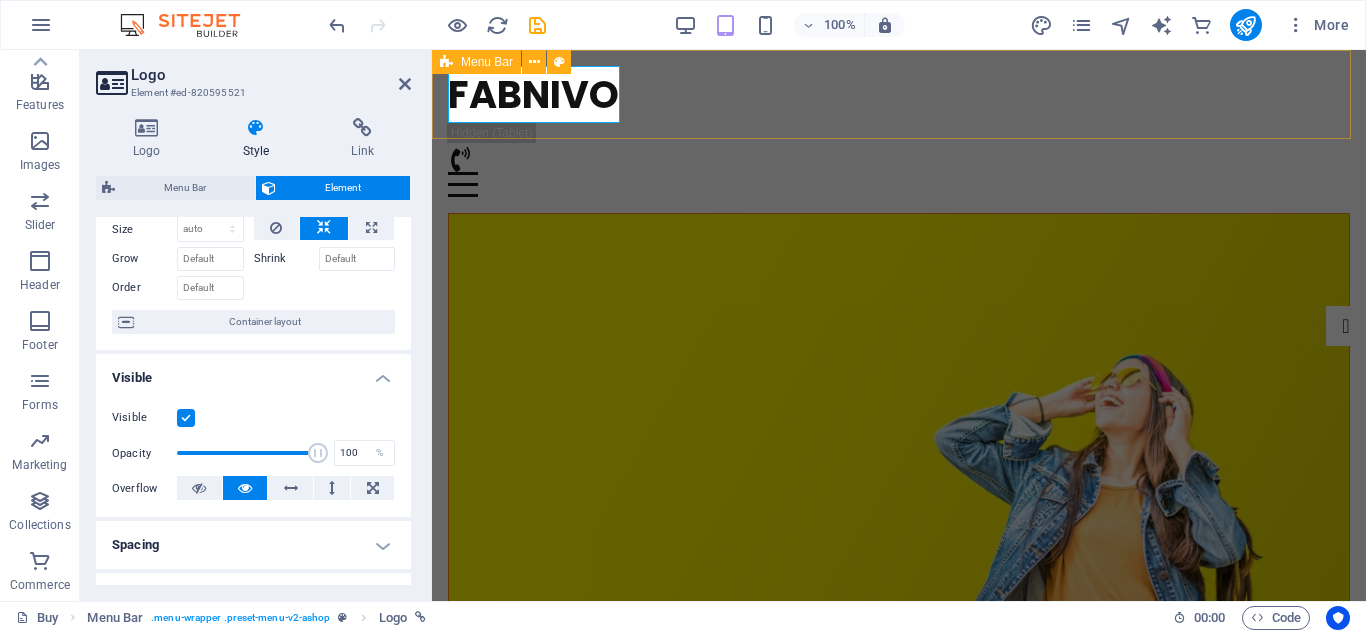 click on "Fabnivo Buy About Blog FAQ Contact   [PHONE]" at bounding box center (899, 131) 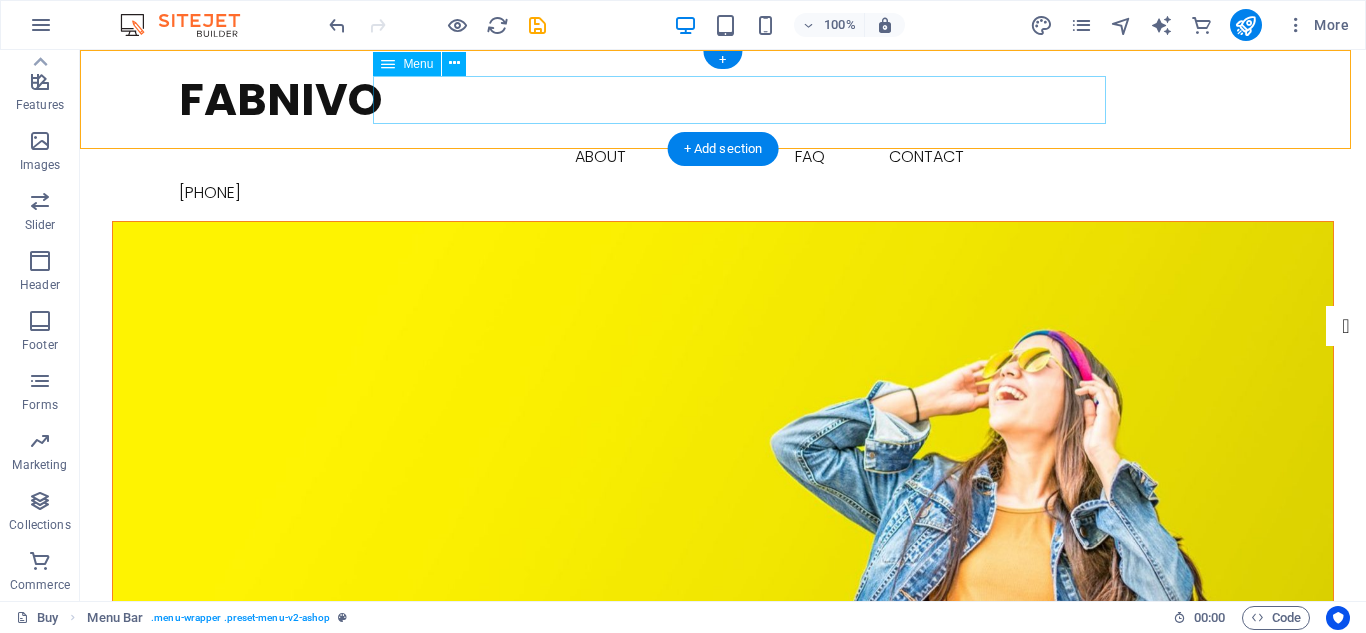 click on "Buy About Blog FAQ Contact" at bounding box center (723, 157) 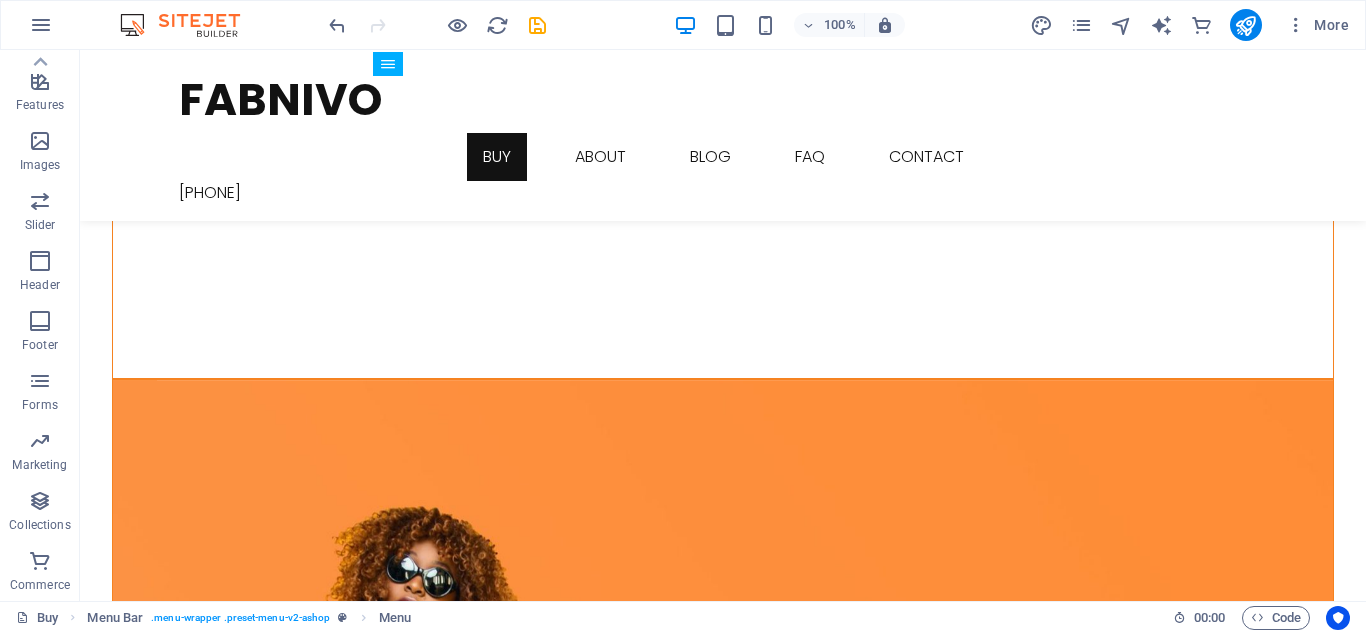 scroll, scrollTop: 900, scrollLeft: 0, axis: vertical 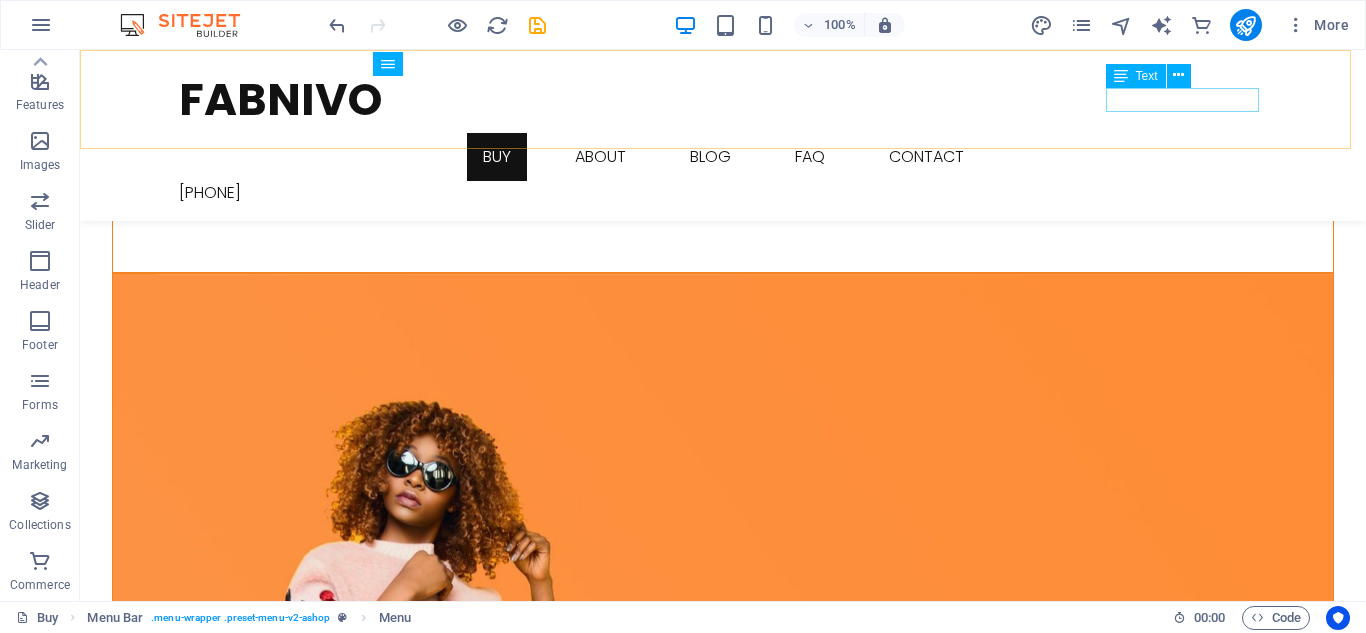 click on "[PHONE]" at bounding box center [723, 193] 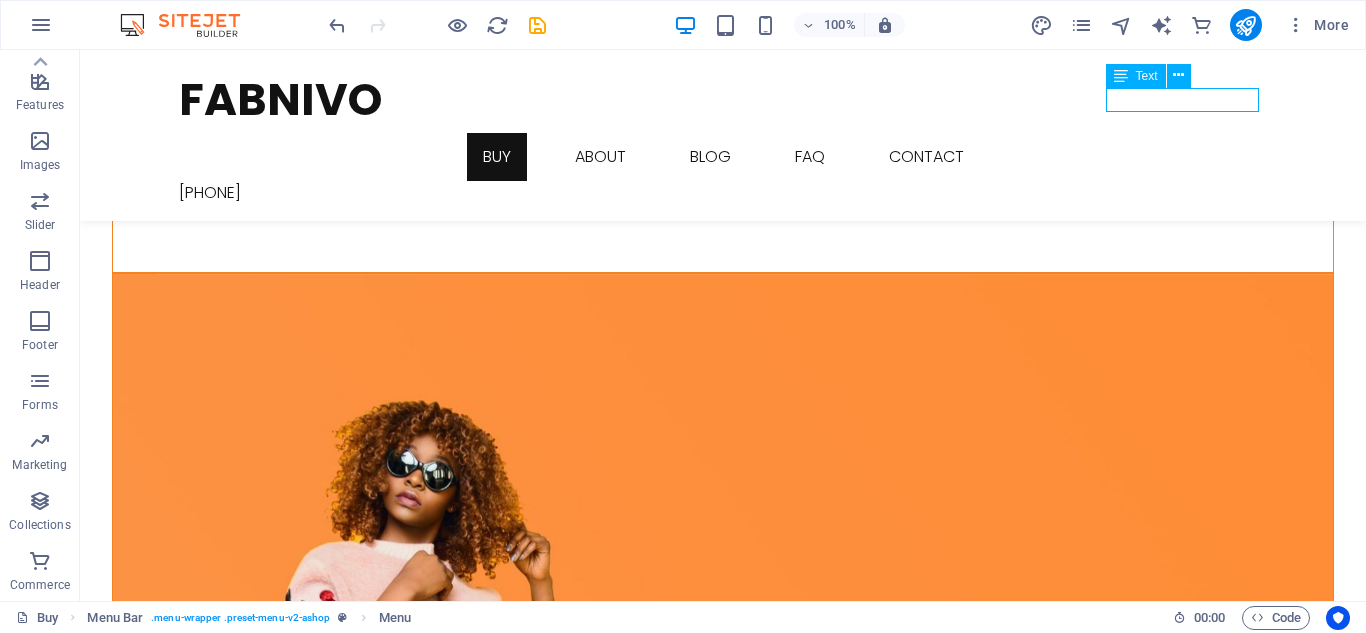 click on "[PHONE]" at bounding box center [723, 193] 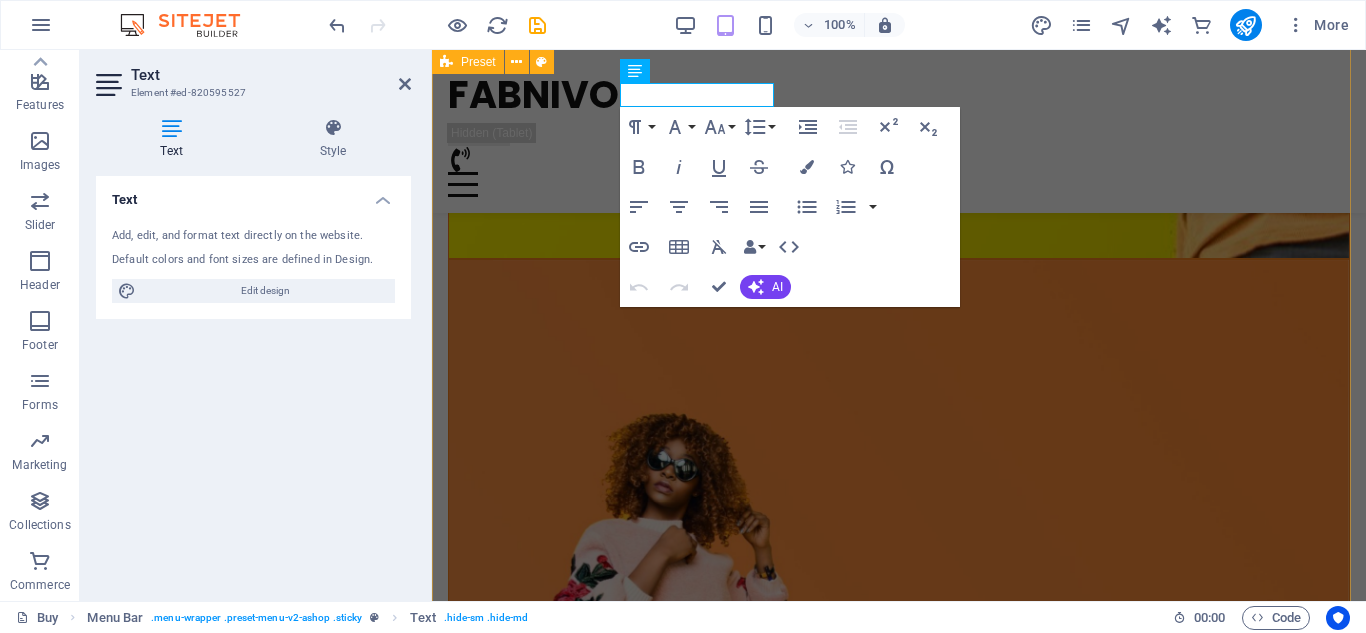 click at bounding box center [899, 1501] 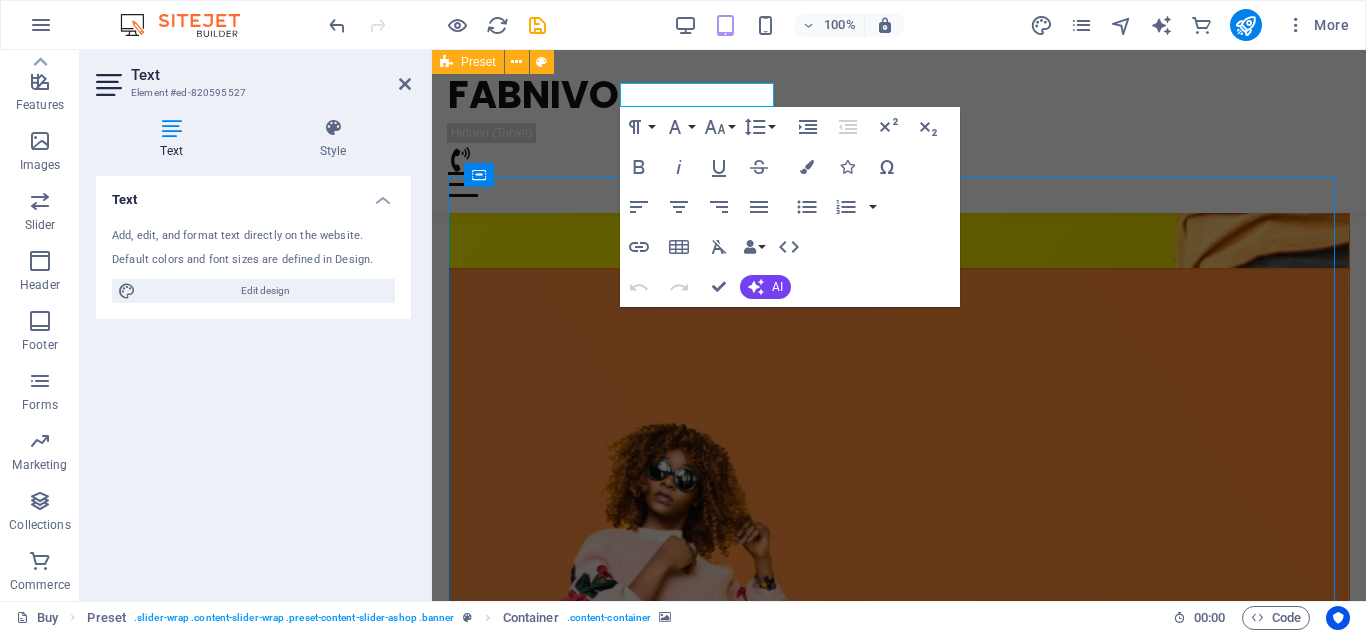 scroll, scrollTop: 900, scrollLeft: 0, axis: vertical 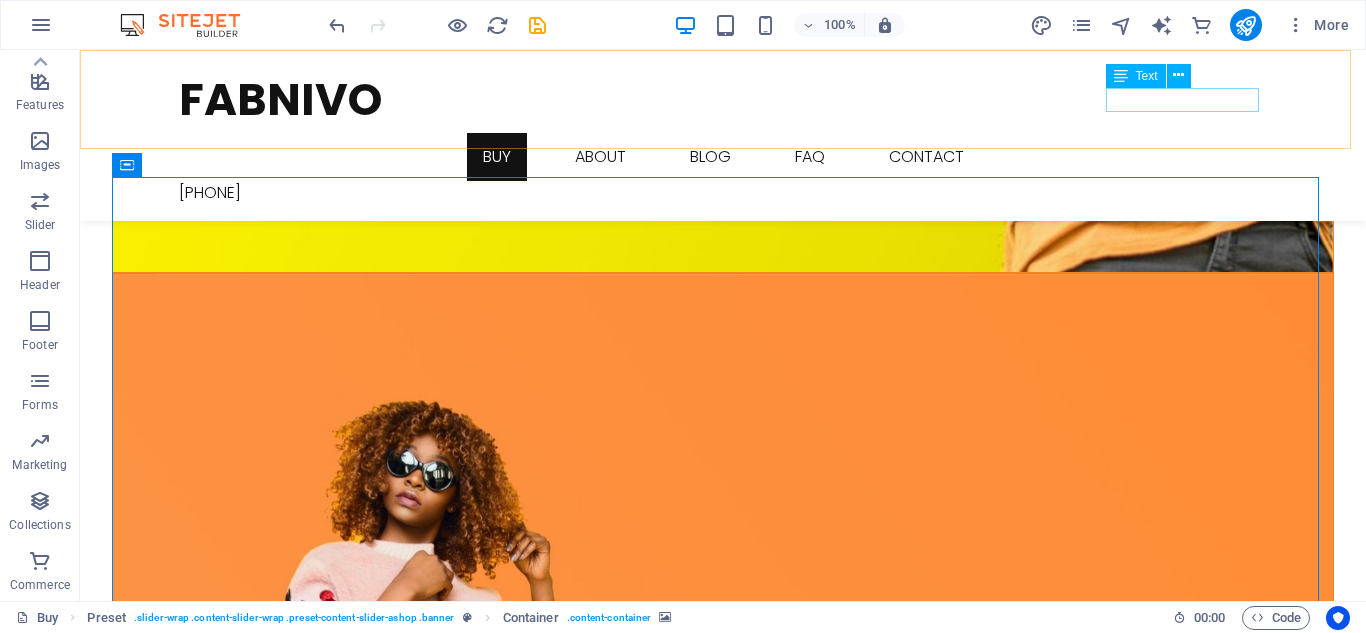 click on "[PHONE]" at bounding box center [723, 193] 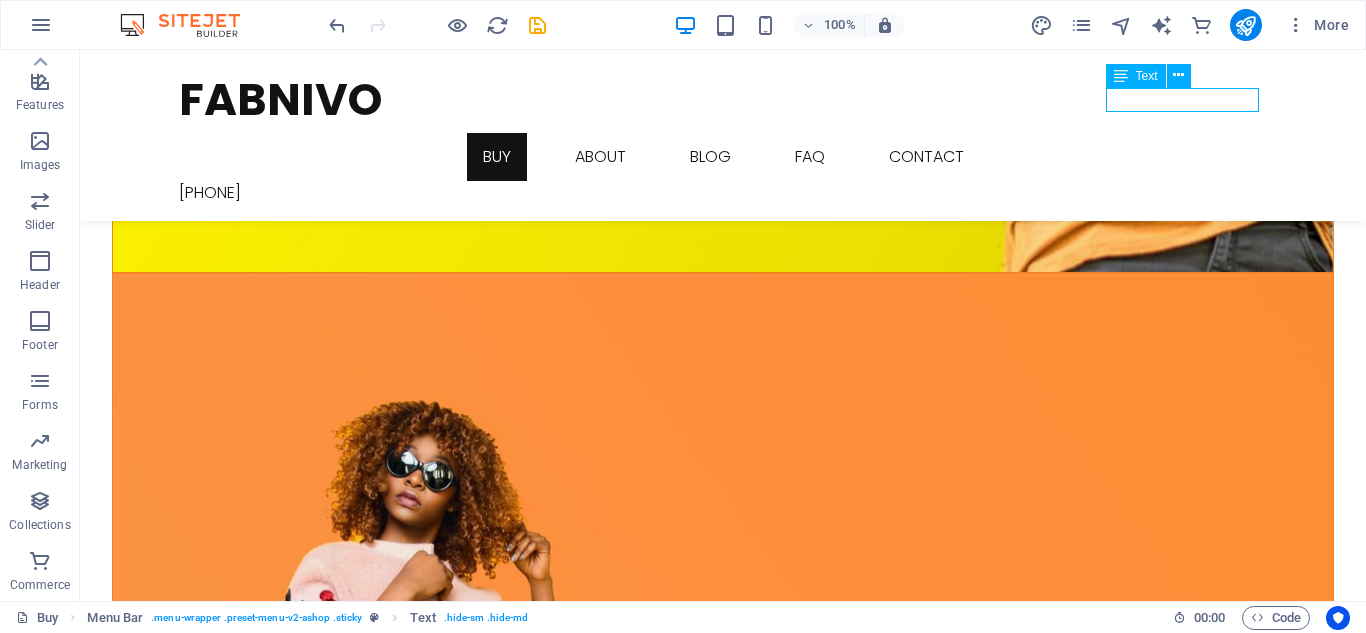 click on "[PHONE]" at bounding box center [723, 193] 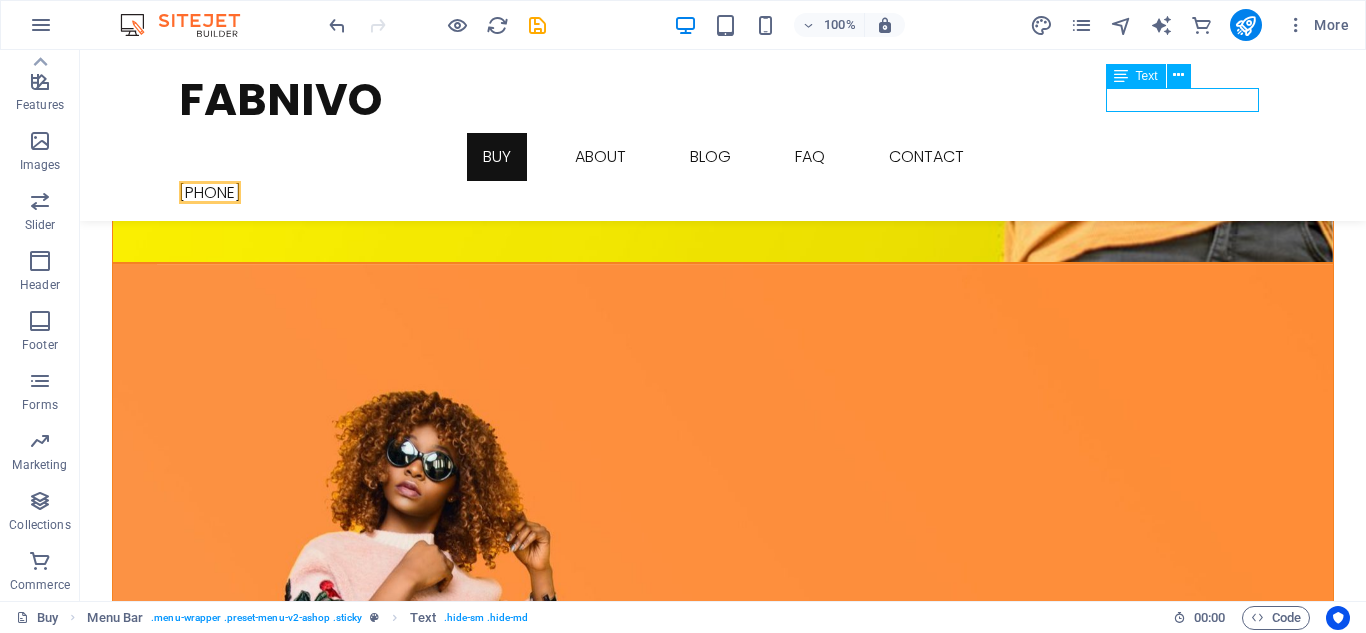 scroll, scrollTop: 890, scrollLeft: 0, axis: vertical 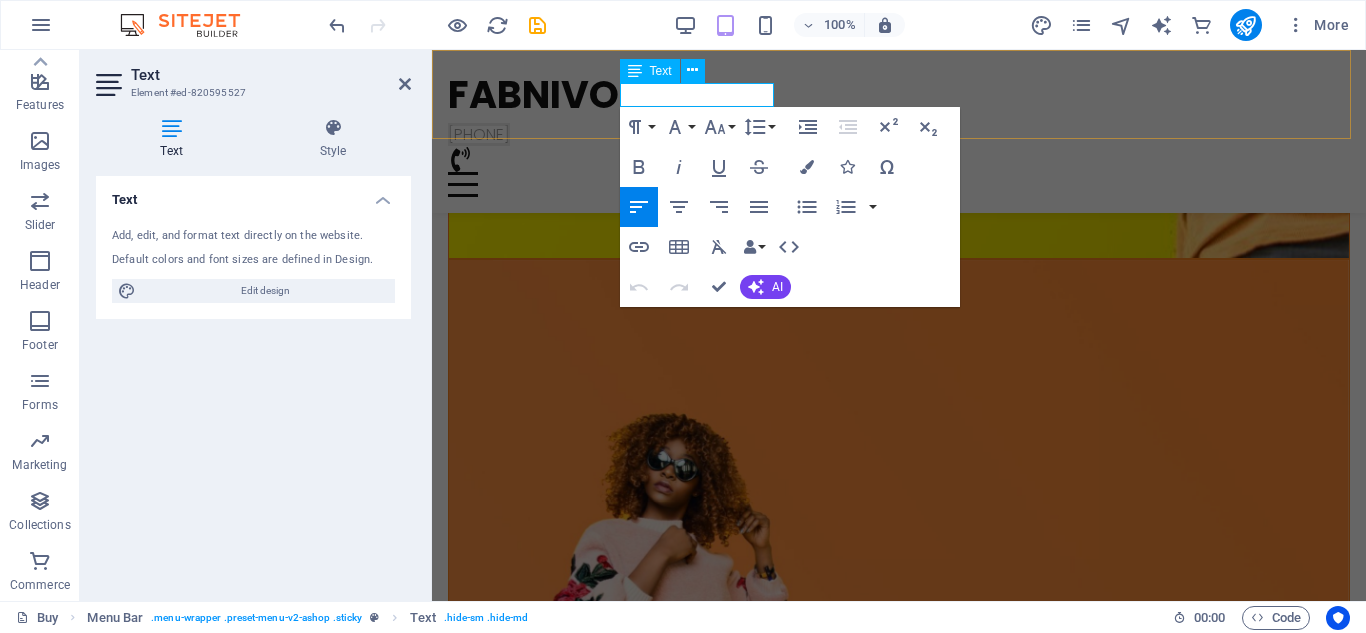 click on "[PHONE]" at bounding box center (479, 134) 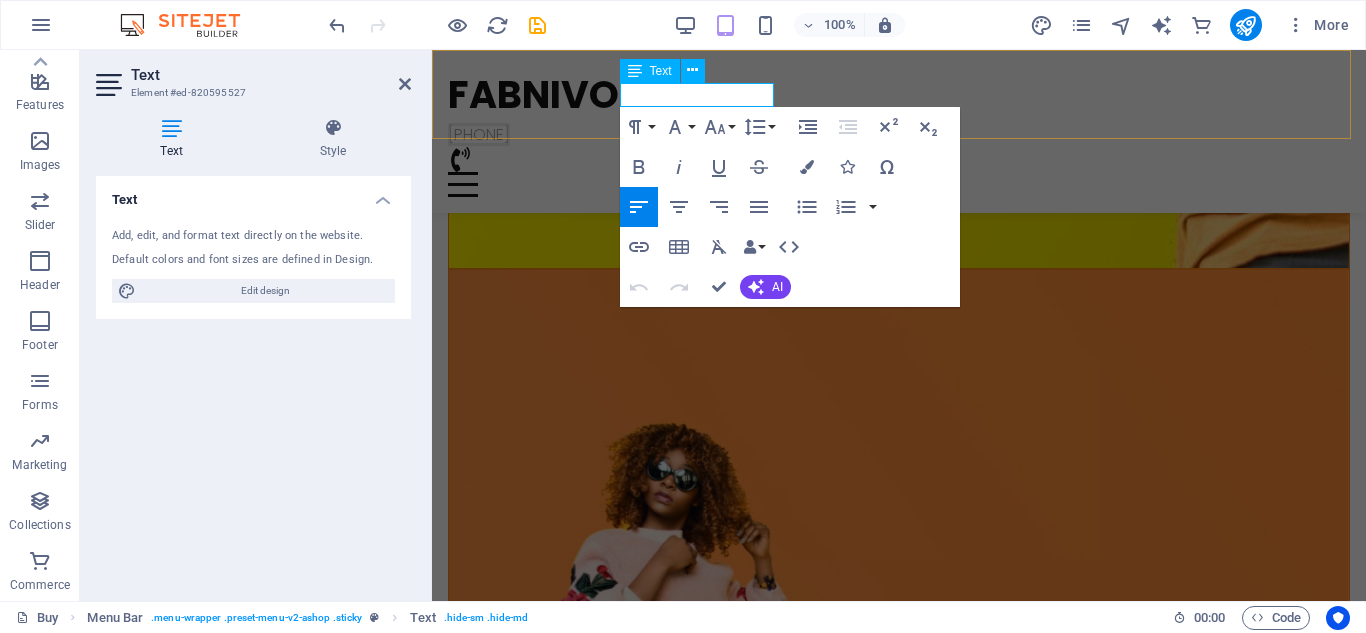 click on "[PHONE]" at bounding box center (479, 134) 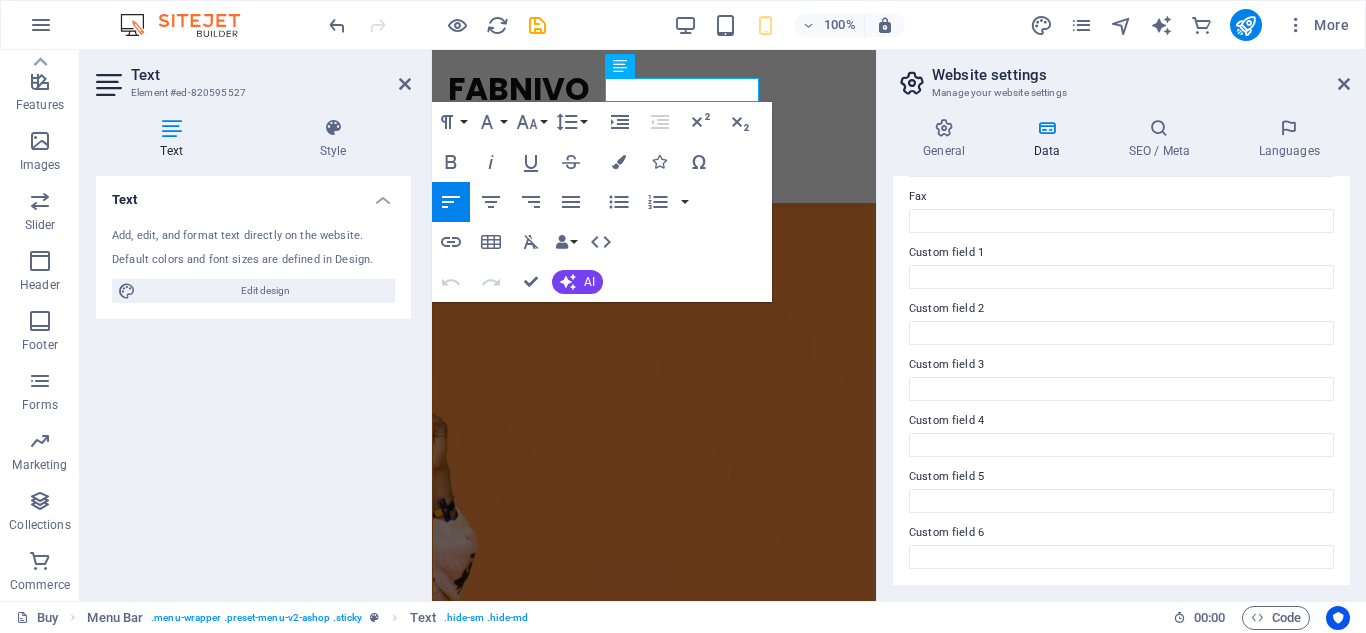 scroll, scrollTop: 0, scrollLeft: 0, axis: both 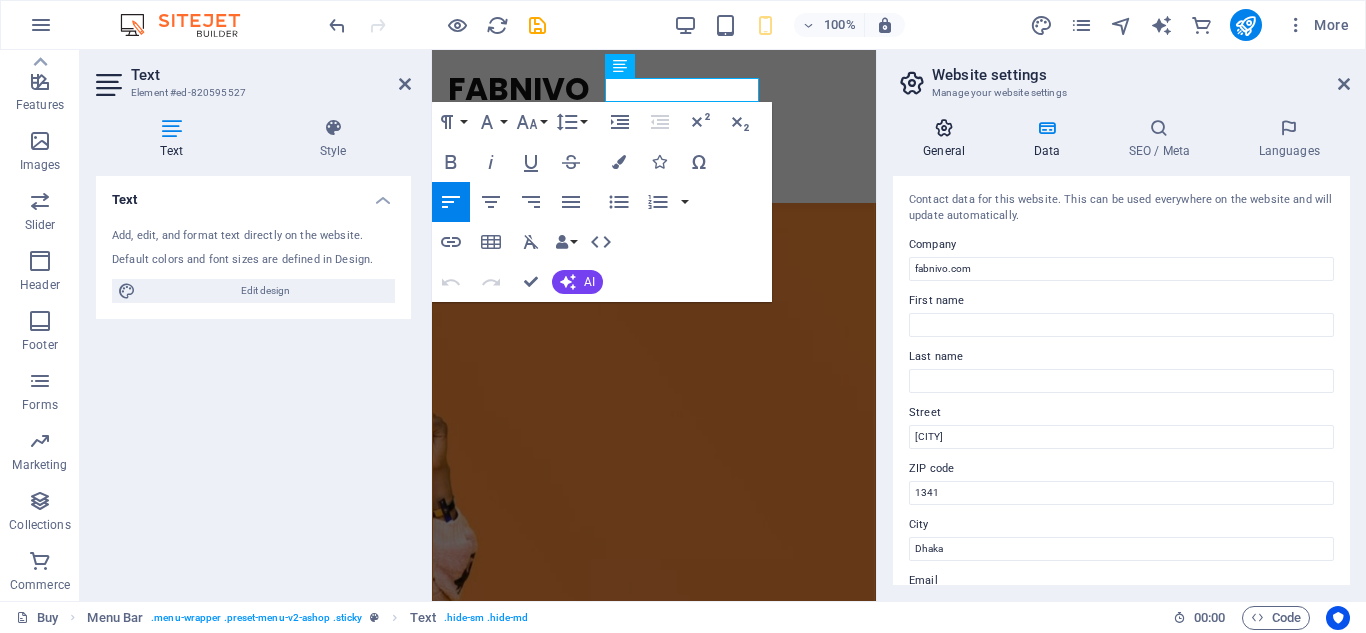 click on "General" at bounding box center (948, 139) 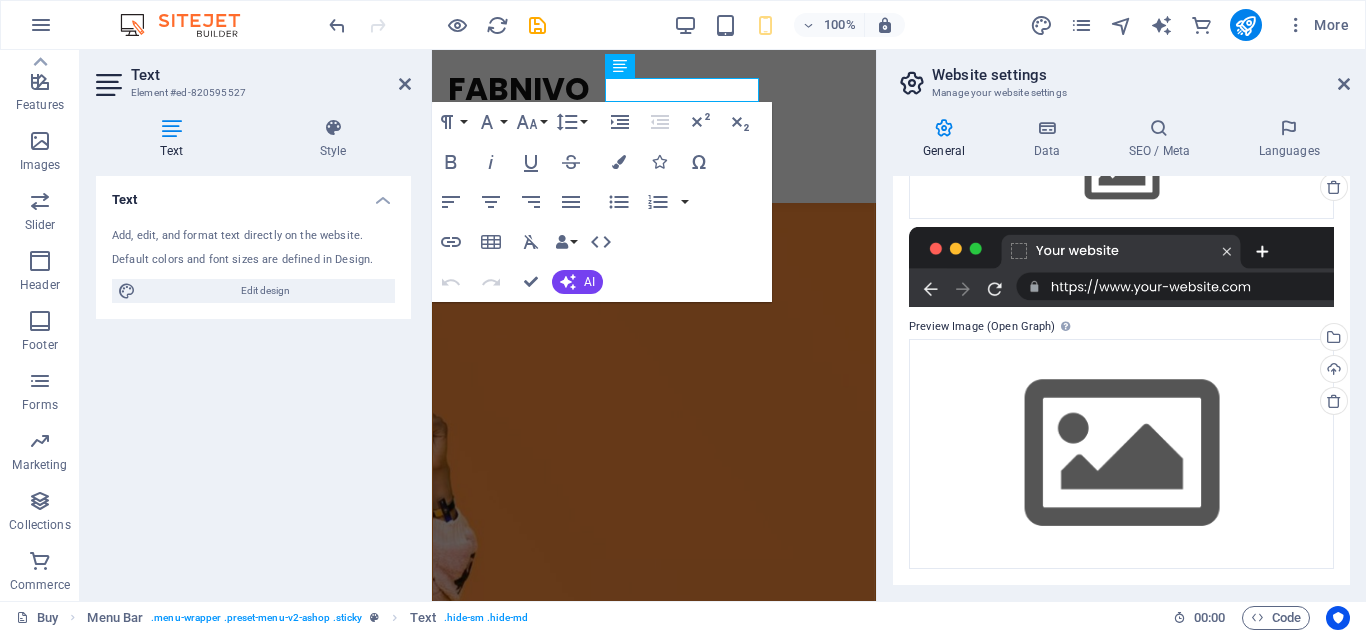 scroll, scrollTop: 0, scrollLeft: 0, axis: both 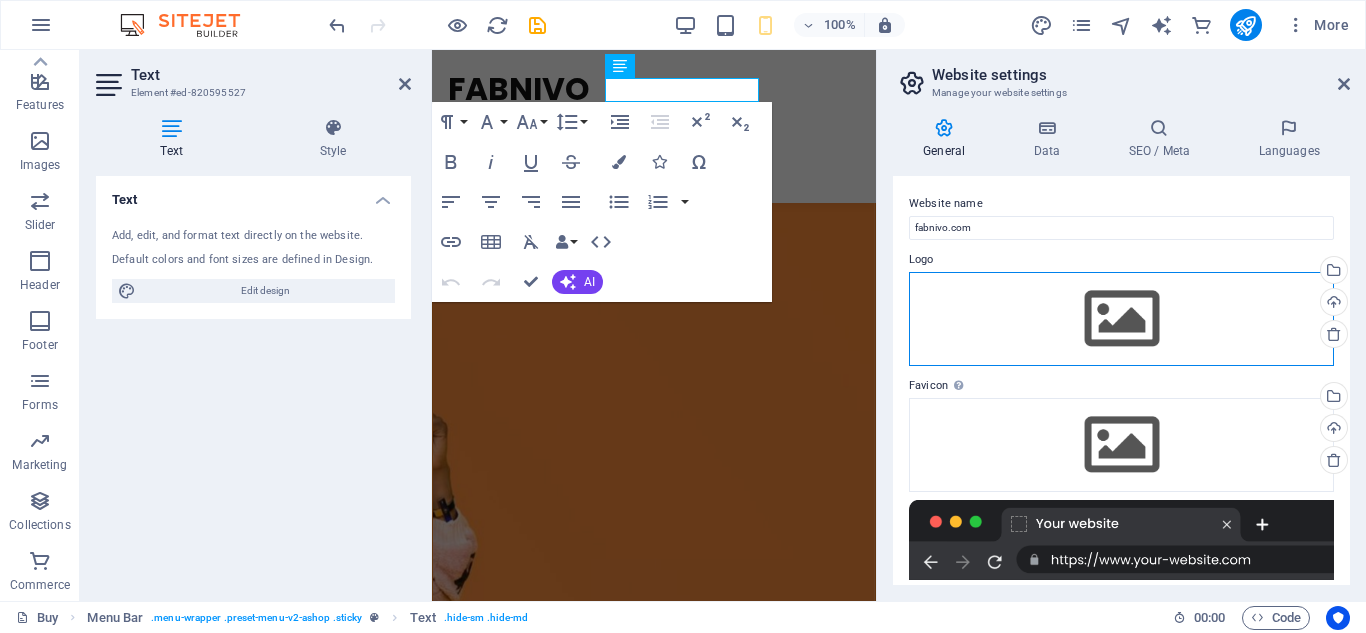 click on "Drag files here, click to choose files or select files from Files or our free stock photos & videos" at bounding box center [1121, 319] 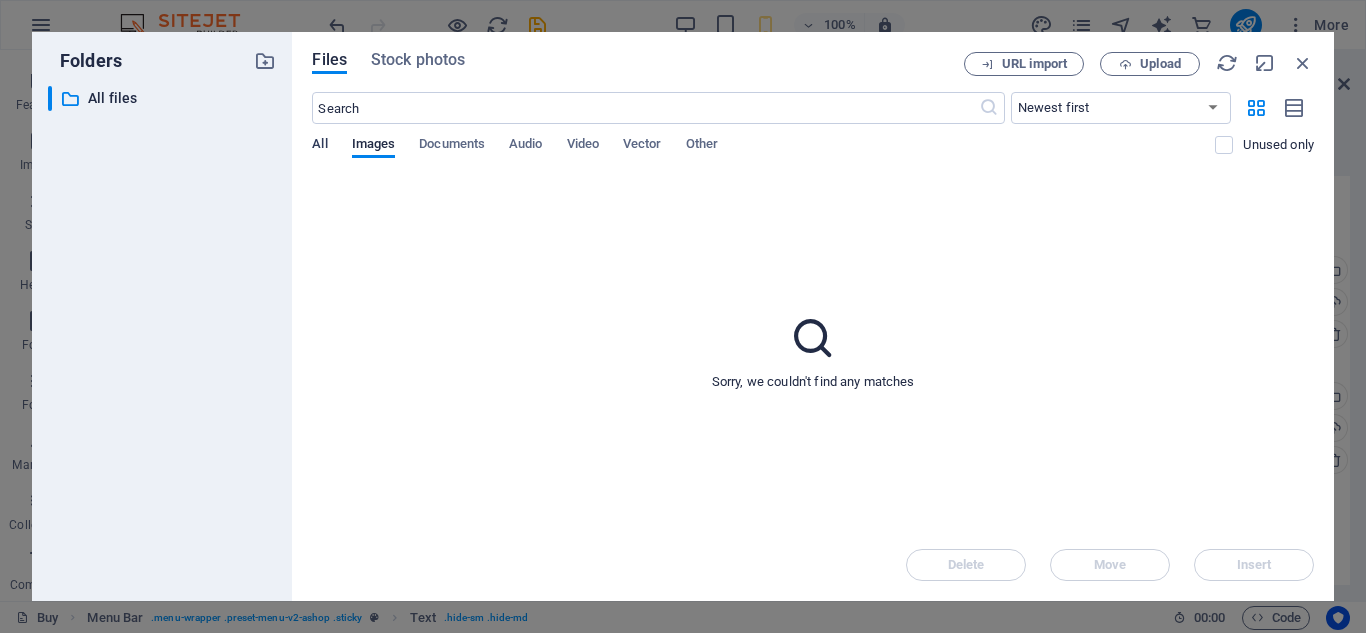 click on "All" at bounding box center [319, 146] 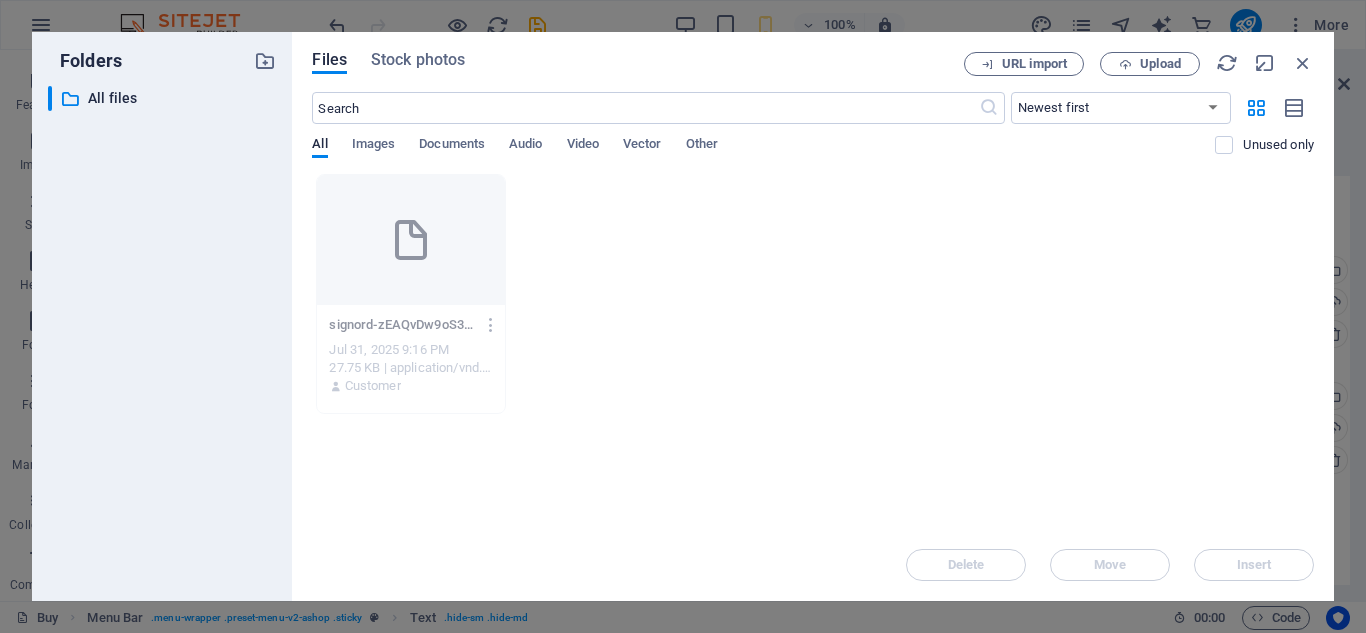 click on "​ Newest first Oldest first Name (A-Z) Name (Z-A) Size (0-9) Size (9-0) Resolution (0-9) Resolution (9-0) All Images Documents Audio Video Vector Other Unused only" at bounding box center [813, 133] 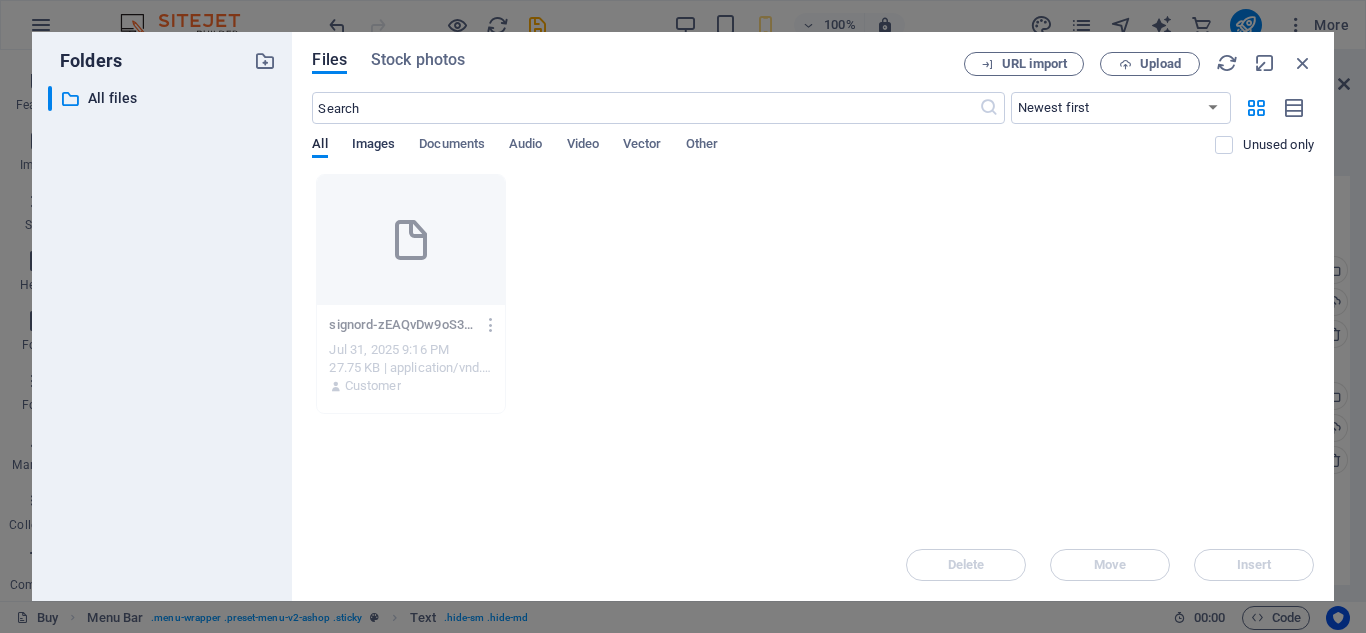 click on "Images" at bounding box center (374, 146) 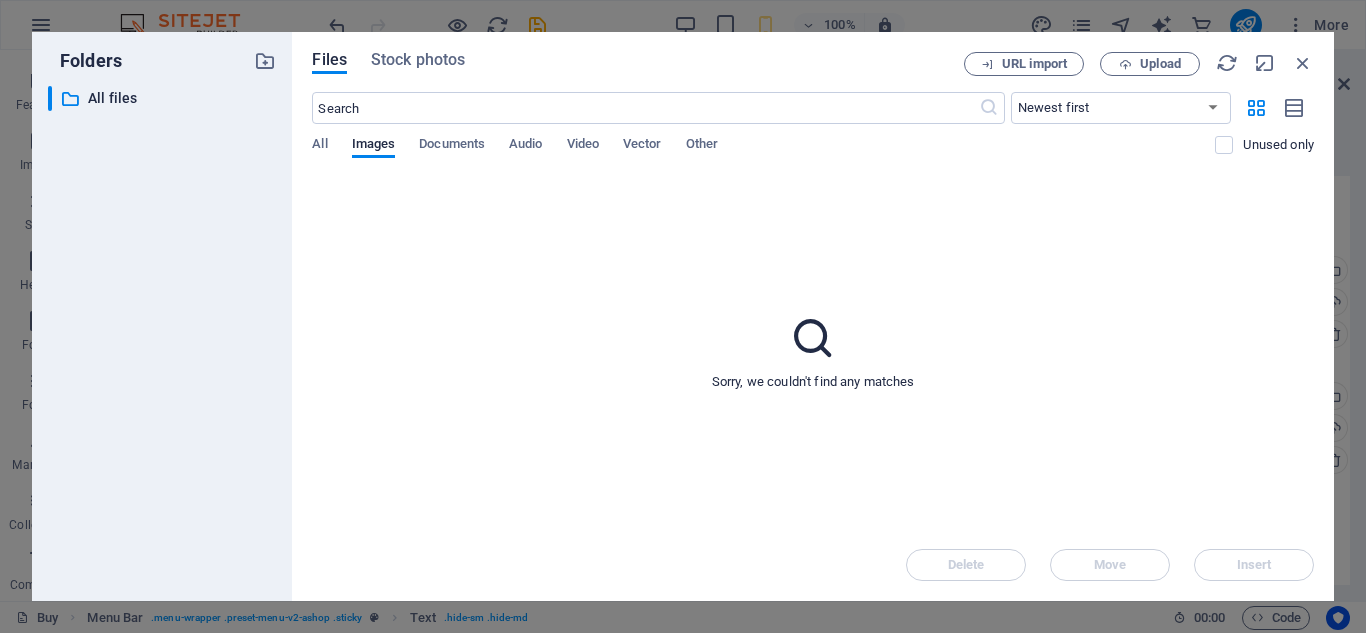 click at bounding box center (813, 338) 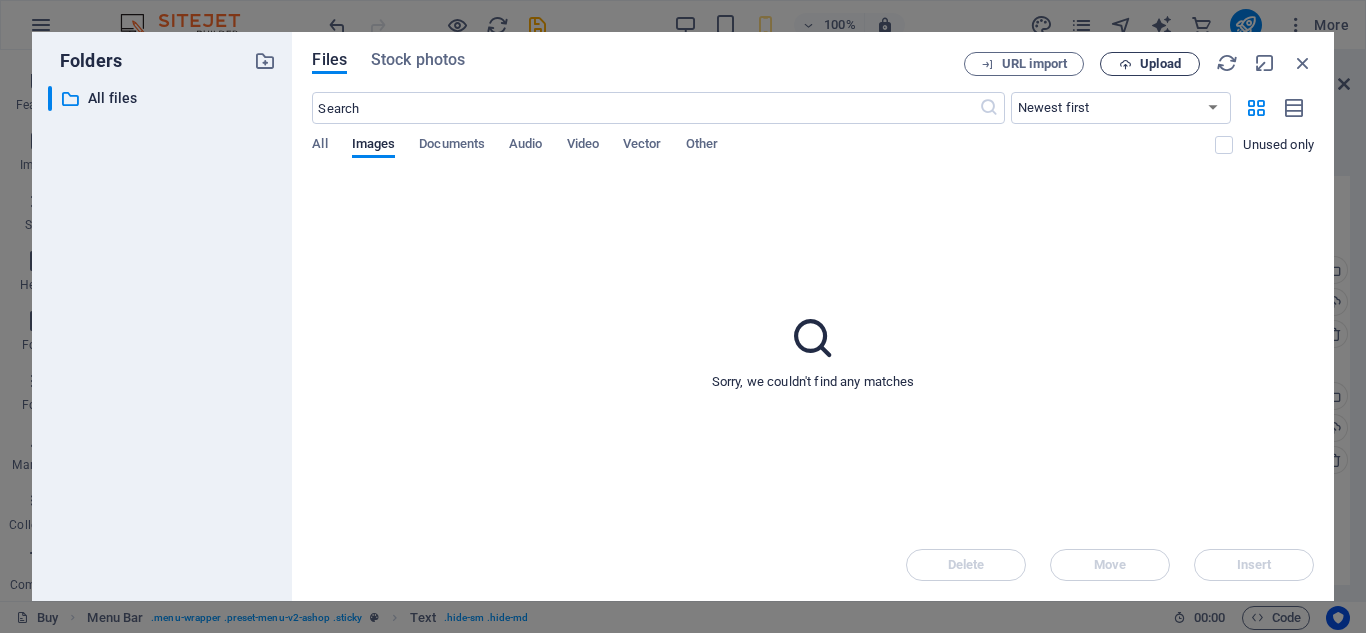 click on "Upload" at bounding box center (1150, 64) 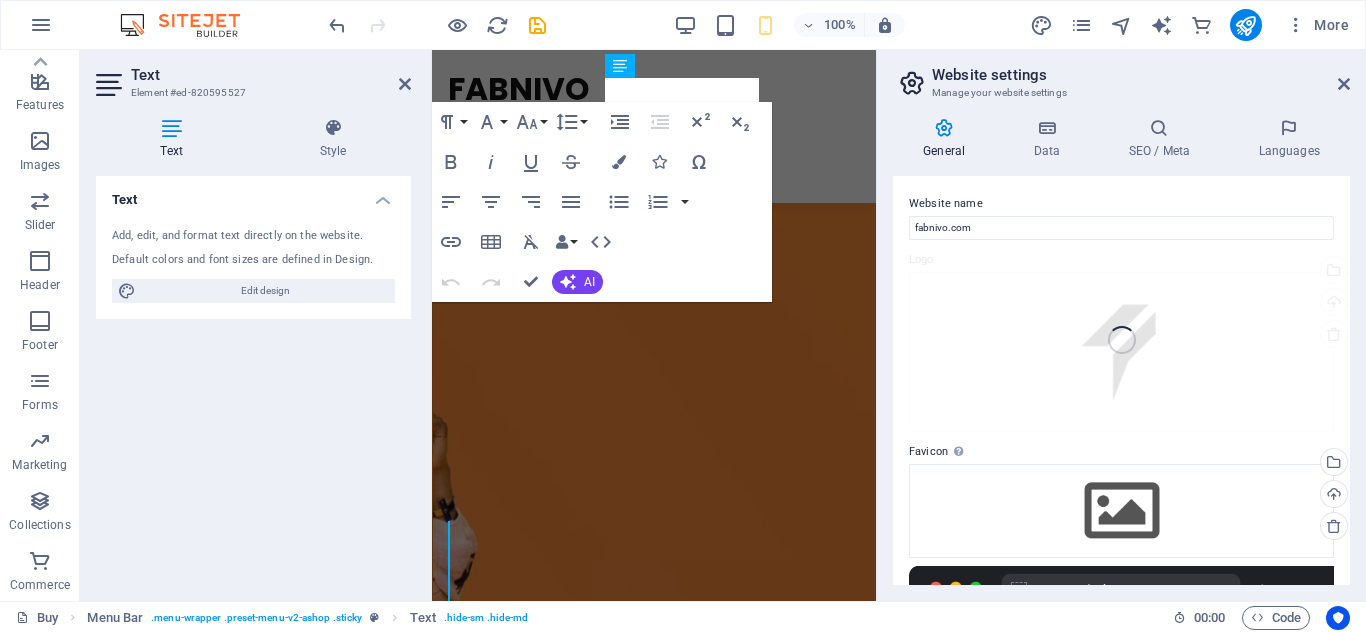 scroll, scrollTop: 472, scrollLeft: 0, axis: vertical 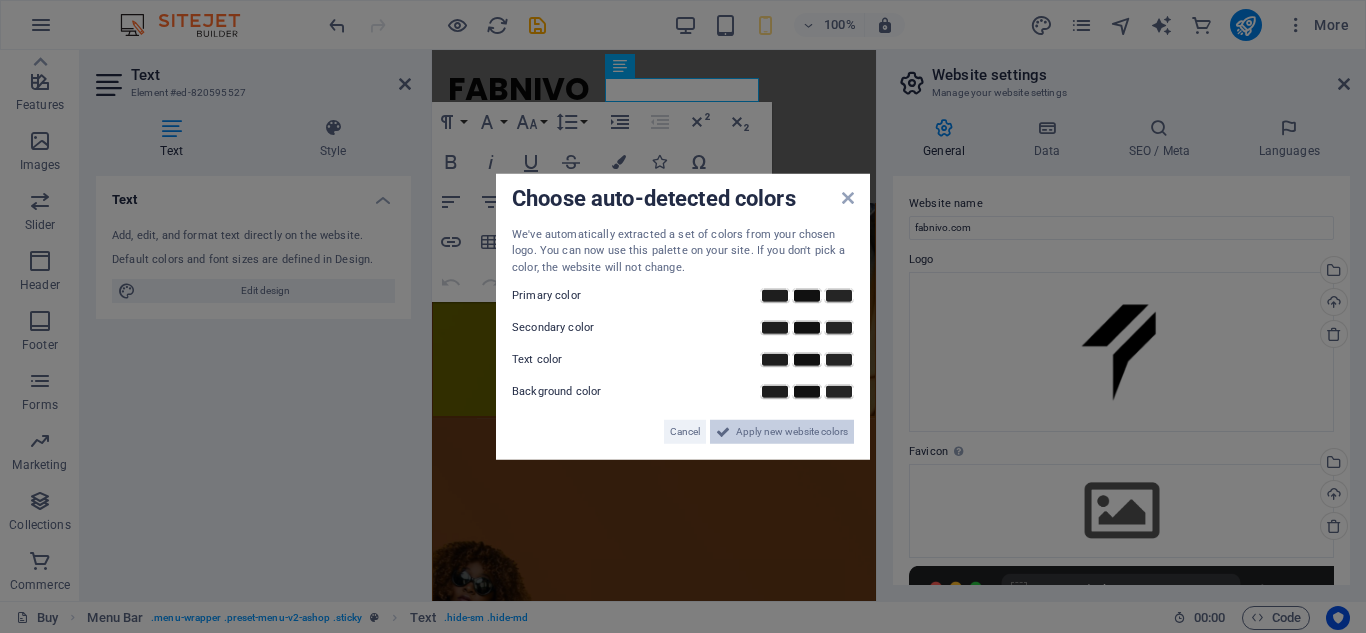 click on "Apply new website colors" at bounding box center (792, 432) 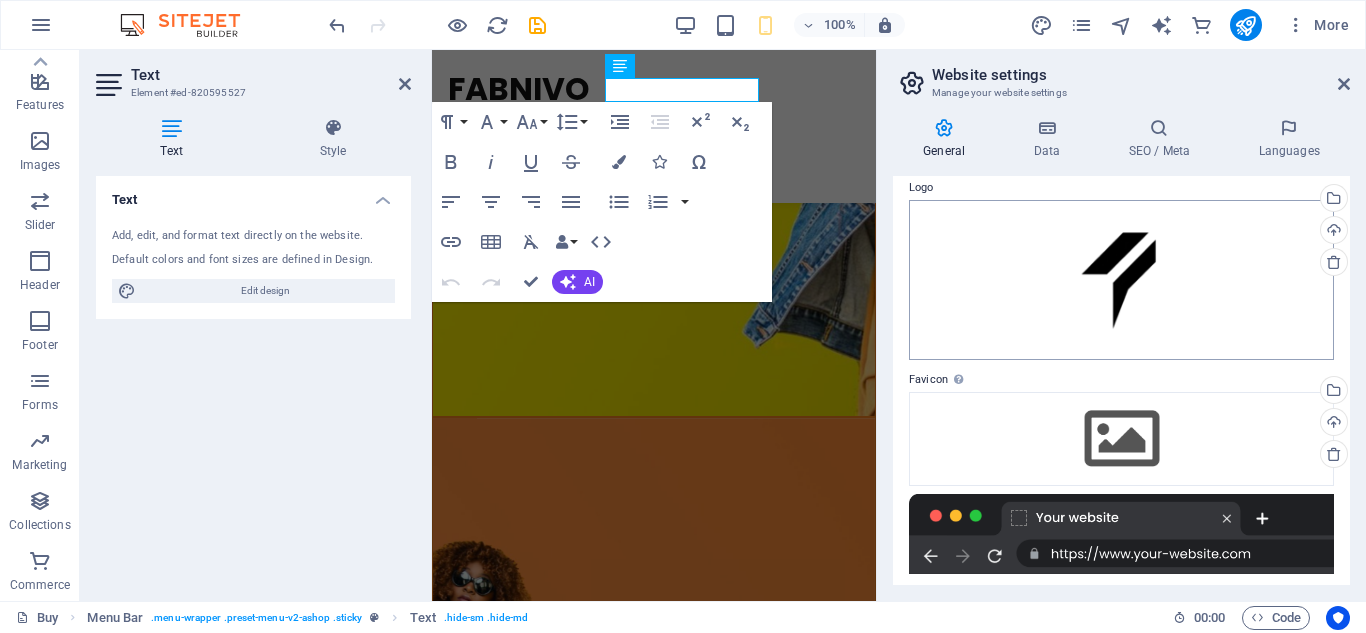 scroll, scrollTop: 100, scrollLeft: 0, axis: vertical 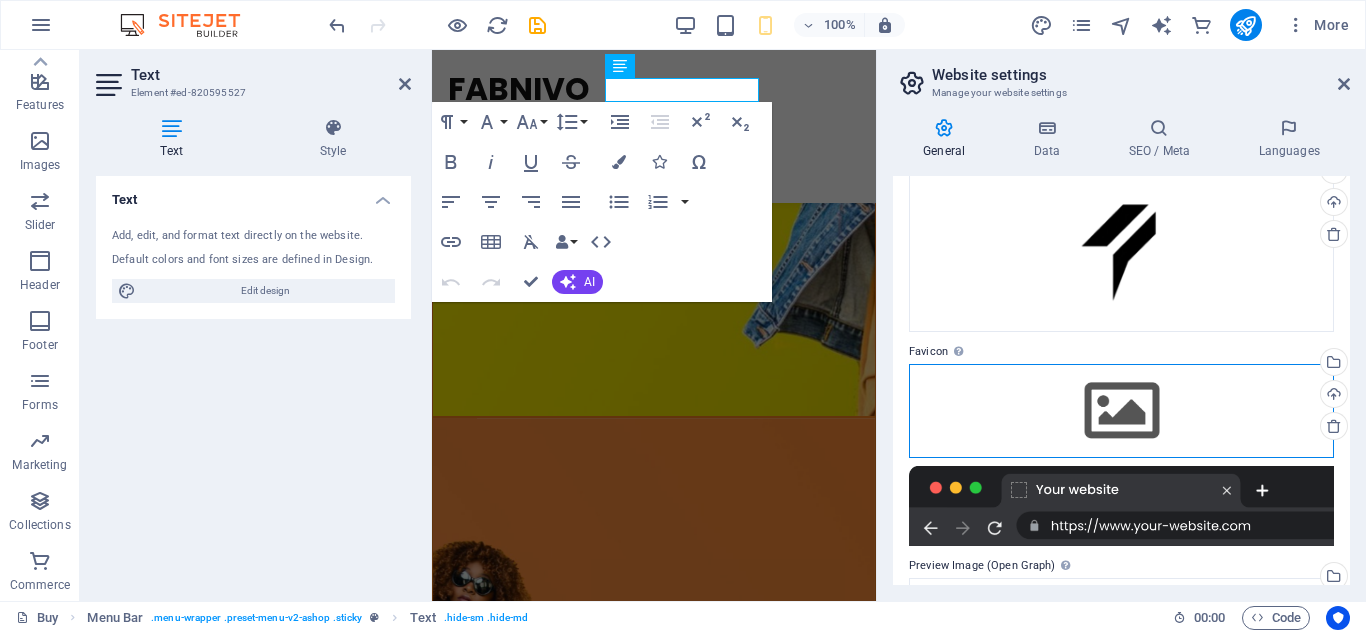 click on "Drag files here, click to choose files or select files from Files or our free stock photos & videos" at bounding box center (1121, 411) 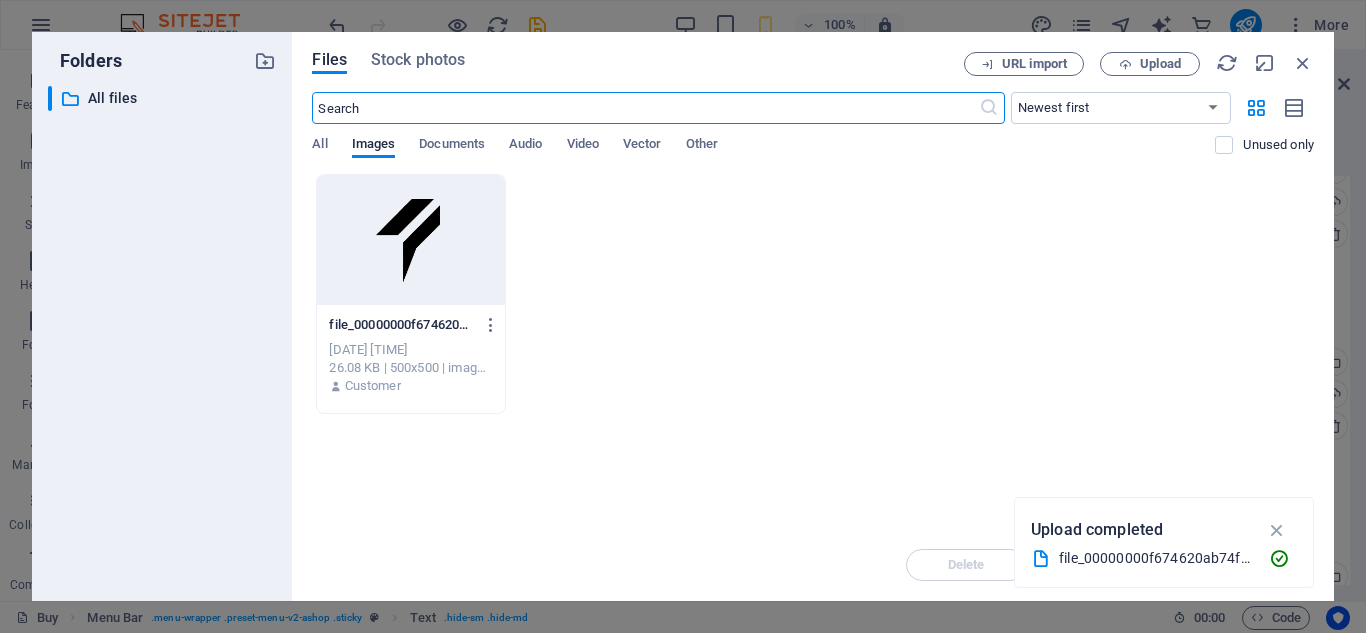 scroll, scrollTop: 1196, scrollLeft: 0, axis: vertical 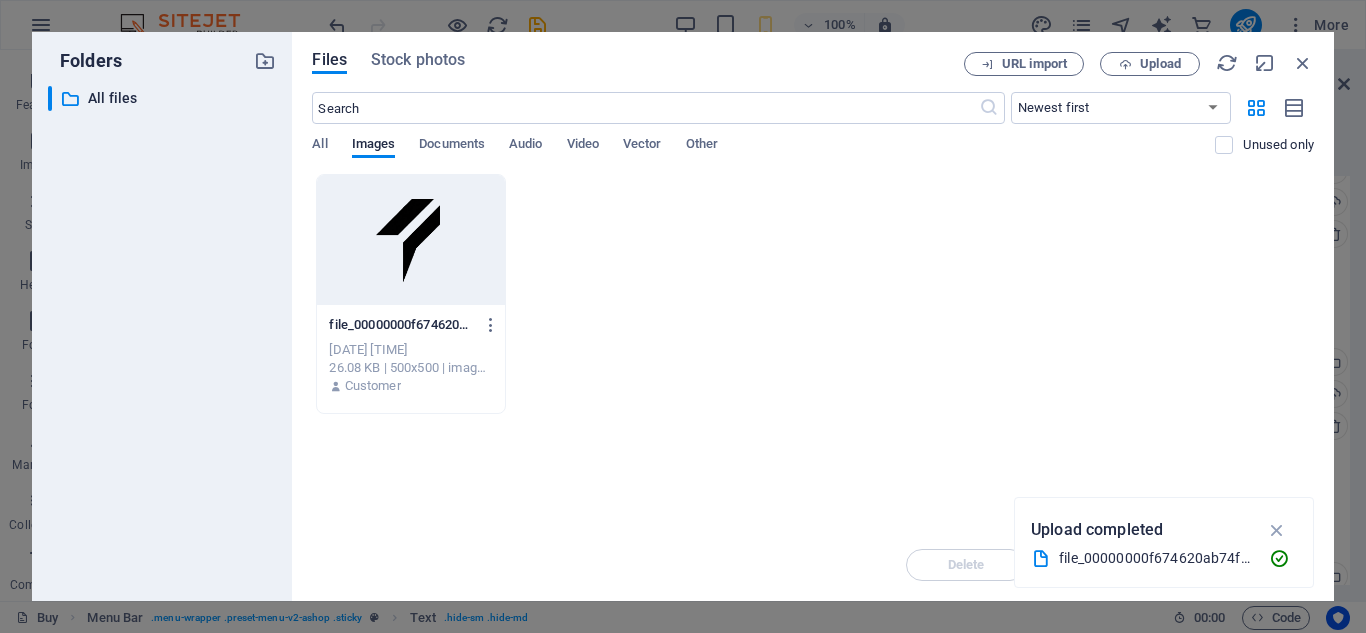 click at bounding box center [410, 240] 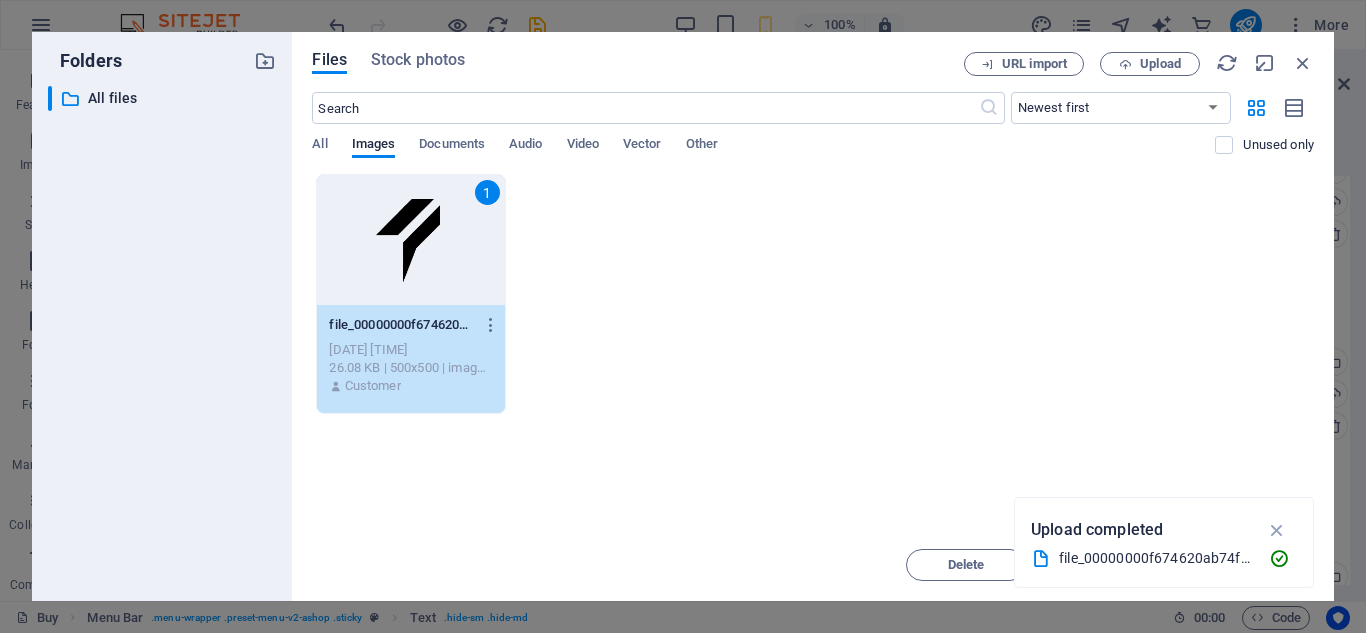 click on "1" at bounding box center (410, 240) 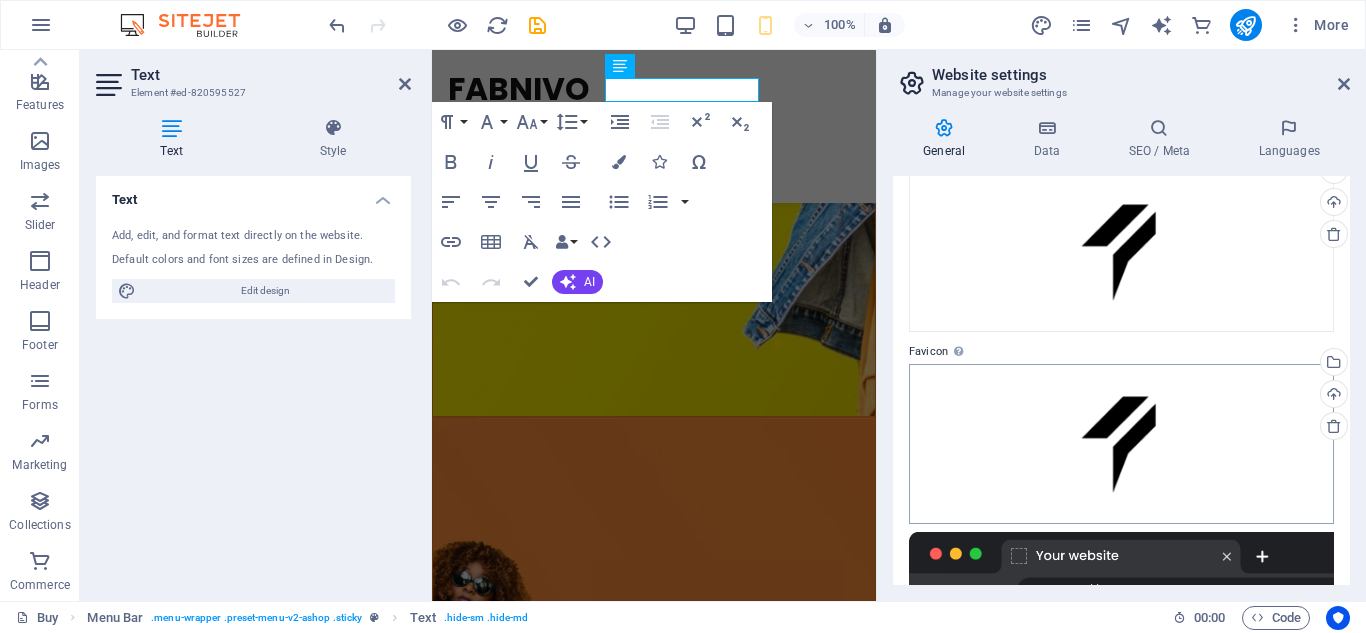 scroll, scrollTop: 404, scrollLeft: 0, axis: vertical 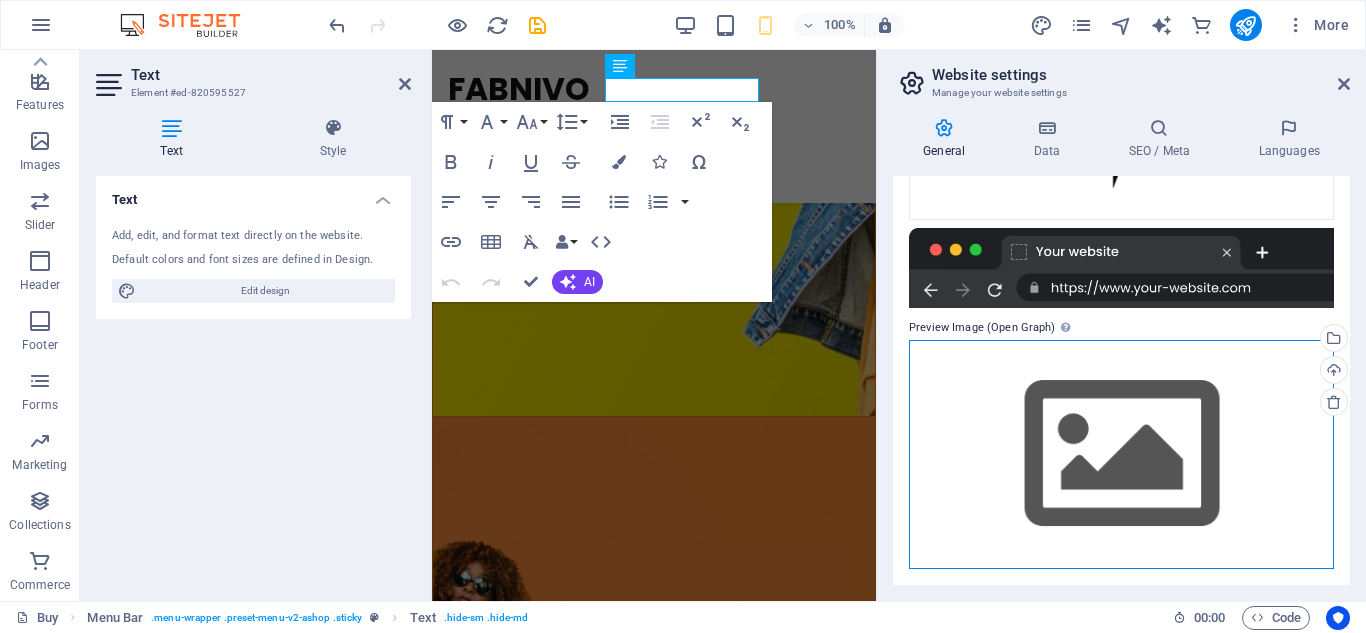 click on "Drag files here, click to choose files or select files from Files or our free stock photos & videos" at bounding box center (1121, 454) 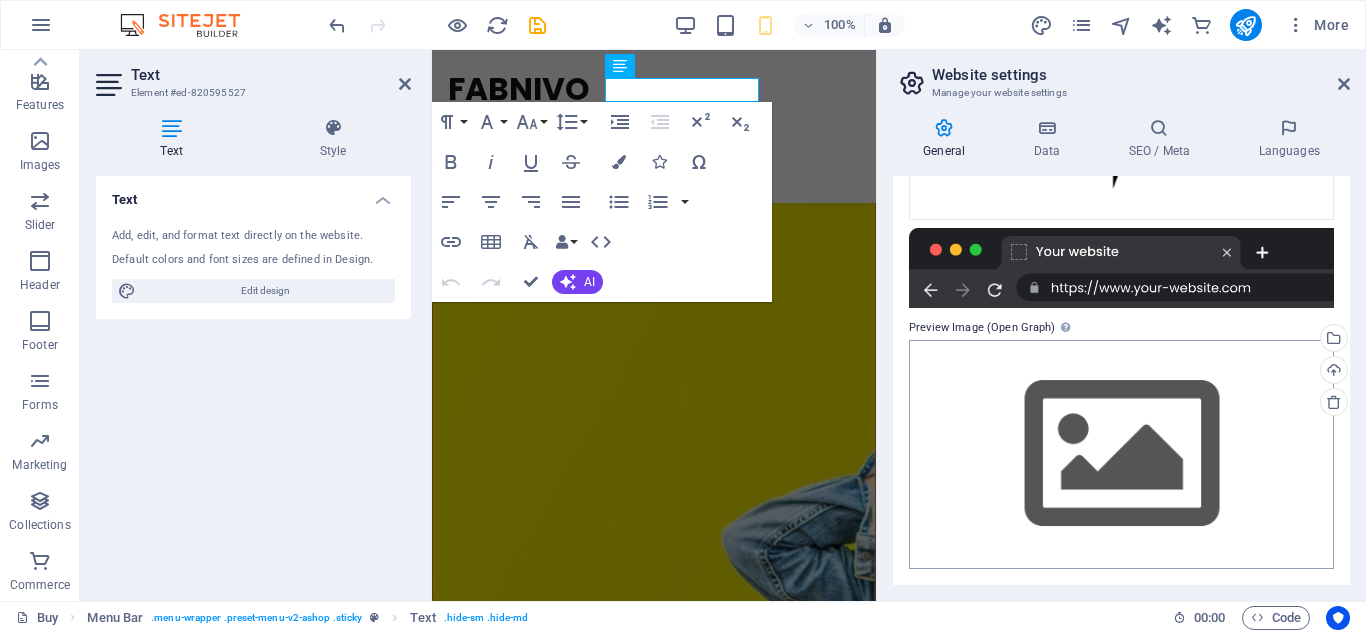 scroll, scrollTop: 1196, scrollLeft: 0, axis: vertical 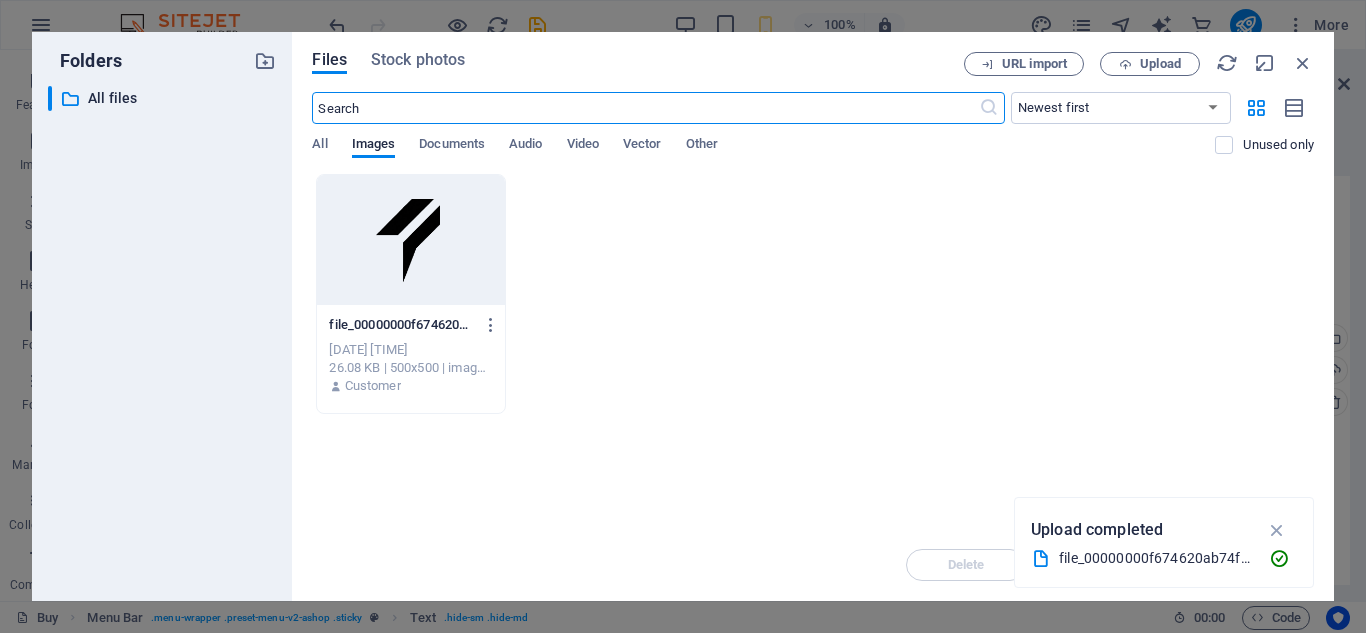 click on "Aug 2, 2025 7:49 AM 26.08 KB | 500x500 | image/png Customer" at bounding box center [813, 294] 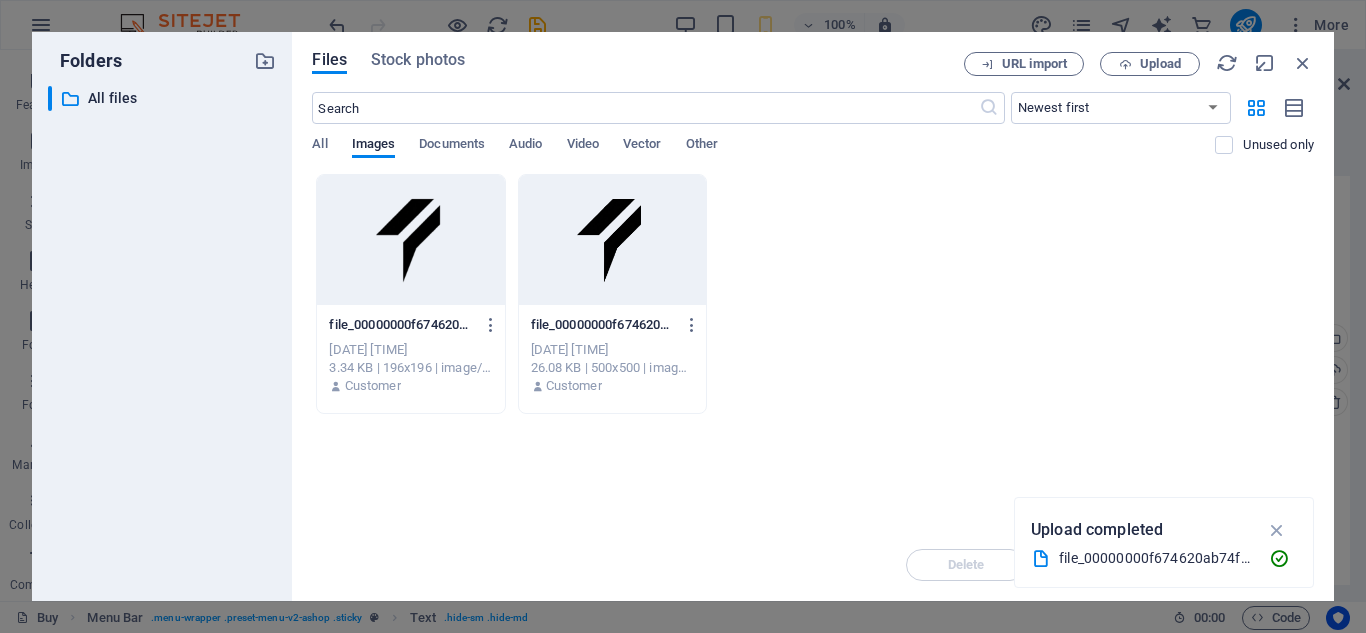 click at bounding box center [410, 240] 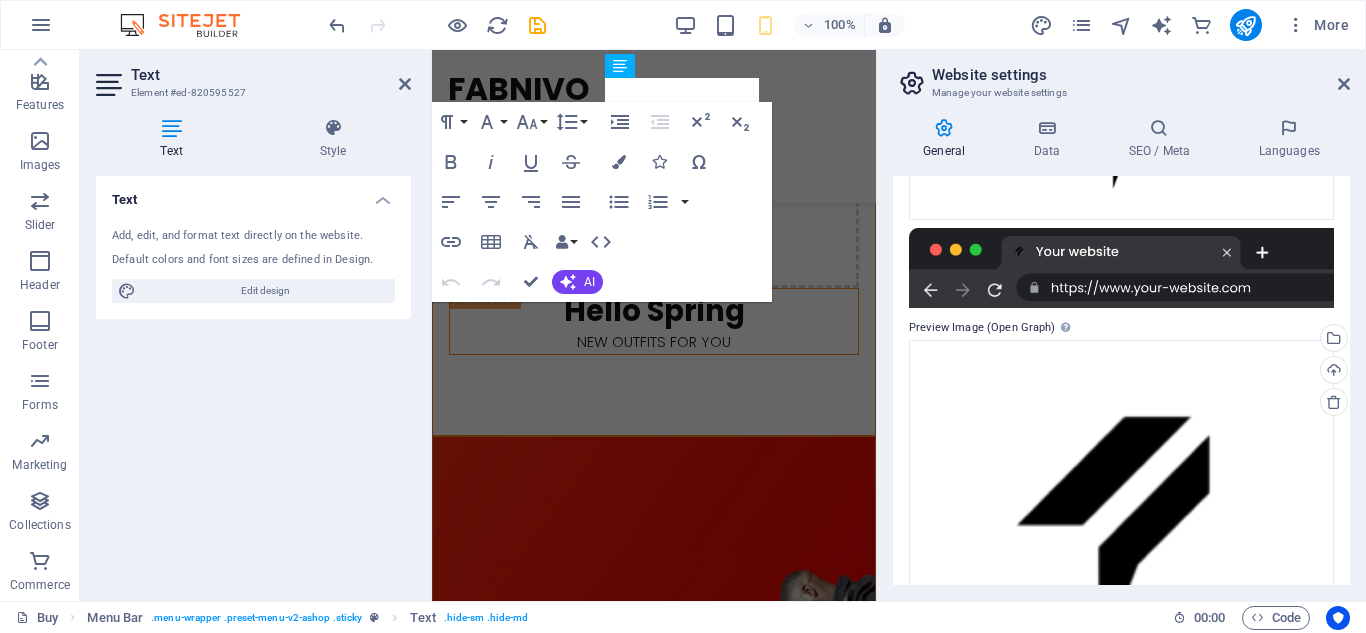 scroll, scrollTop: 472, scrollLeft: 0, axis: vertical 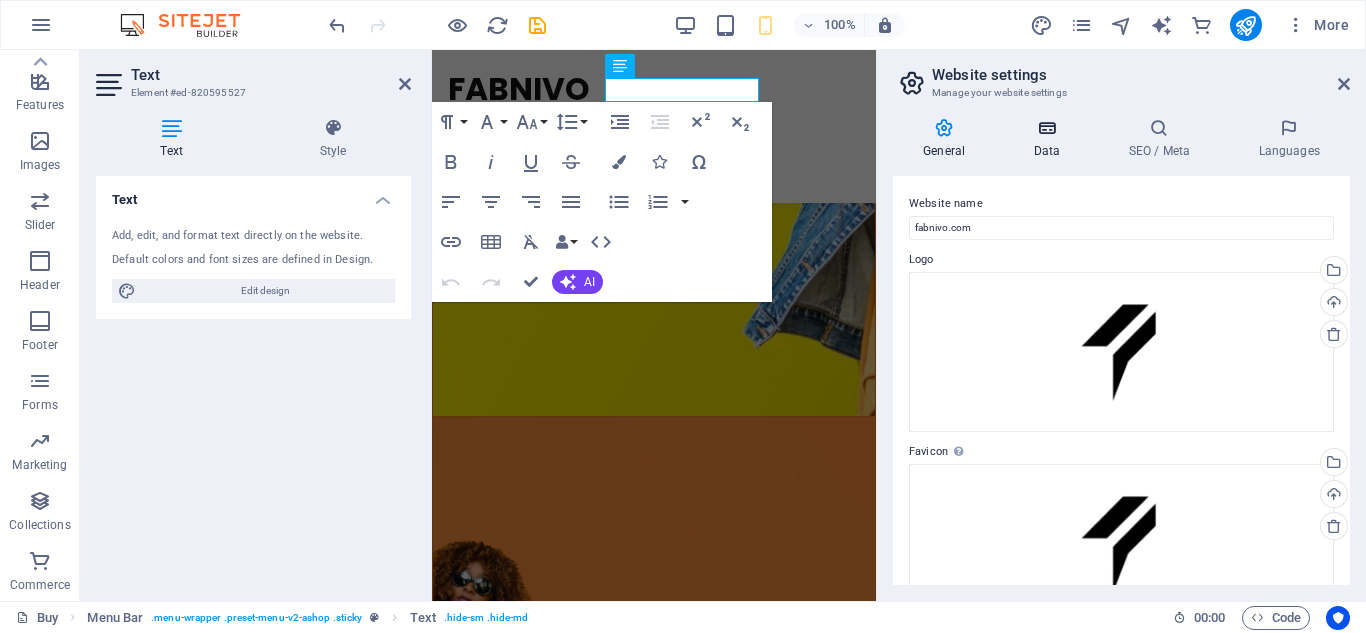 click on "Data" at bounding box center [1050, 139] 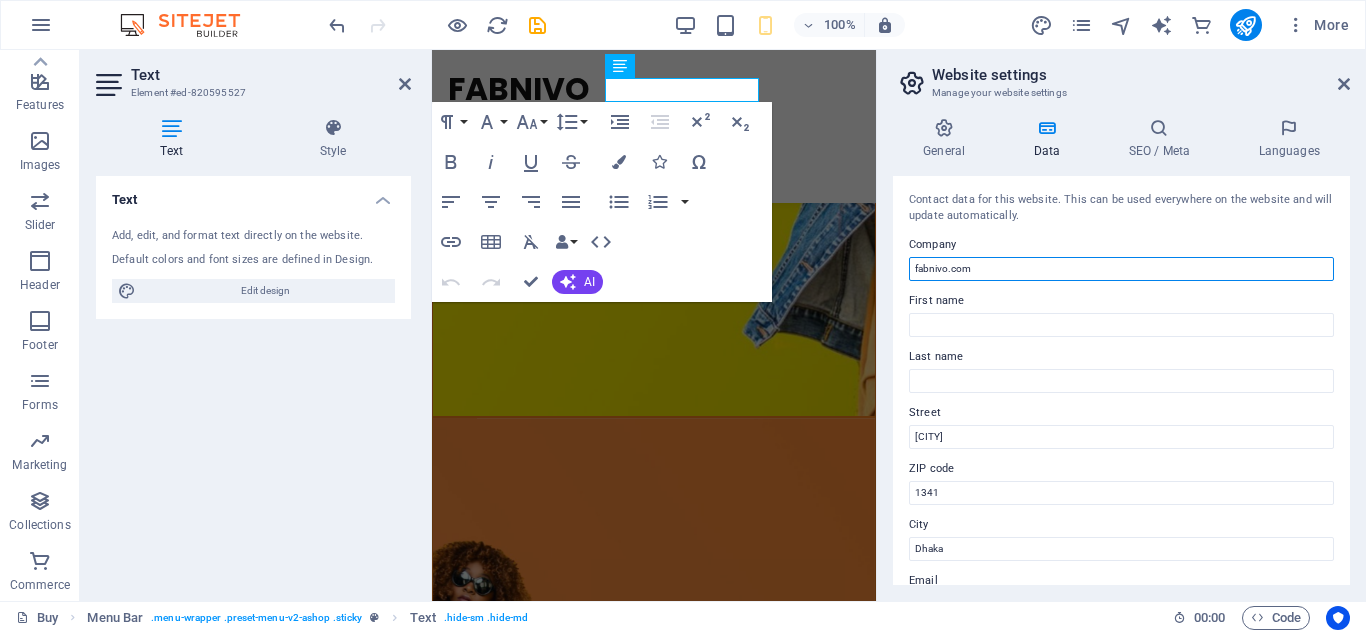 click on "fabnivo.com" at bounding box center [1121, 269] 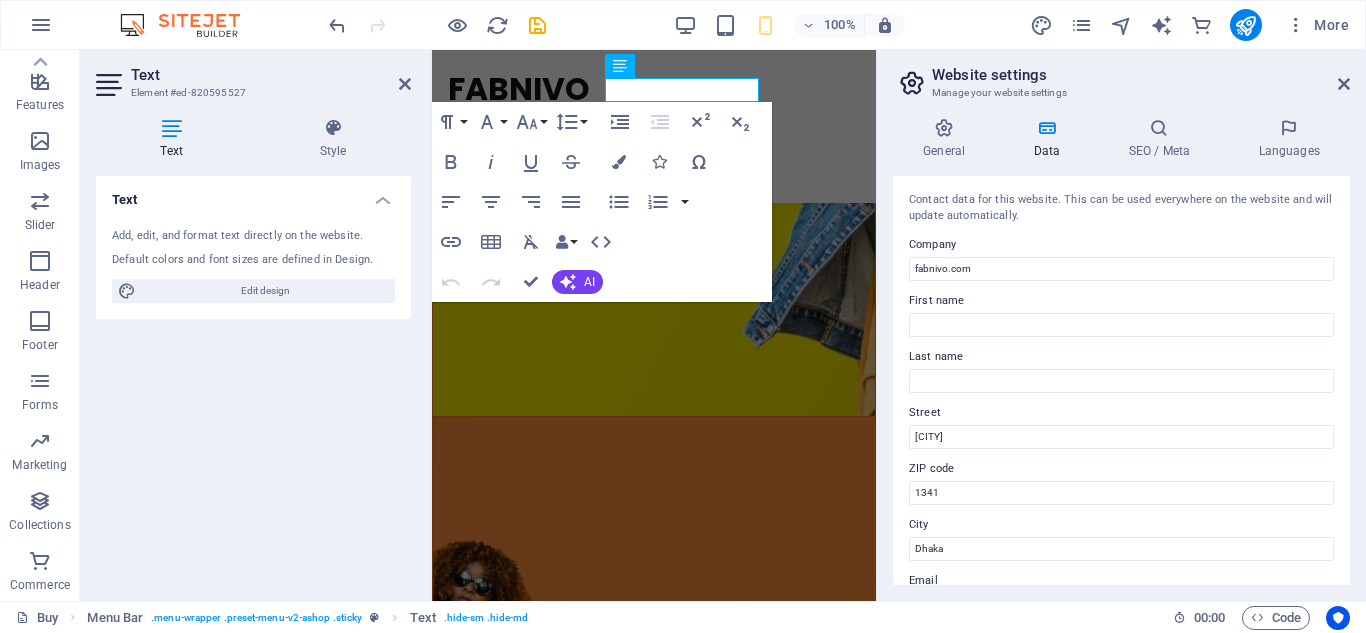 click on "ZIP code" at bounding box center [1121, 469] 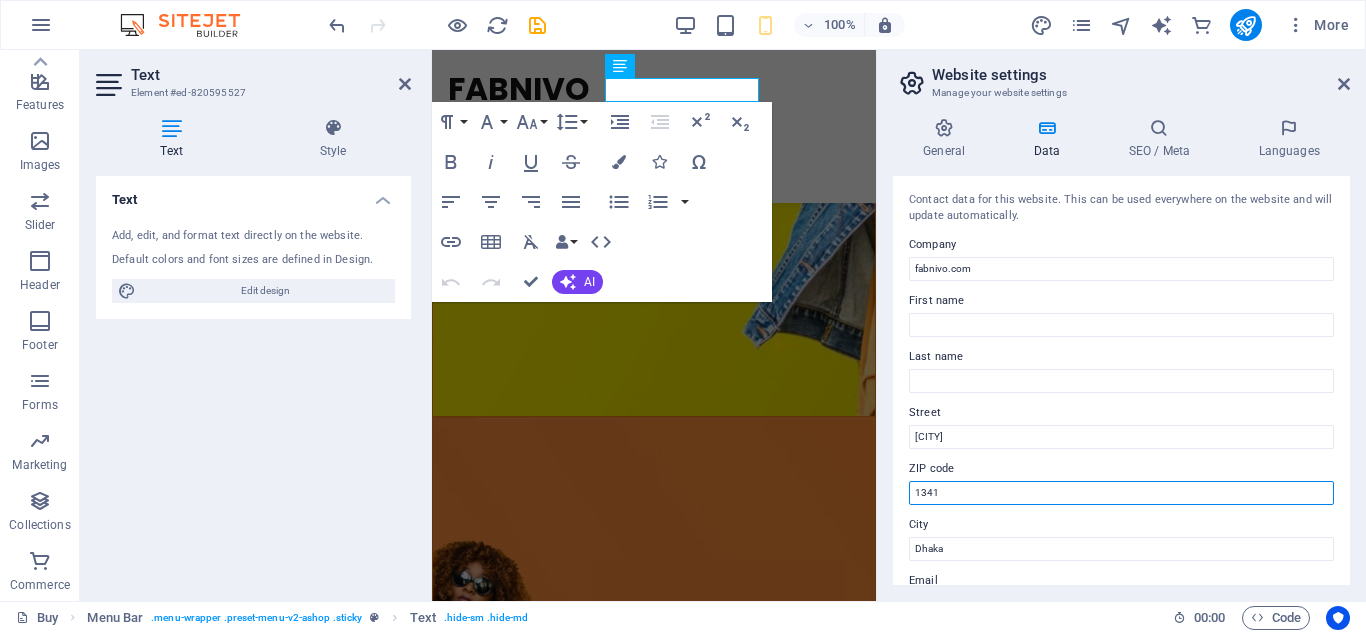 click on "1341" at bounding box center (1121, 493) 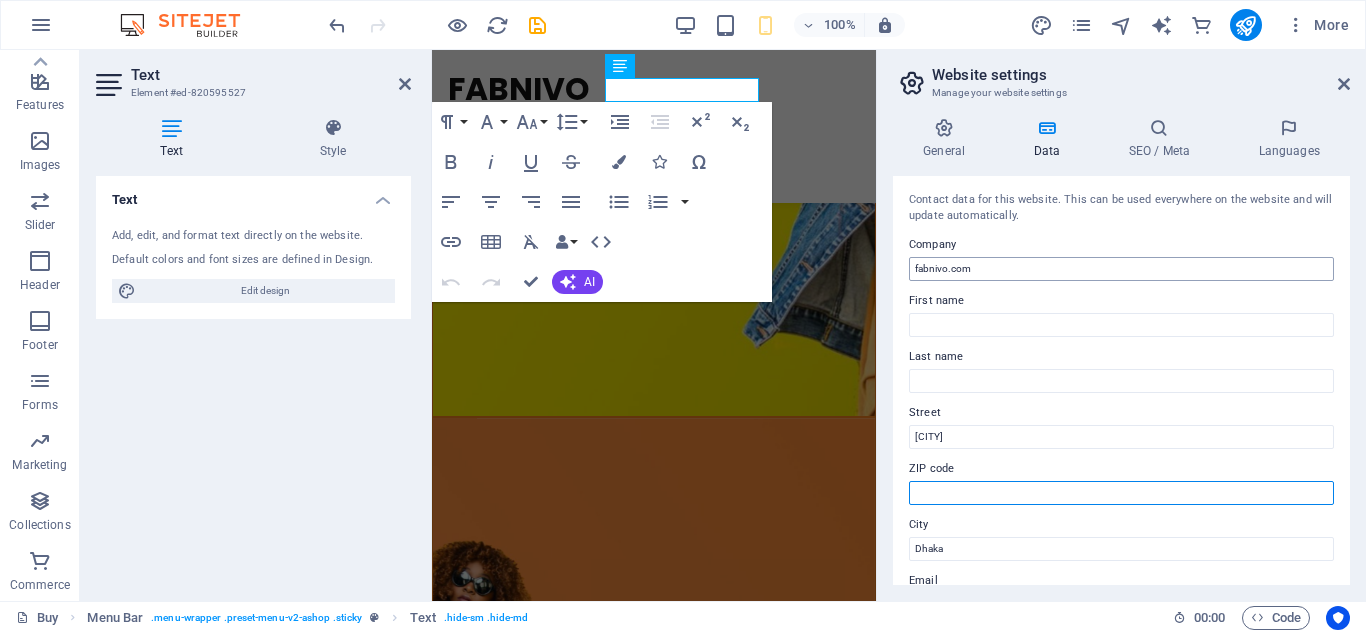 type 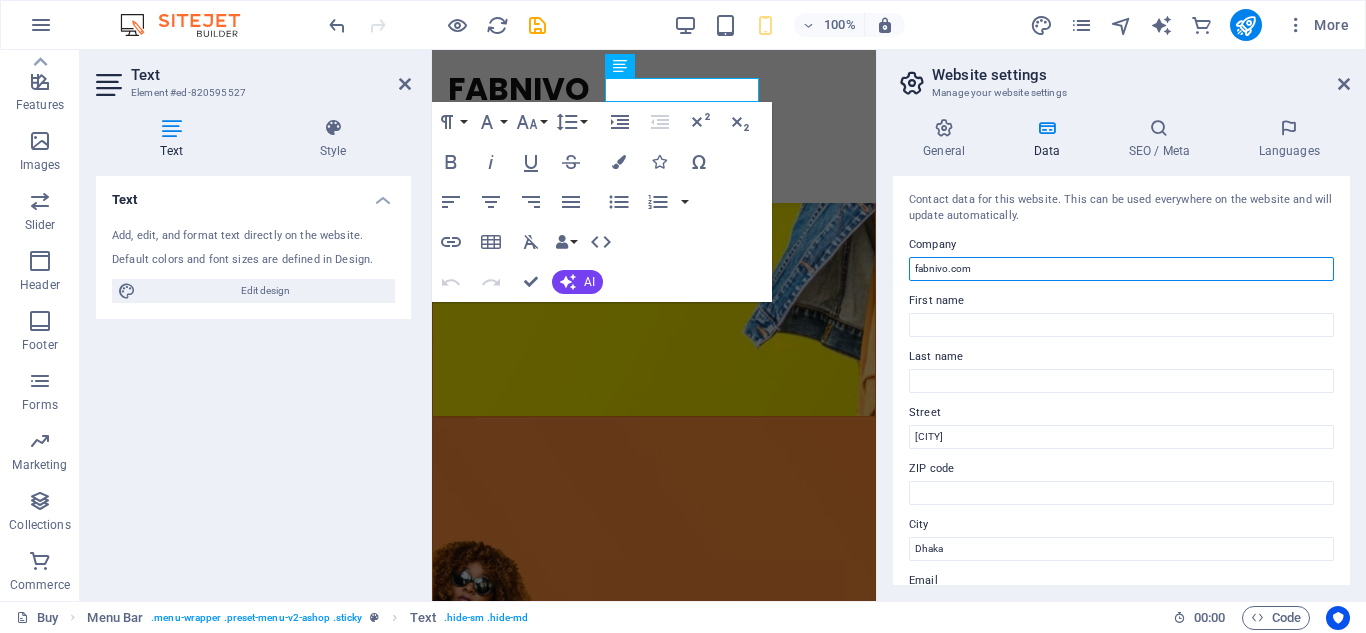 click on "fabnivo.com" at bounding box center (1121, 269) 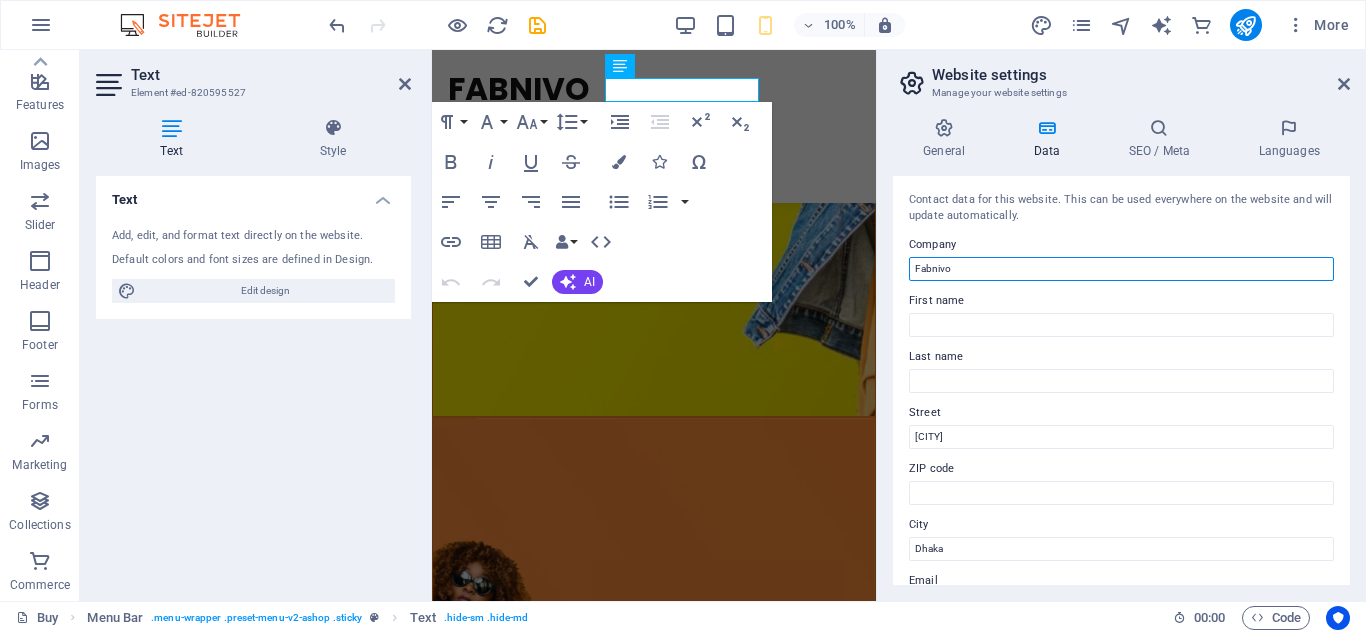type on "Fabnivo" 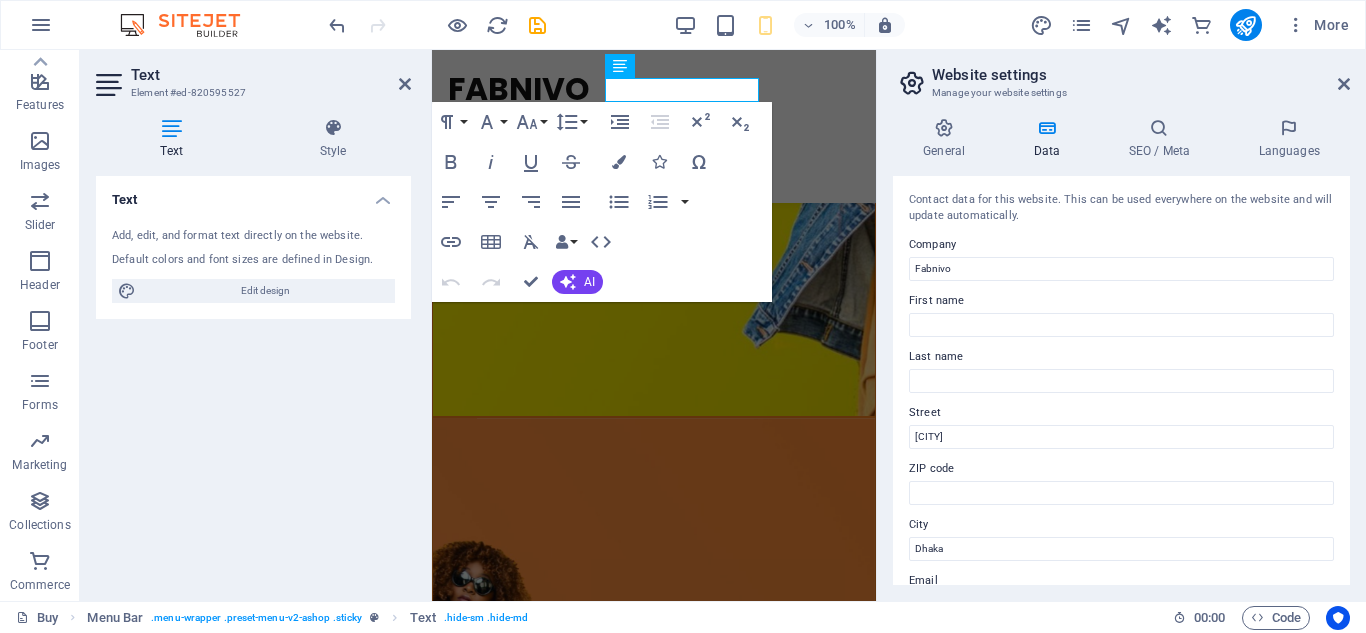 click on "Contact data for this website. This can be used everywhere on the website and will update automatically." at bounding box center (1121, 208) 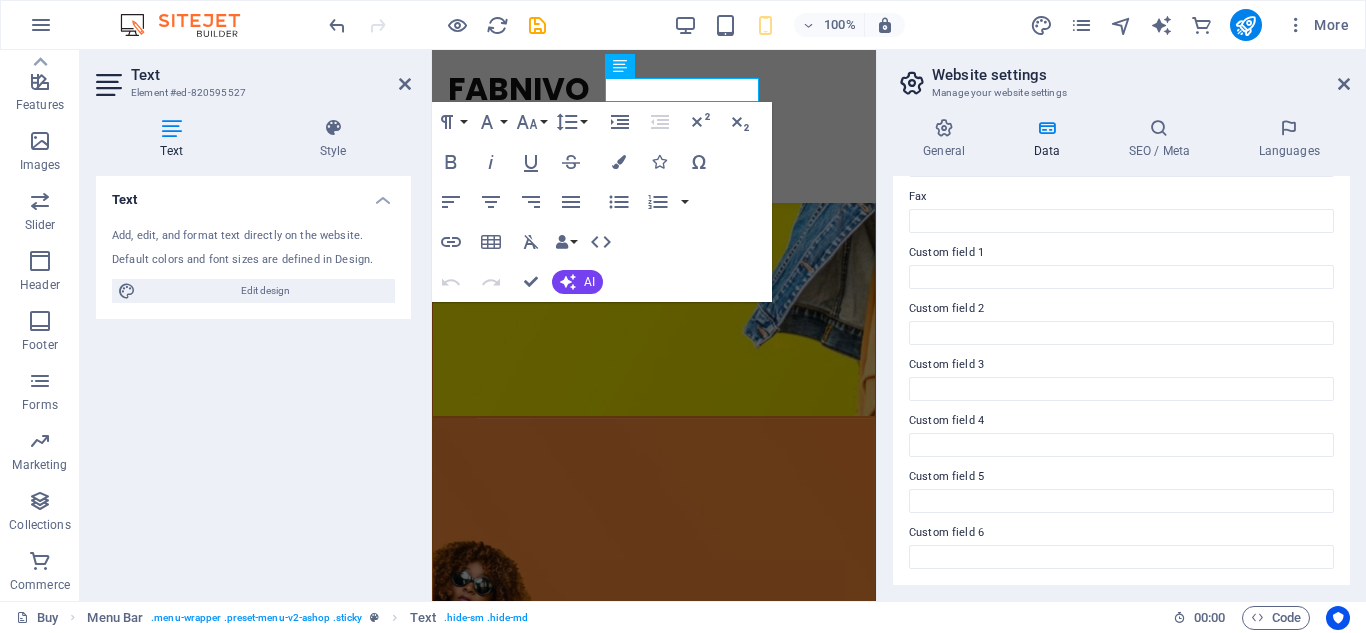 scroll, scrollTop: 0, scrollLeft: 0, axis: both 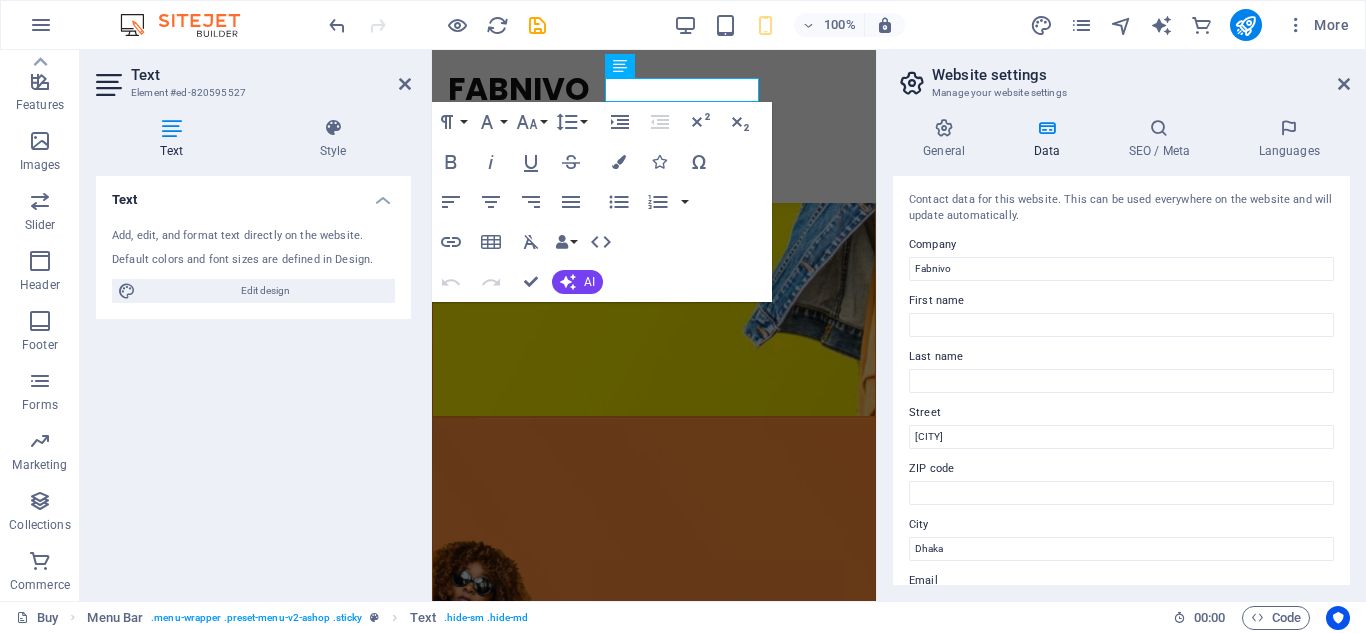 click on "General  Data  SEO / Meta  Languages Website name fabnivo.com Logo Drag files here, click to choose files or select files from Files or our free stock photos & videos Select files from the file manager, stock photos, or upload file(s) Upload Favicon Set the favicon of your website here. A favicon is a small icon shown in the browser tab next to your website title. It helps visitors identify your website. Drag files here, click to choose files or select files from Files or our free stock photos & videos Select files from the file manager, stock photos, or upload file(s) Upload Preview Image (Open Graph) This image will be shown when the website is shared on social networks Drag files here, click to choose files or select files from Files or our free stock photos & videos Select files from the file manager, stock photos, or upload file(s) Upload Contact data for this website. This can be used everywhere on the website and will update automatically. Company [COMPANY] First name [FIRST] Last name [LAST] Street [STREET] ZIP code [POSTAL_CODE]" at bounding box center (1121, 351) 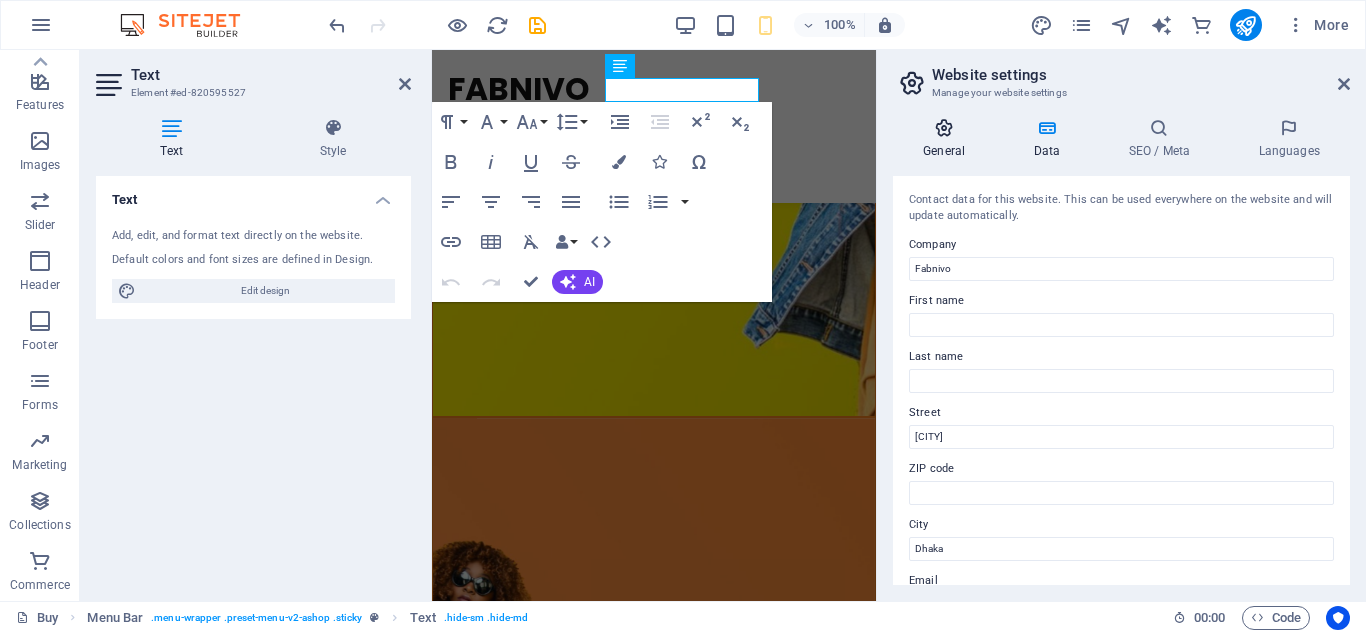 click on "General" at bounding box center (948, 139) 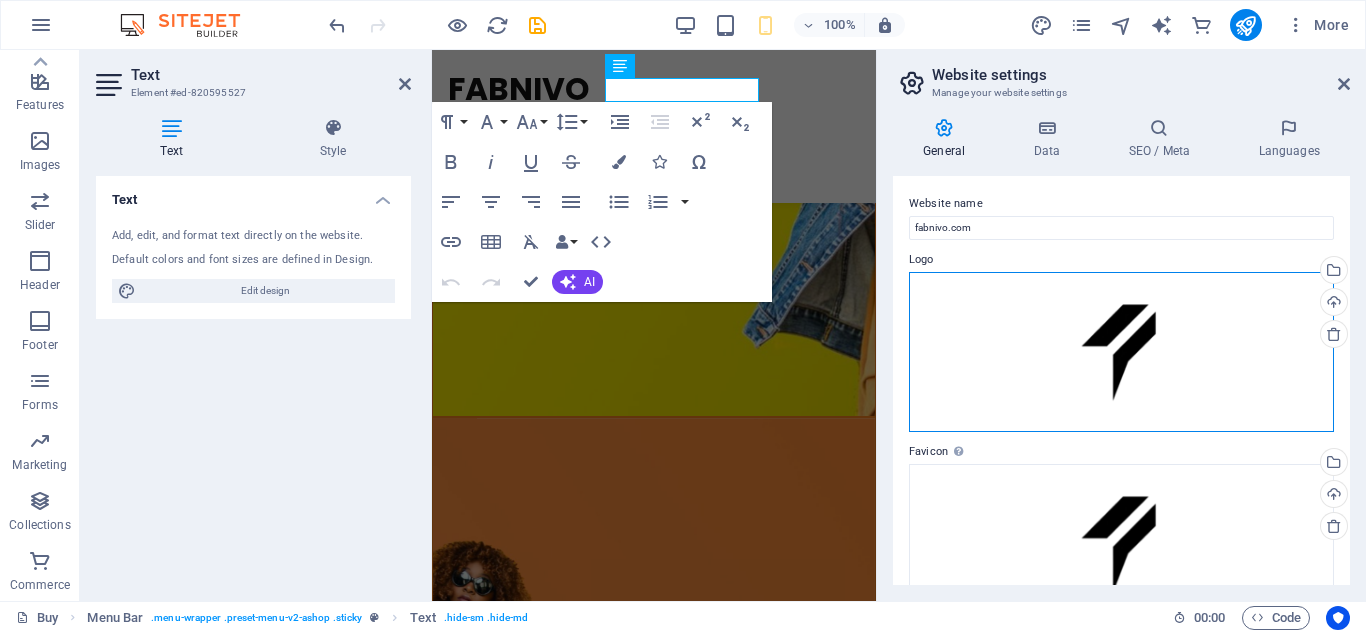 click on "Drag files here, click to choose files or select files from Files or our free stock photos & videos" at bounding box center [1121, 352] 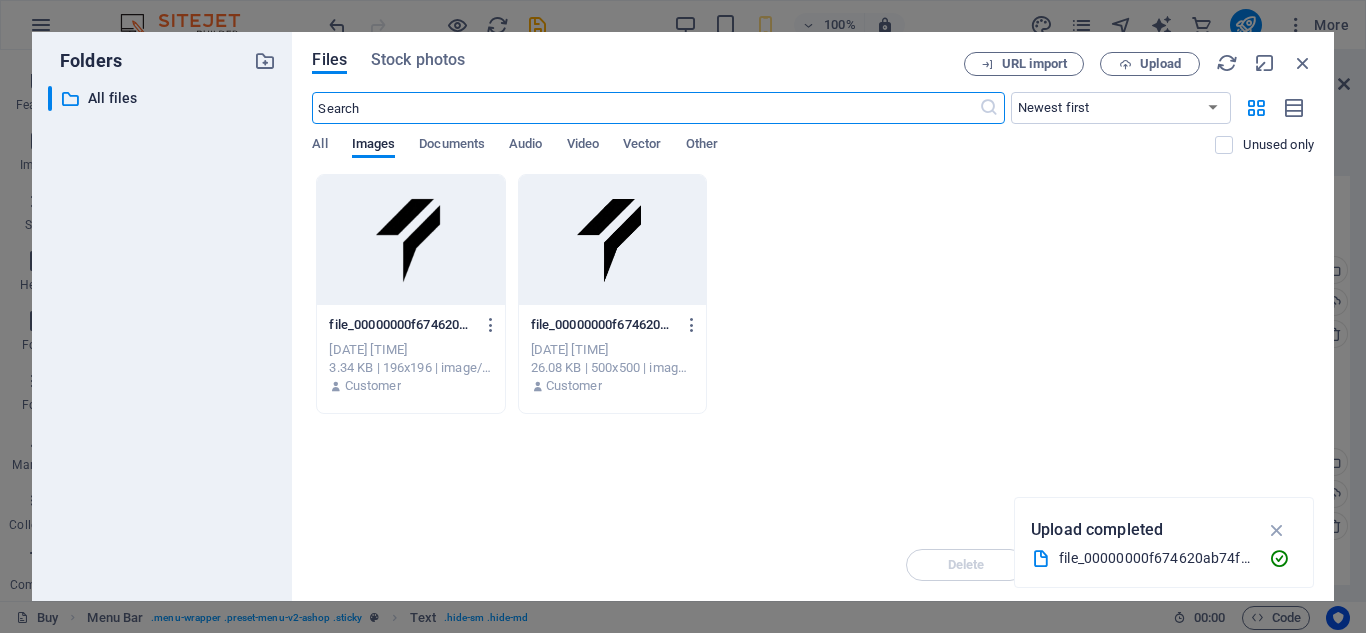 scroll, scrollTop: 1196, scrollLeft: 0, axis: vertical 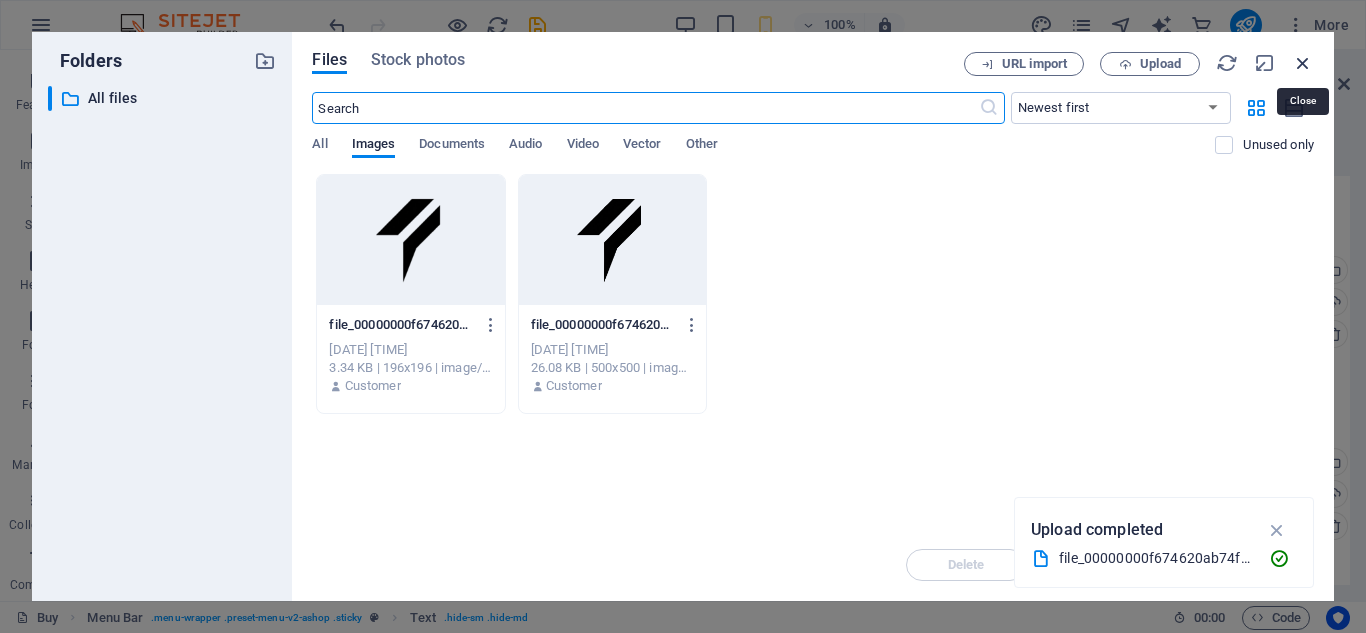 click at bounding box center (1303, 63) 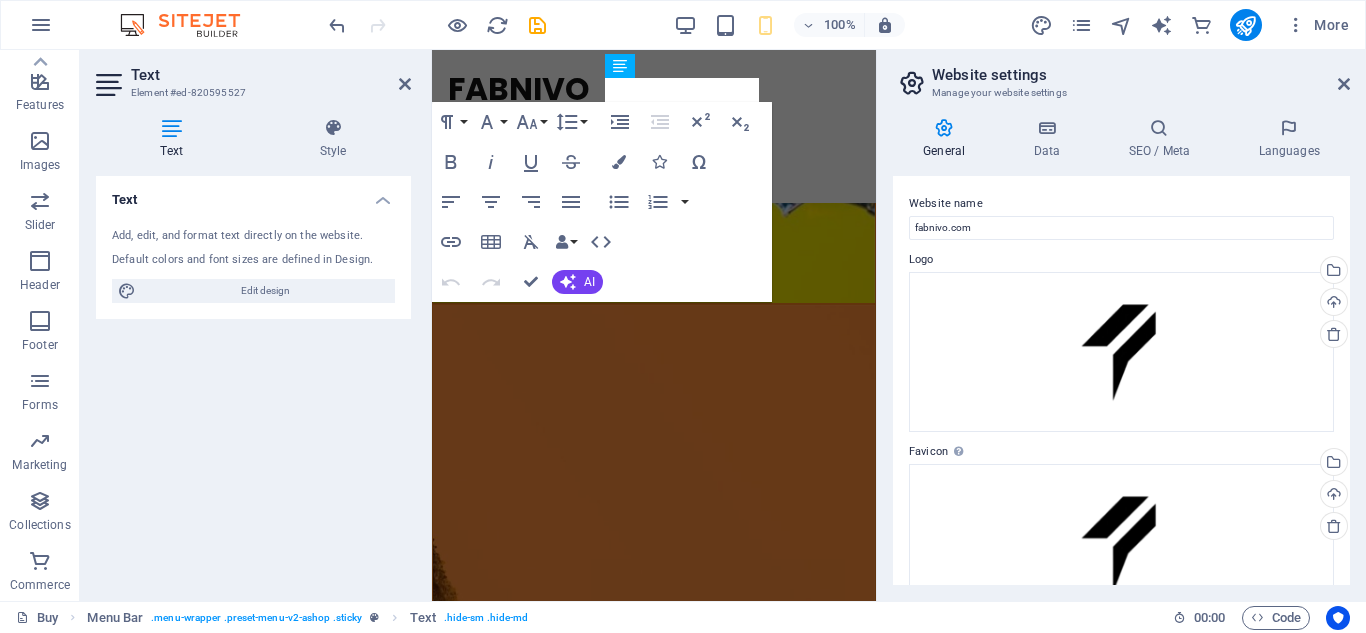 scroll, scrollTop: 472, scrollLeft: 0, axis: vertical 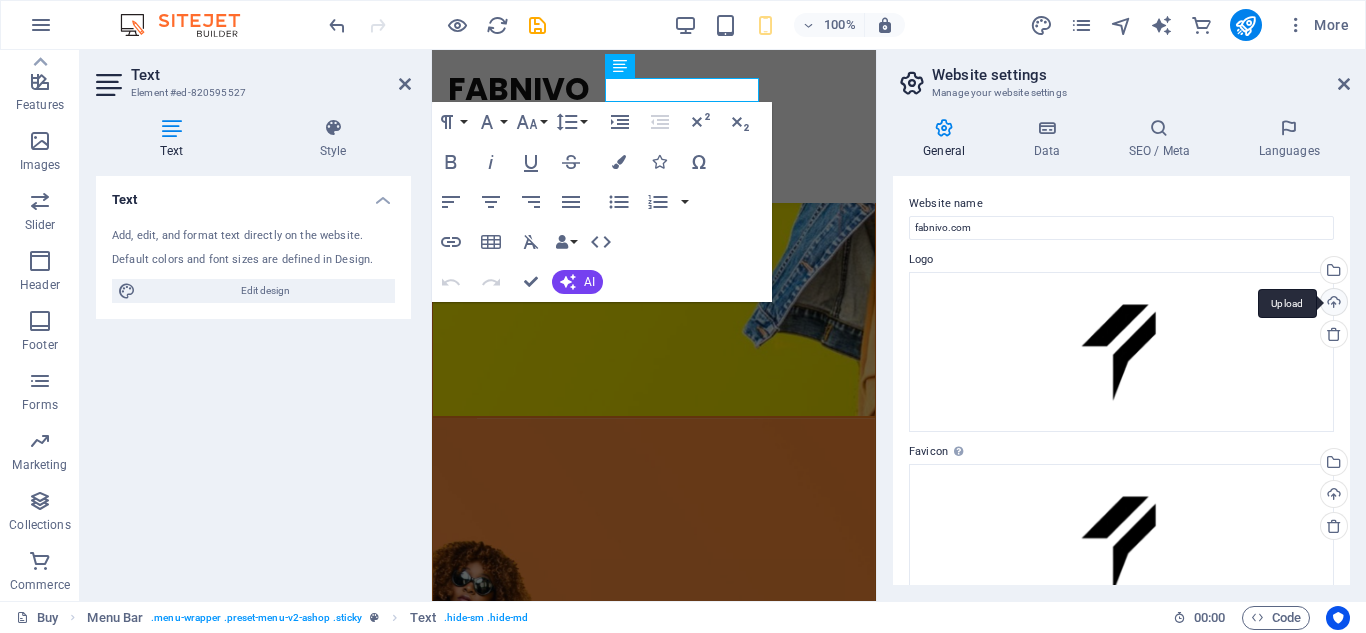 click on "Upload" at bounding box center [1332, 304] 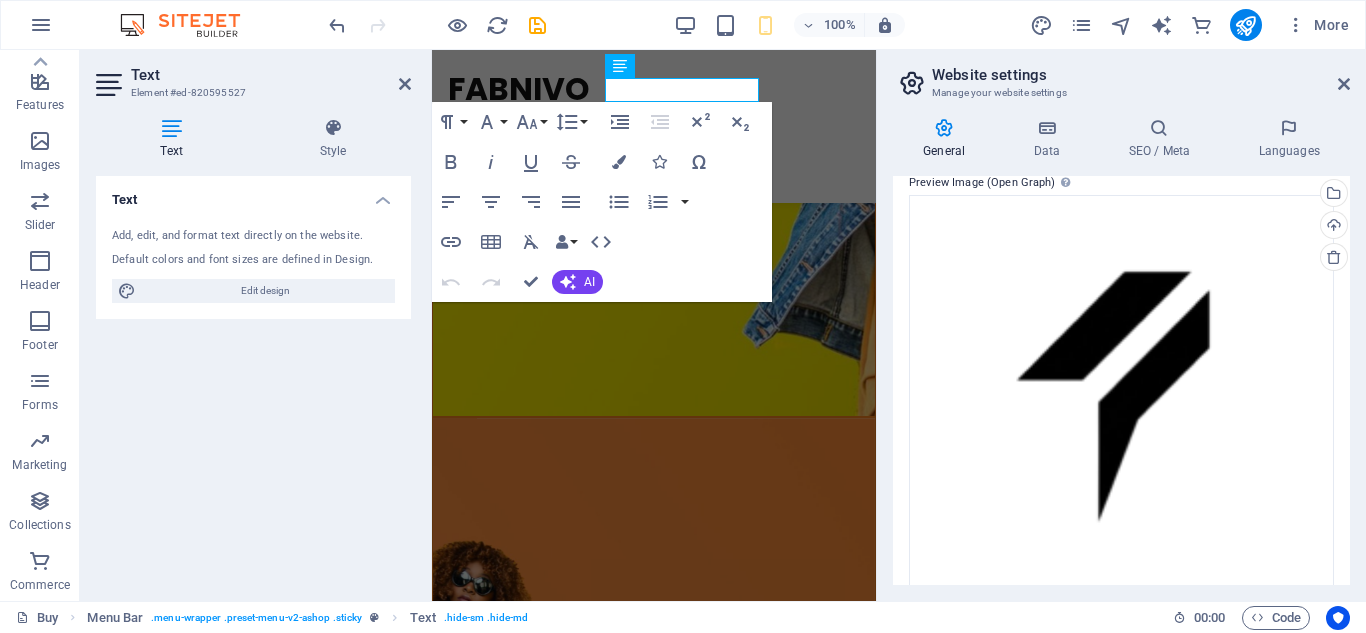 scroll, scrollTop: 575, scrollLeft: 0, axis: vertical 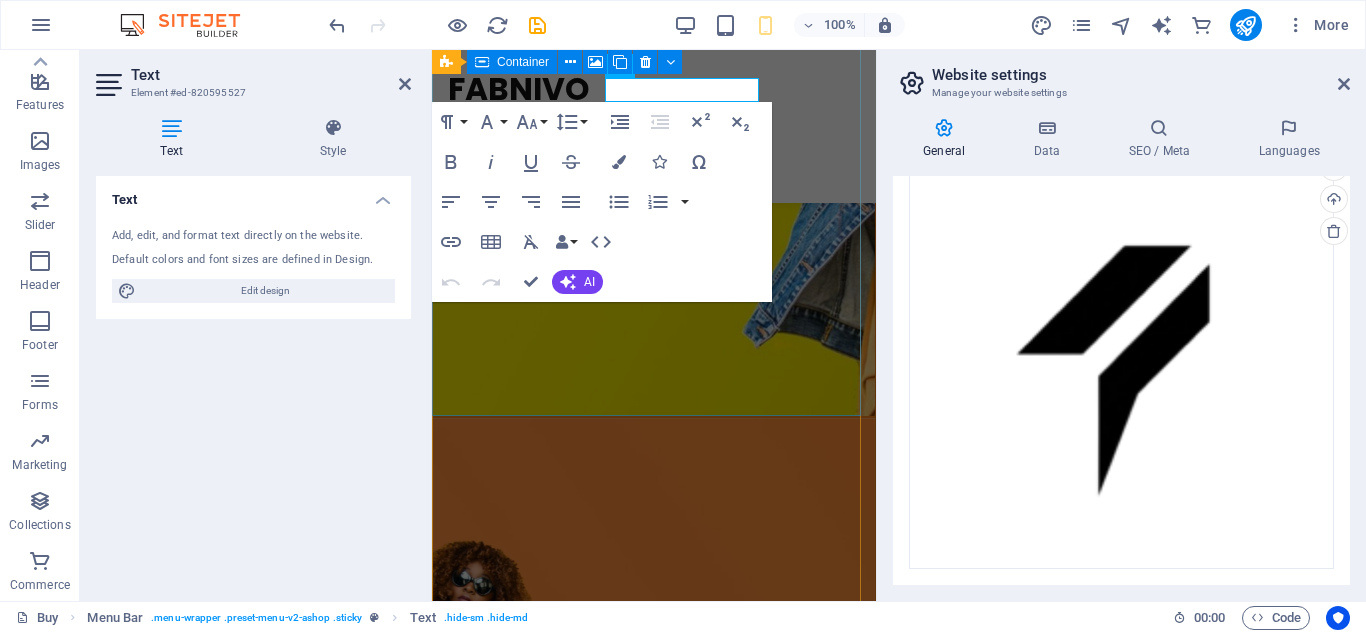 click at bounding box center [654, 604] 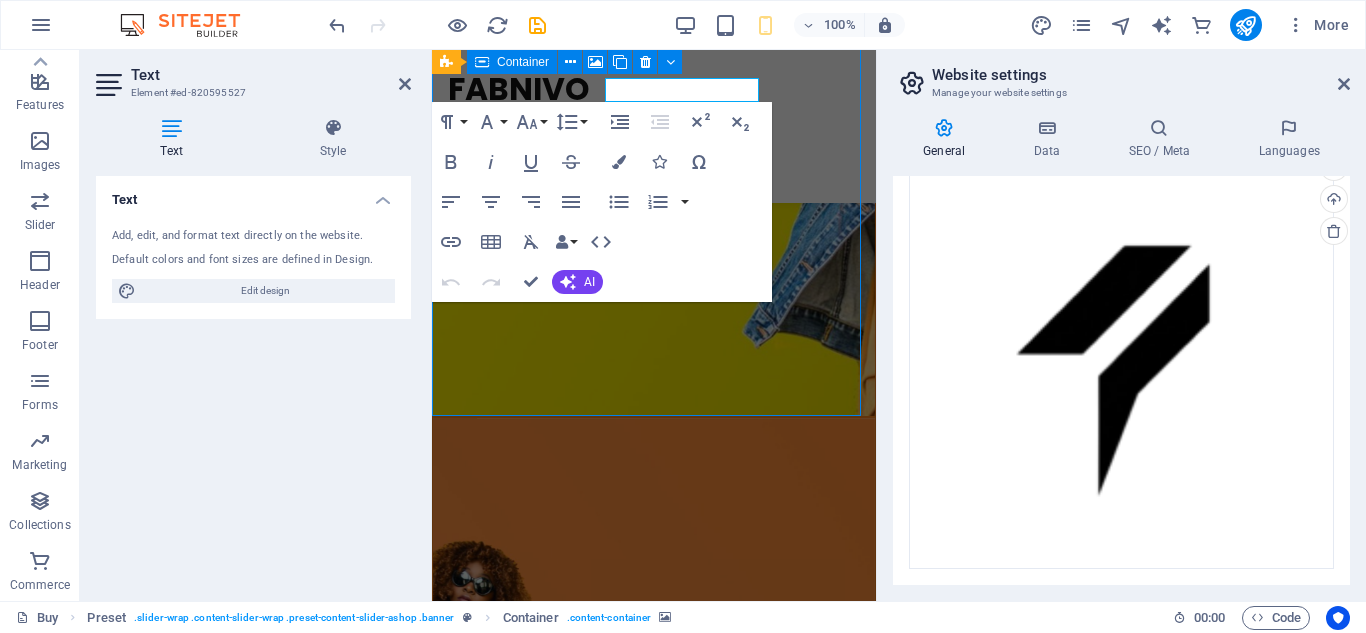 scroll, scrollTop: 482, scrollLeft: 0, axis: vertical 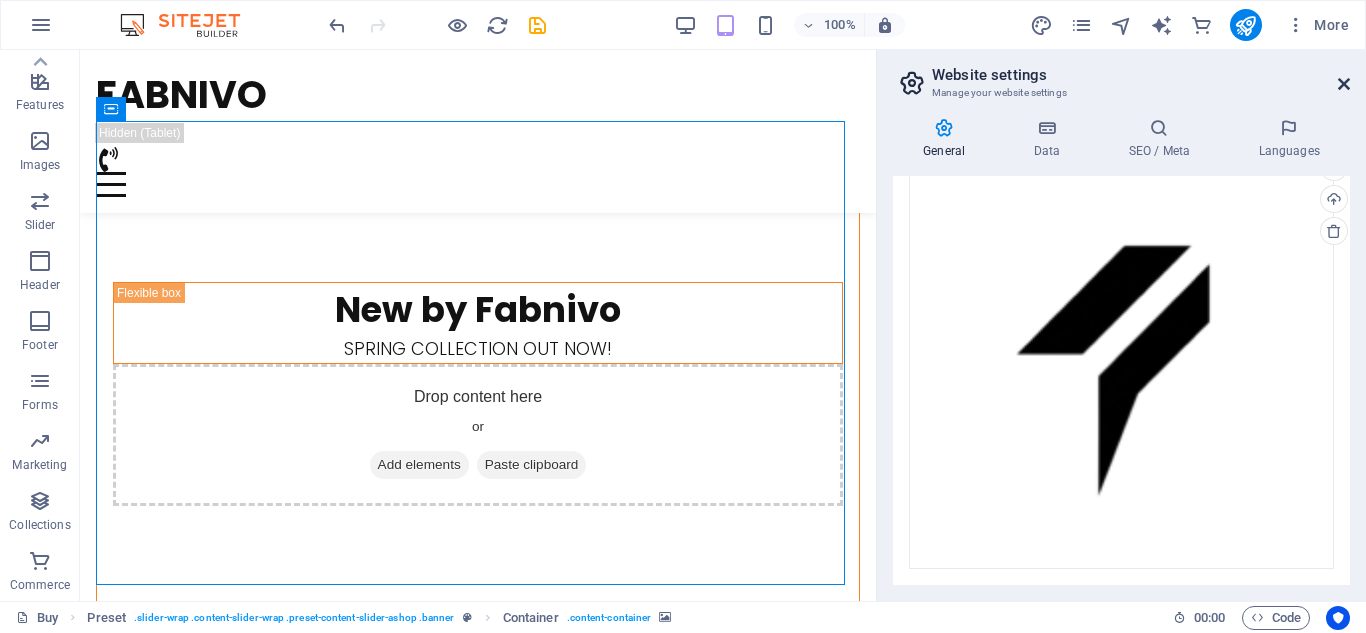 click at bounding box center [1344, 84] 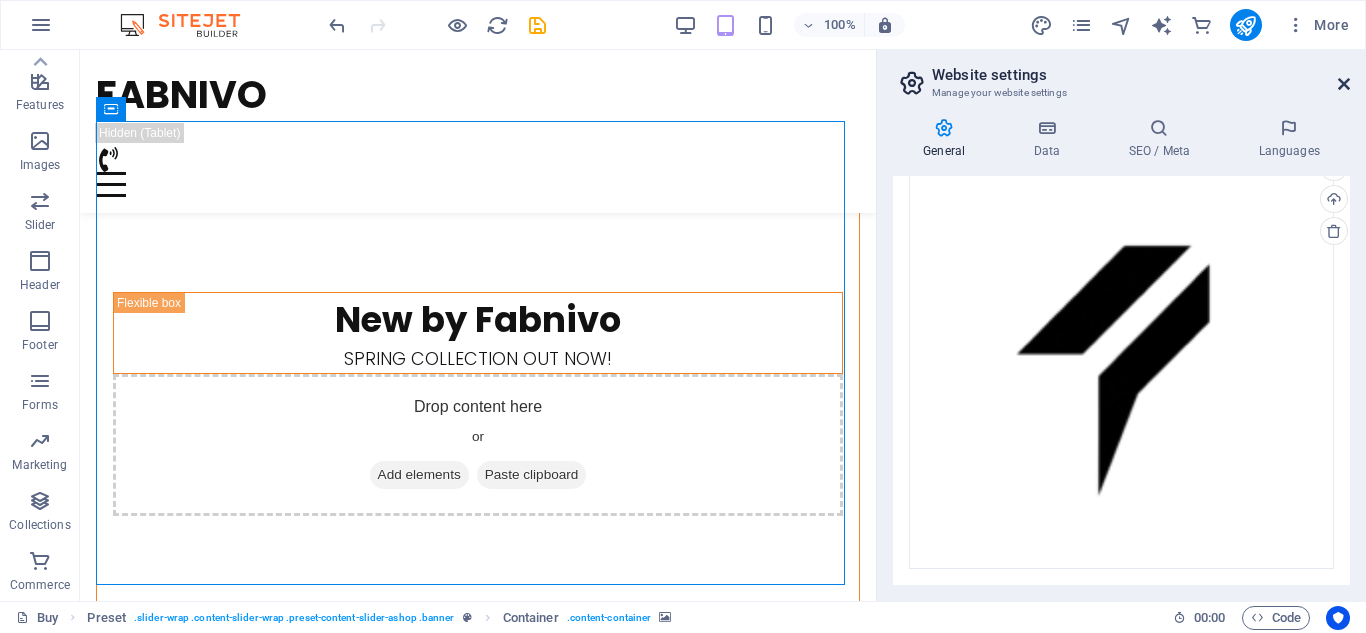 scroll, scrollTop: 492, scrollLeft: 0, axis: vertical 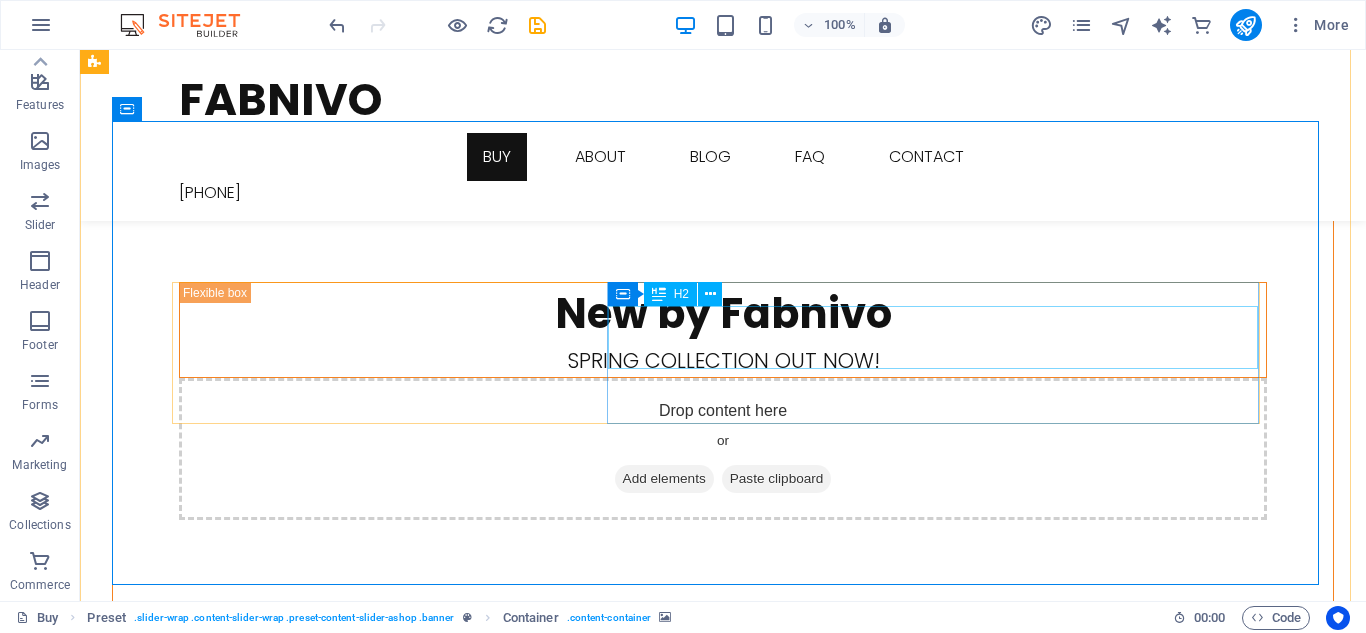 click on "Hello Spring" at bounding box center [723, 1480] 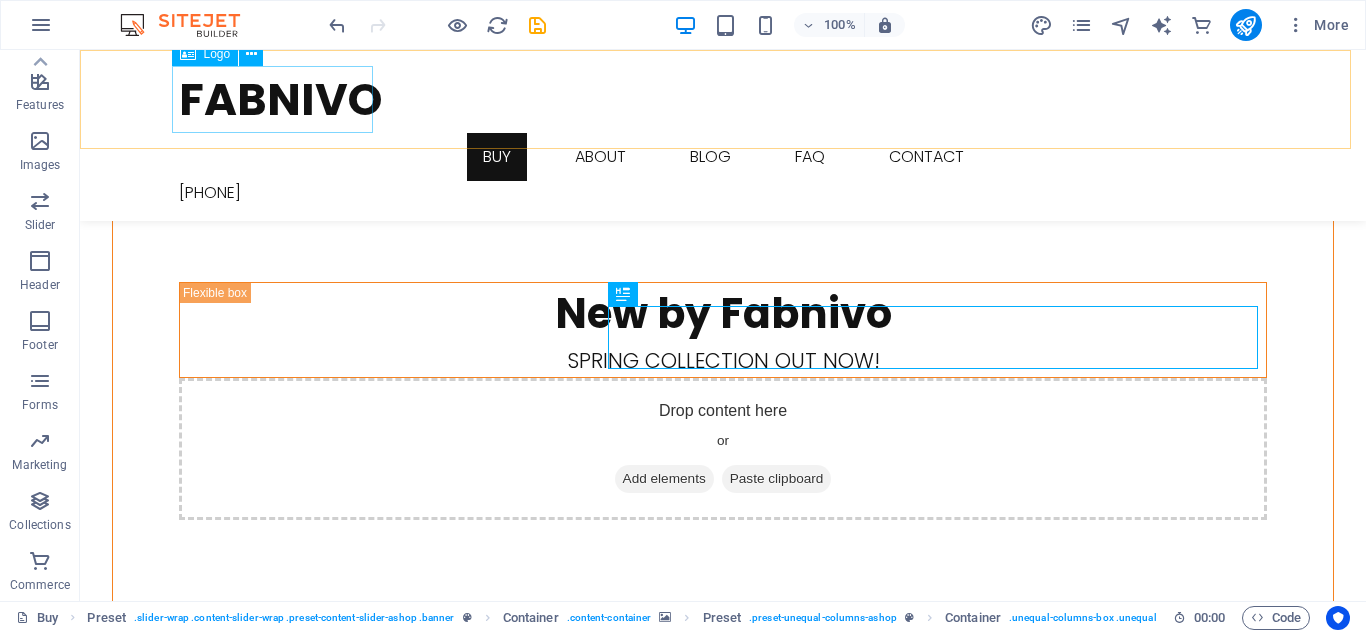 click on "Fabnivo" at bounding box center [723, 99] 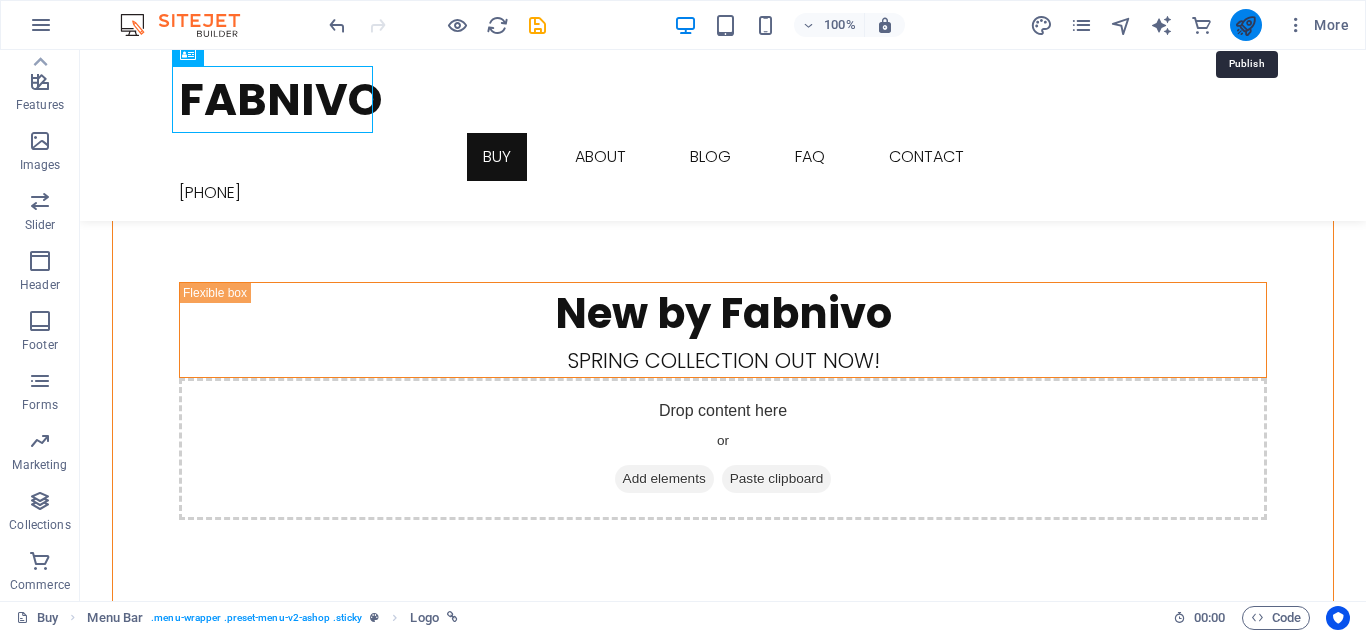 click at bounding box center (1245, 25) 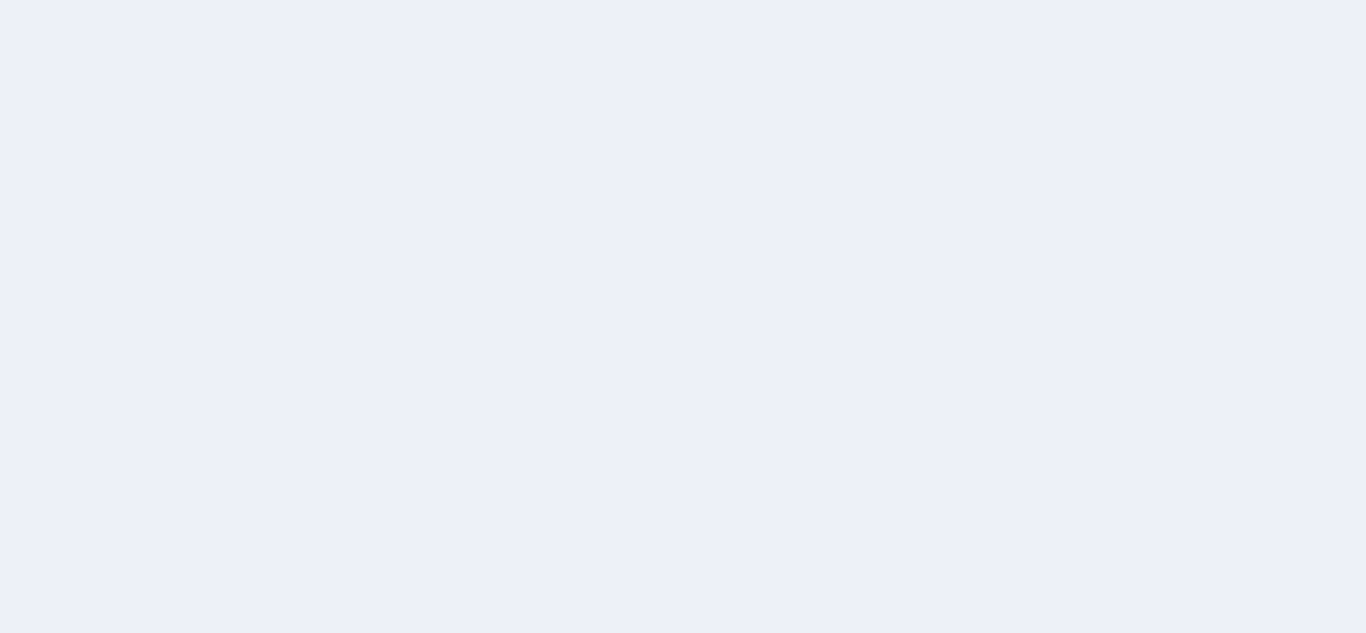 scroll, scrollTop: 0, scrollLeft: 0, axis: both 